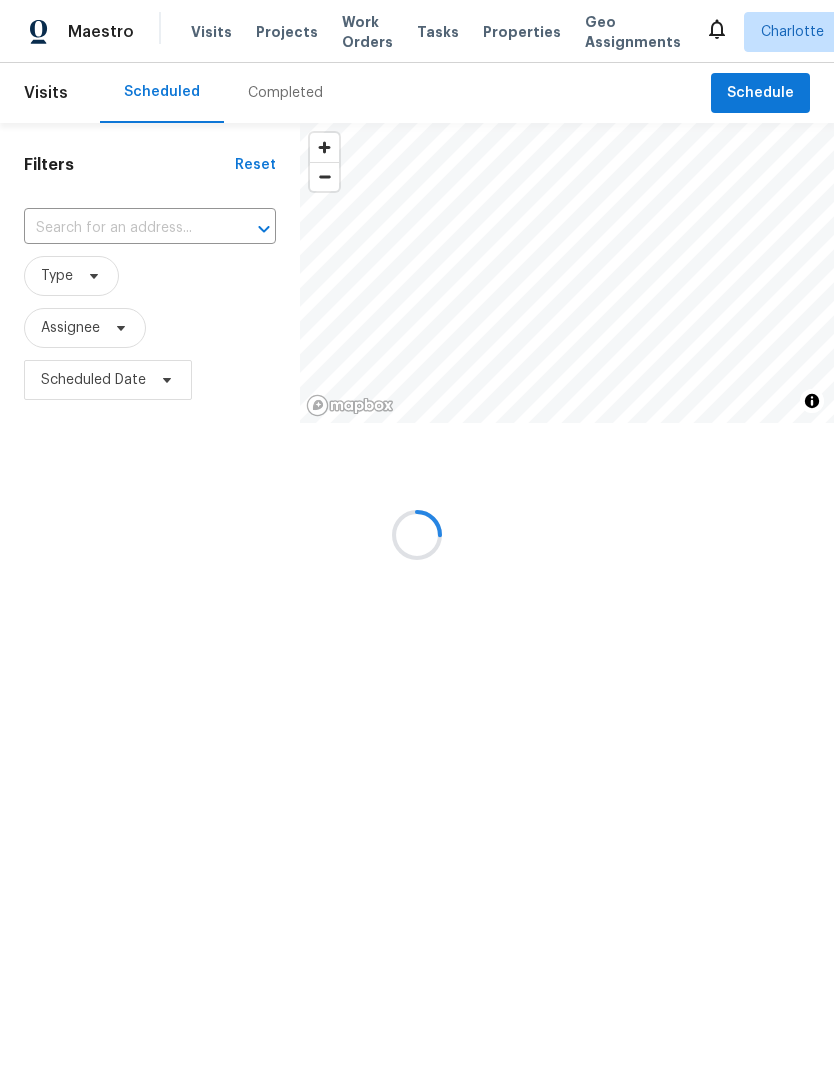 scroll, scrollTop: 0, scrollLeft: 0, axis: both 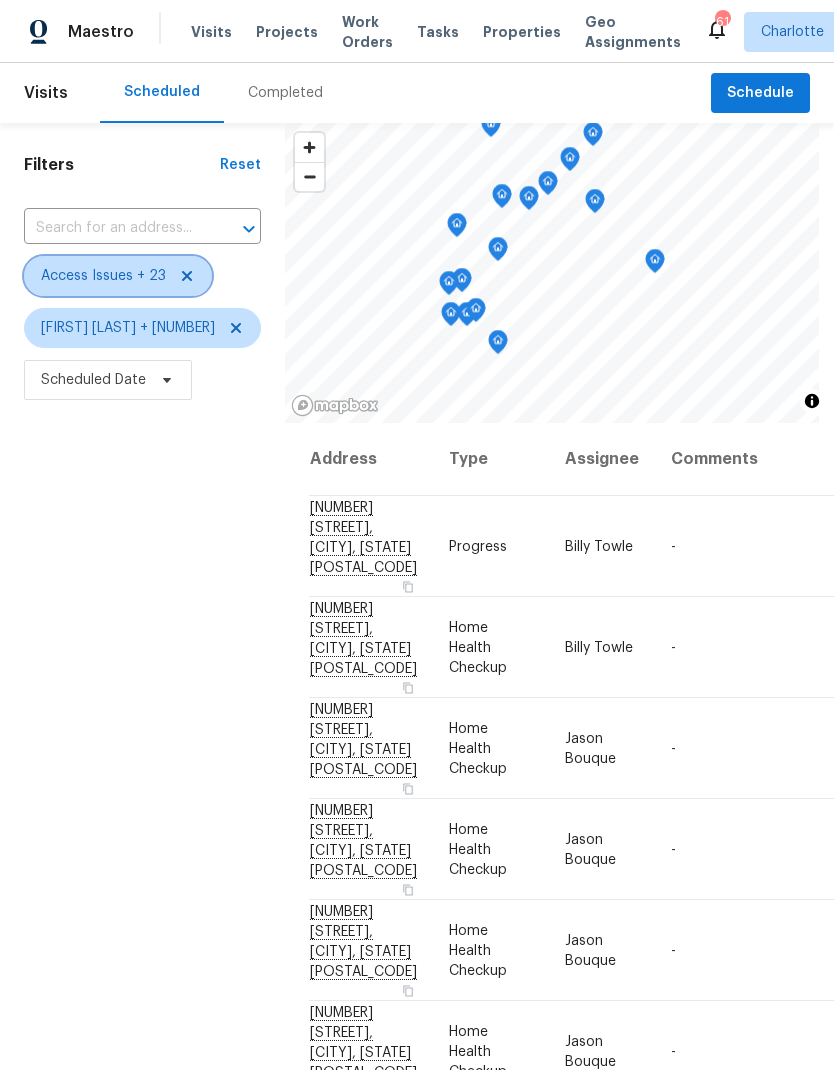 click 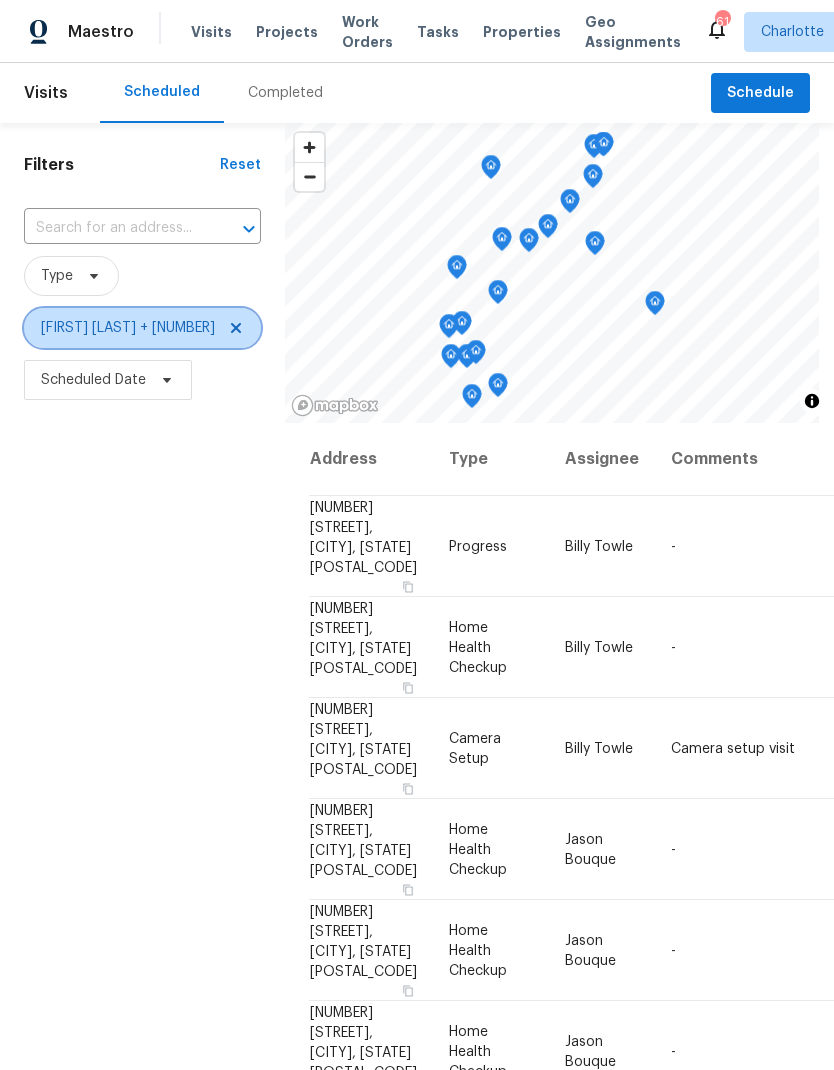 click 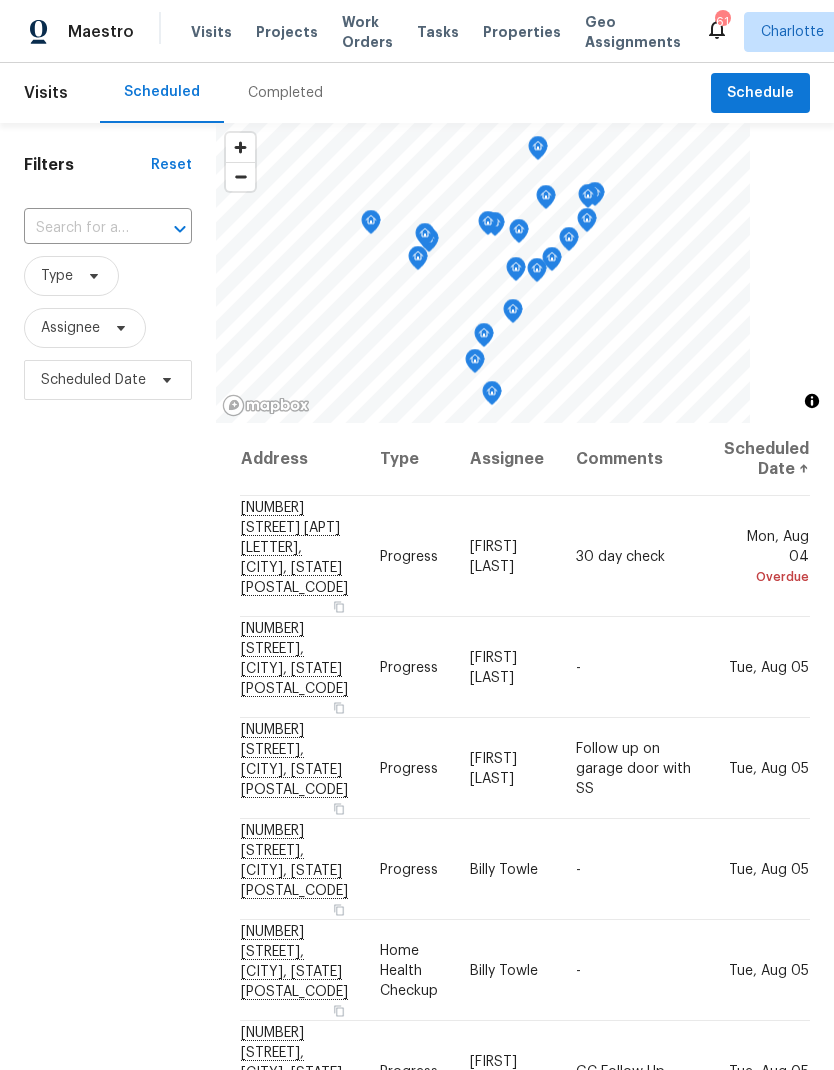 click on "Projects" at bounding box center [287, 32] 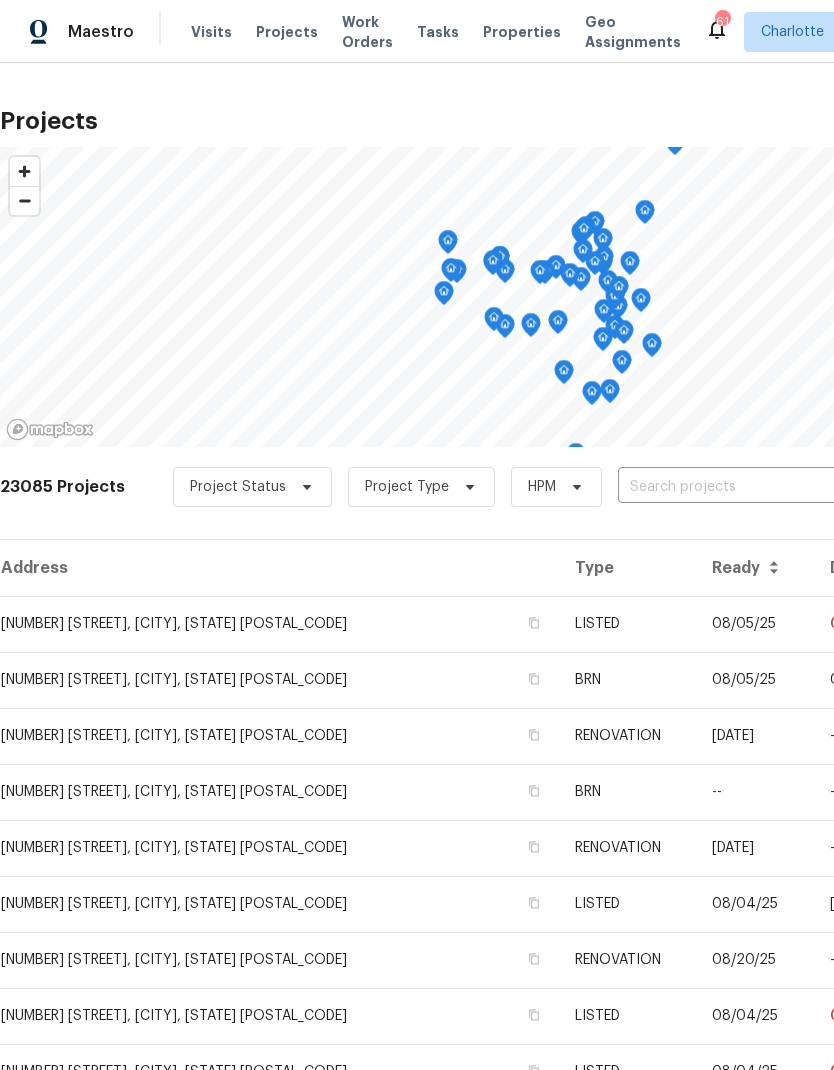 click at bounding box center (732, 487) 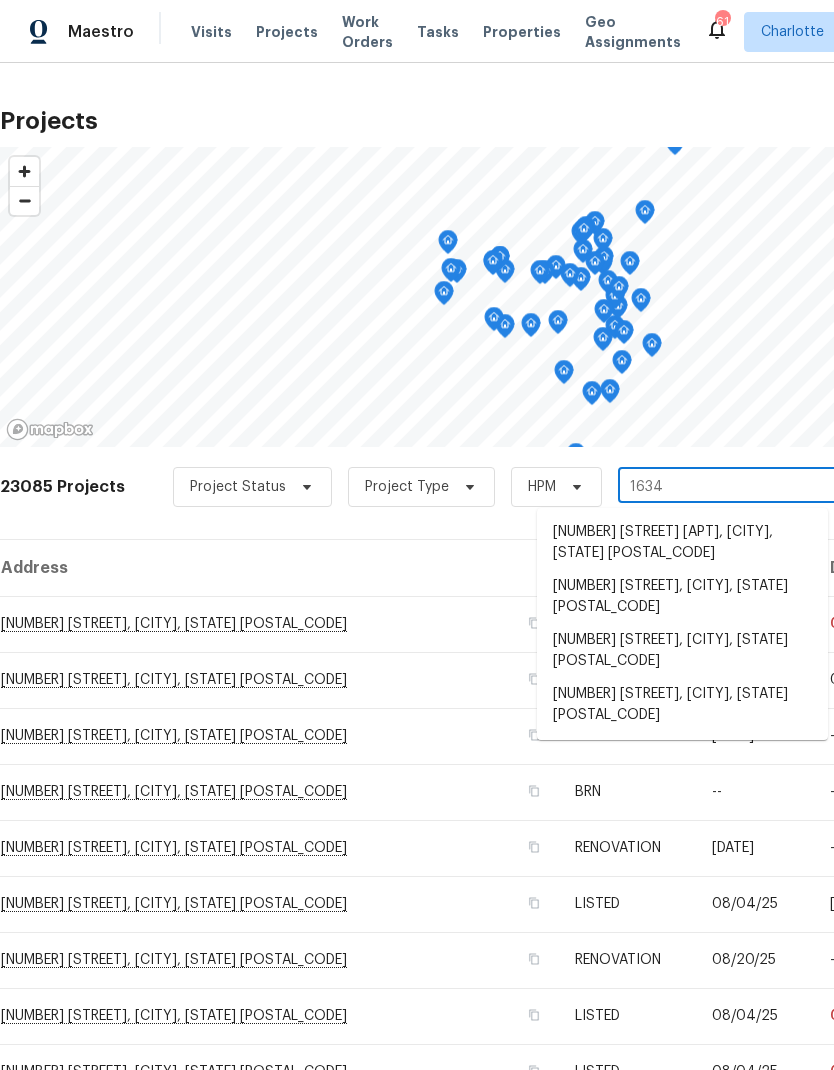 type on "1634 d" 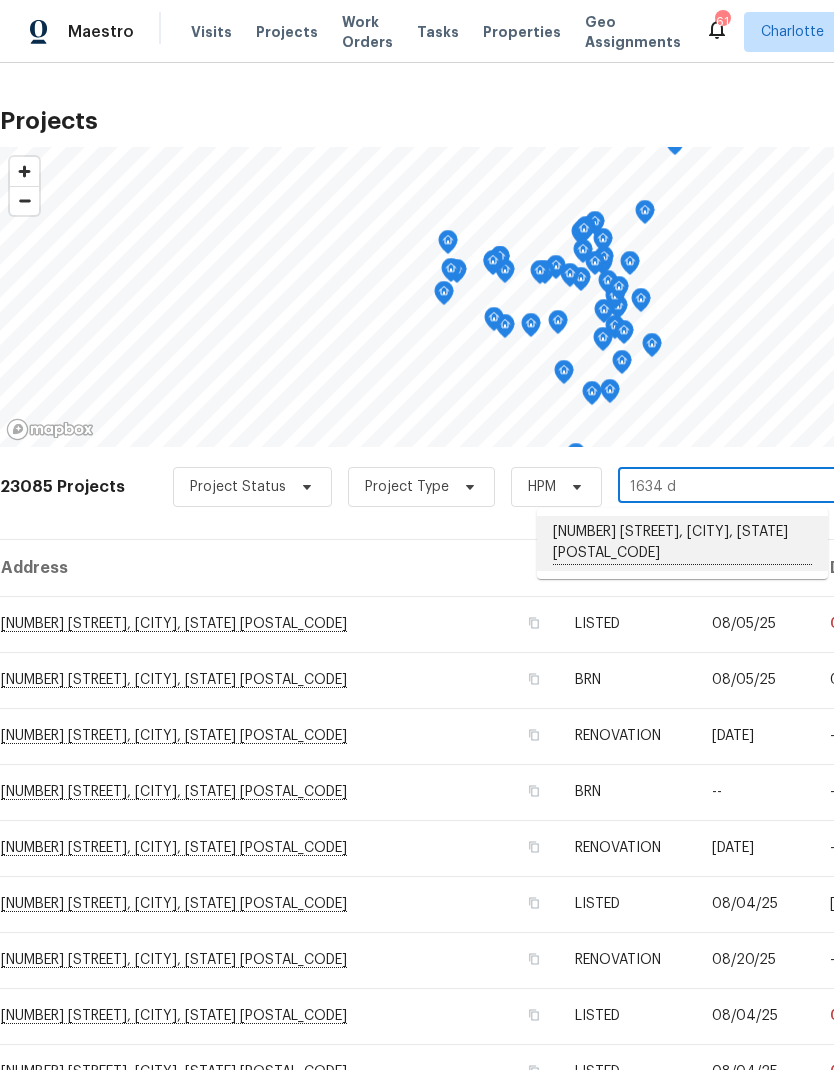 click on "[NUMBER] [STREET], [CITY], [STATE] [POSTAL_CODE]" at bounding box center [682, 543] 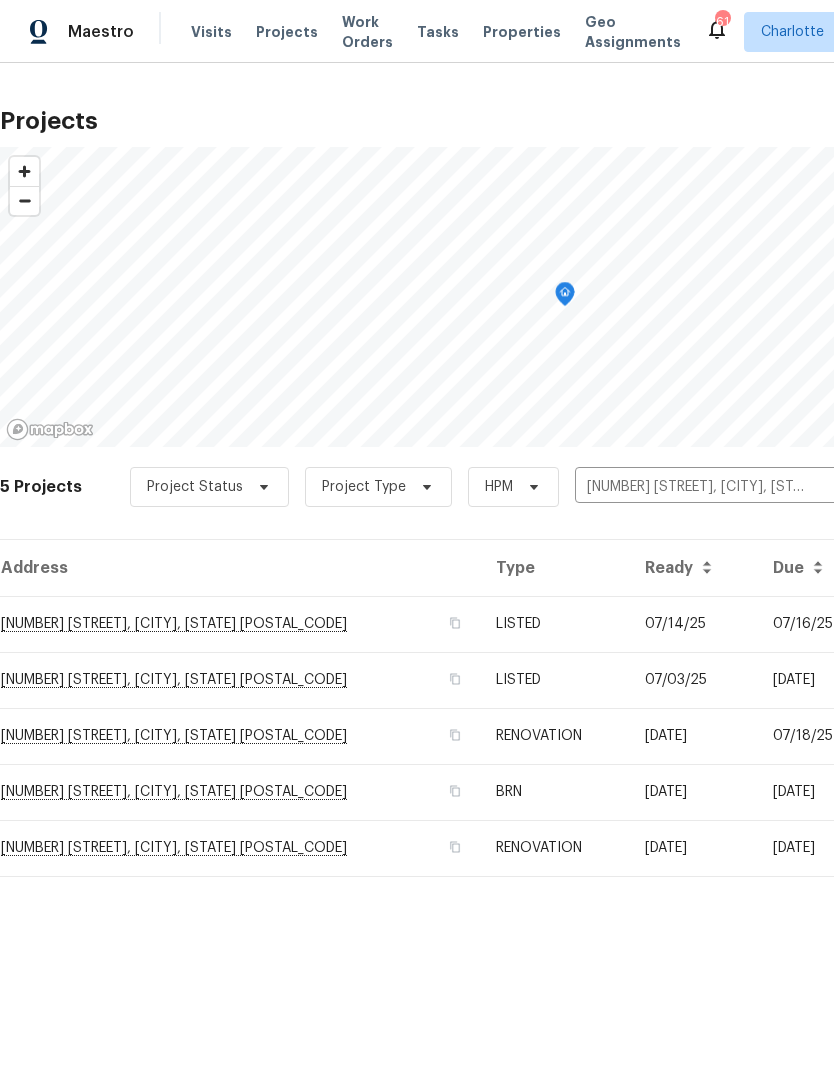 click on "[NUMBER] [STREET], [CITY], [STATE] [POSTAL_CODE]" at bounding box center [240, 624] 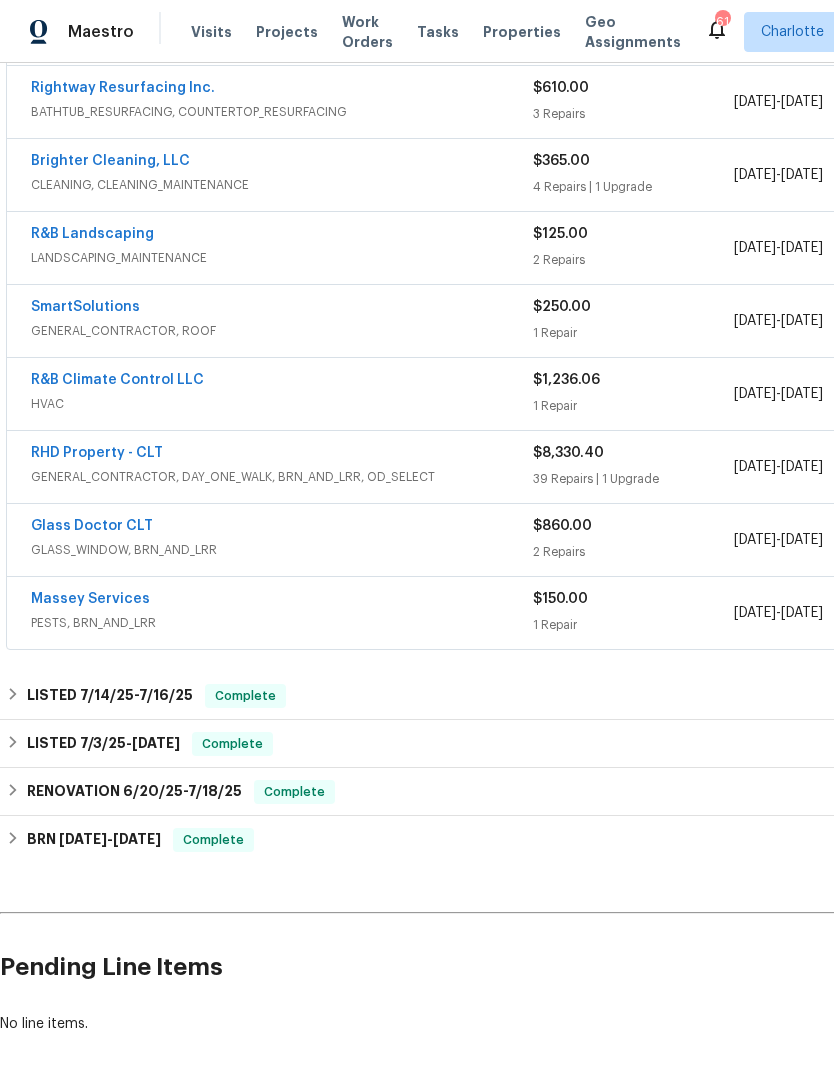 scroll, scrollTop: 546, scrollLeft: 0, axis: vertical 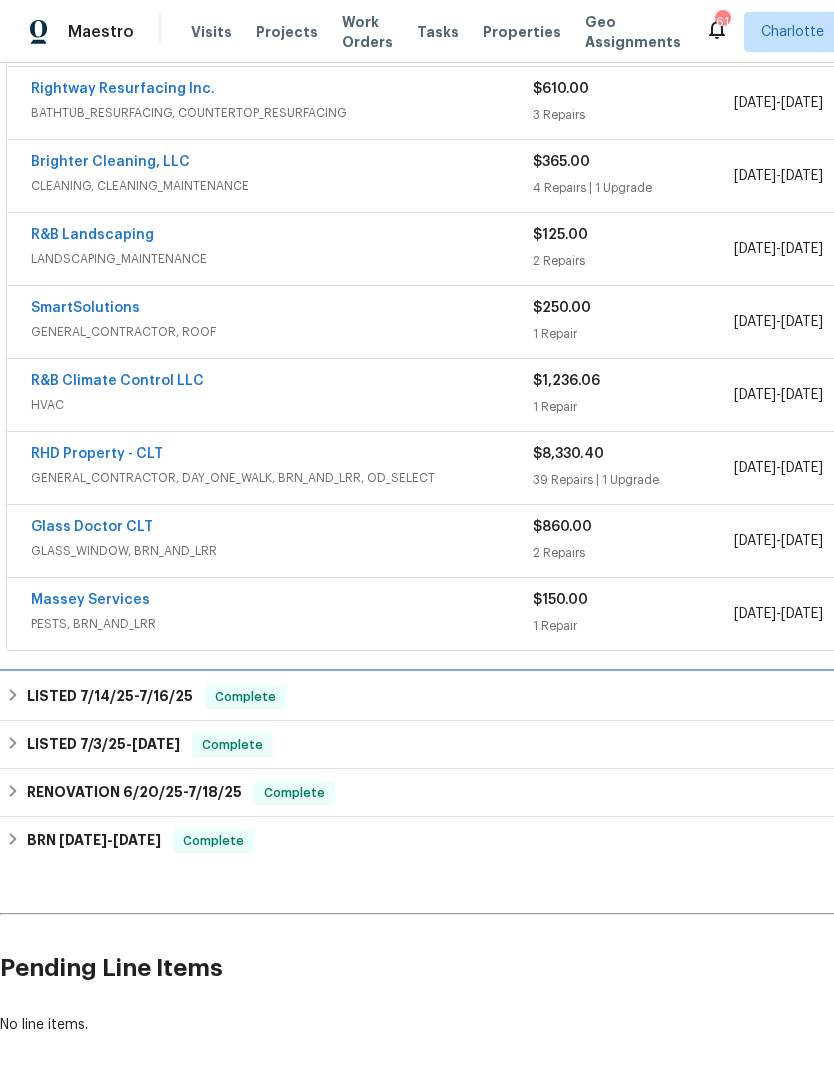 click on "7/14/25" at bounding box center [107, 696] 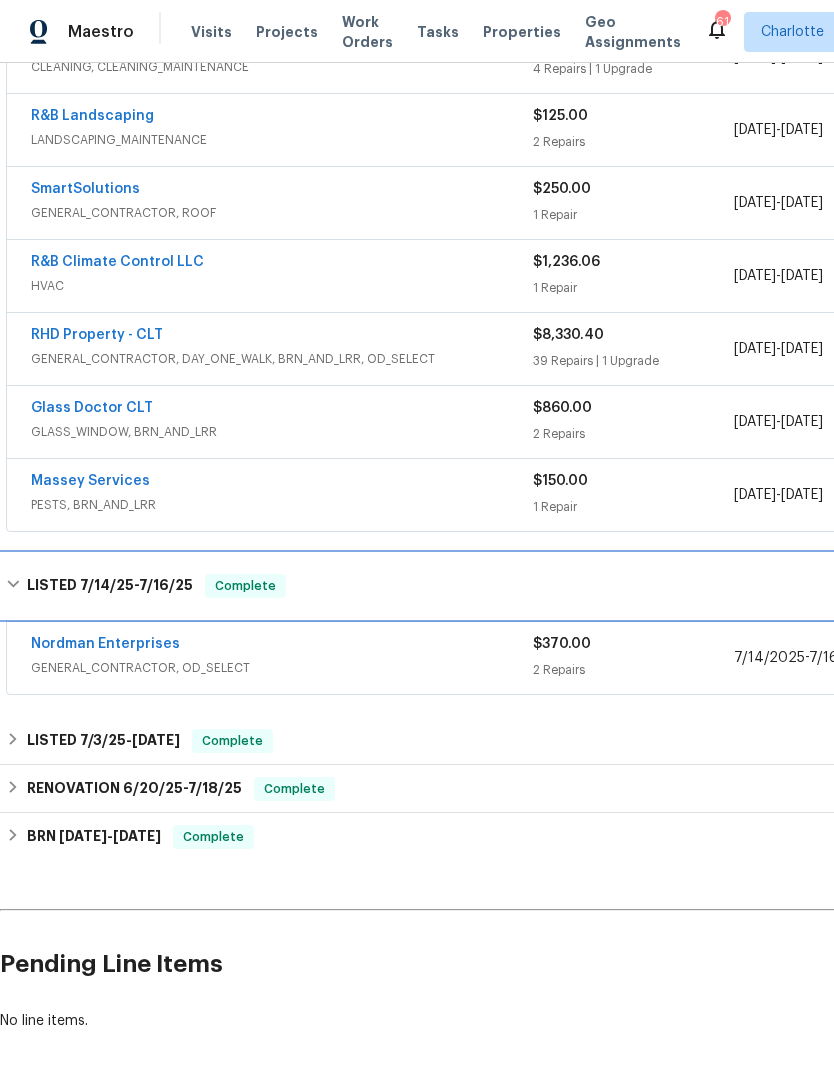 scroll, scrollTop: 662, scrollLeft: -1, axis: both 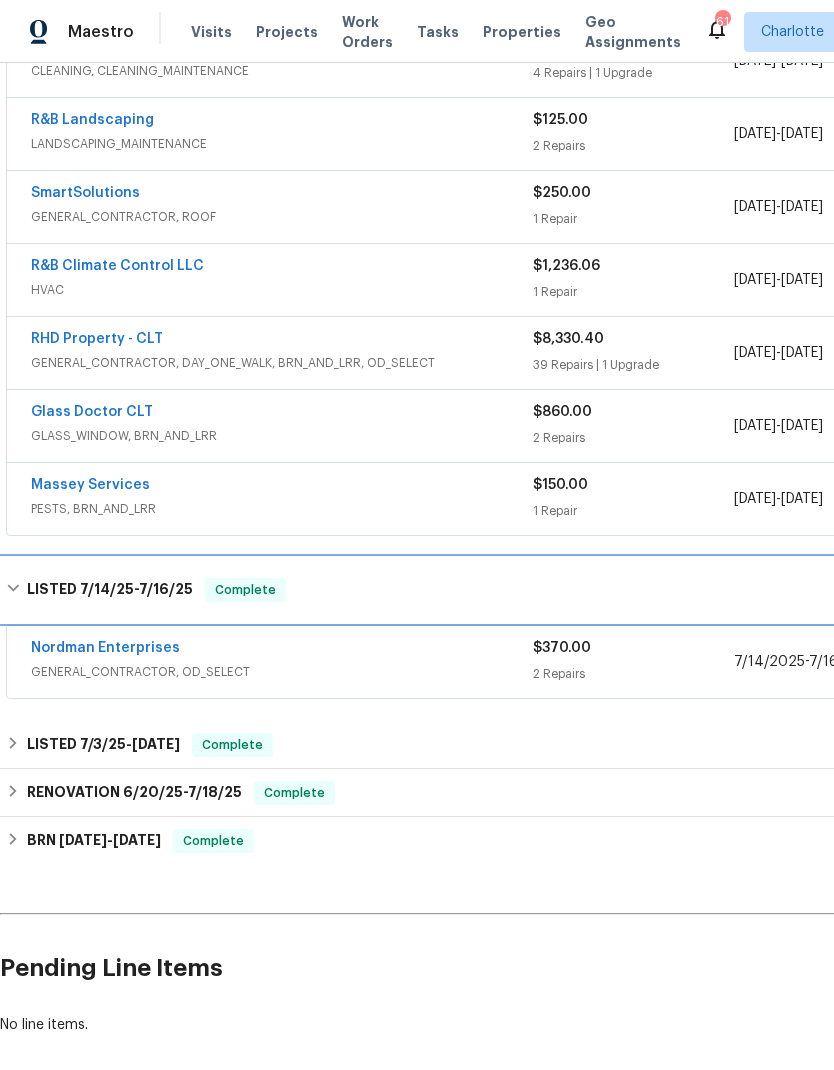 click on "LISTED   7/14/25  -  7/16/25" at bounding box center (110, 590) 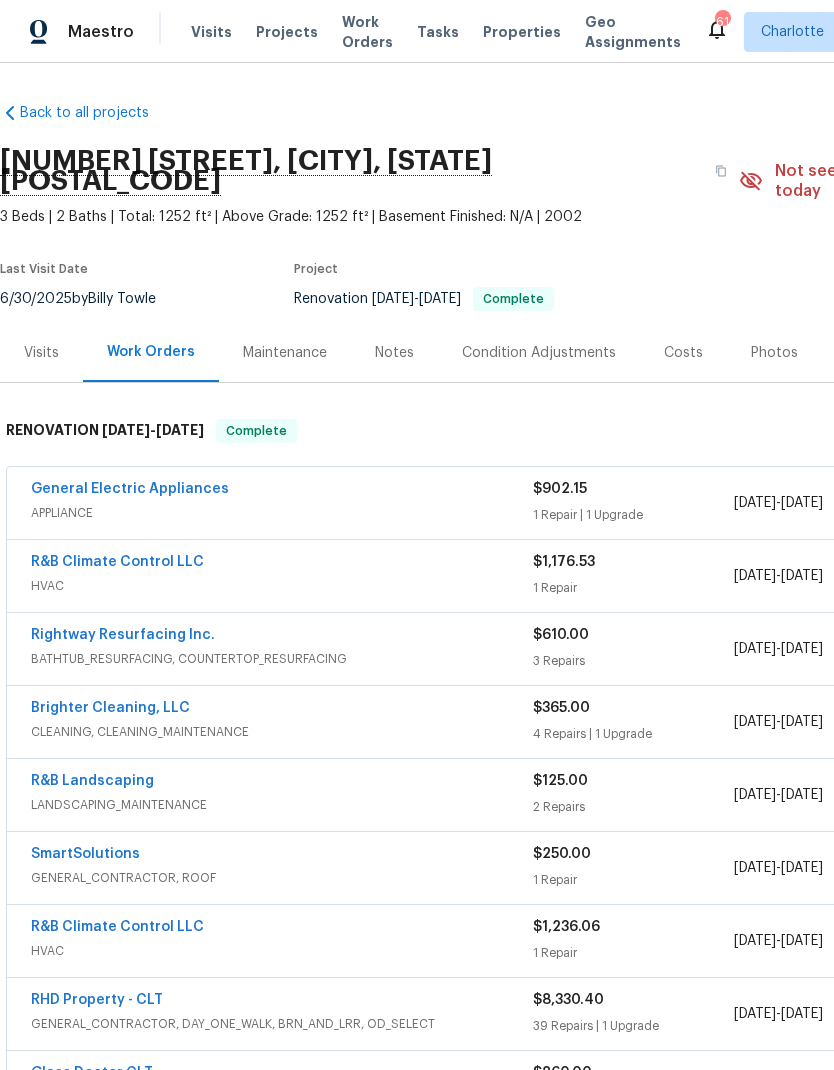 scroll, scrollTop: 0, scrollLeft: 0, axis: both 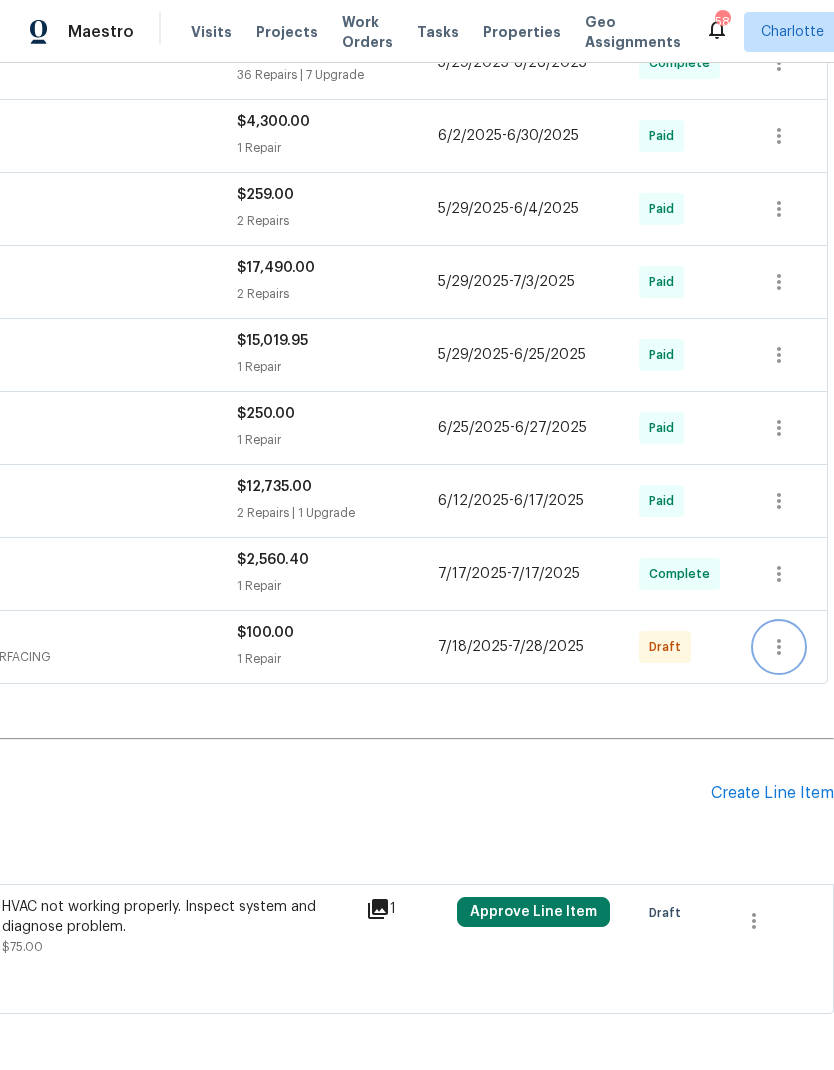 click 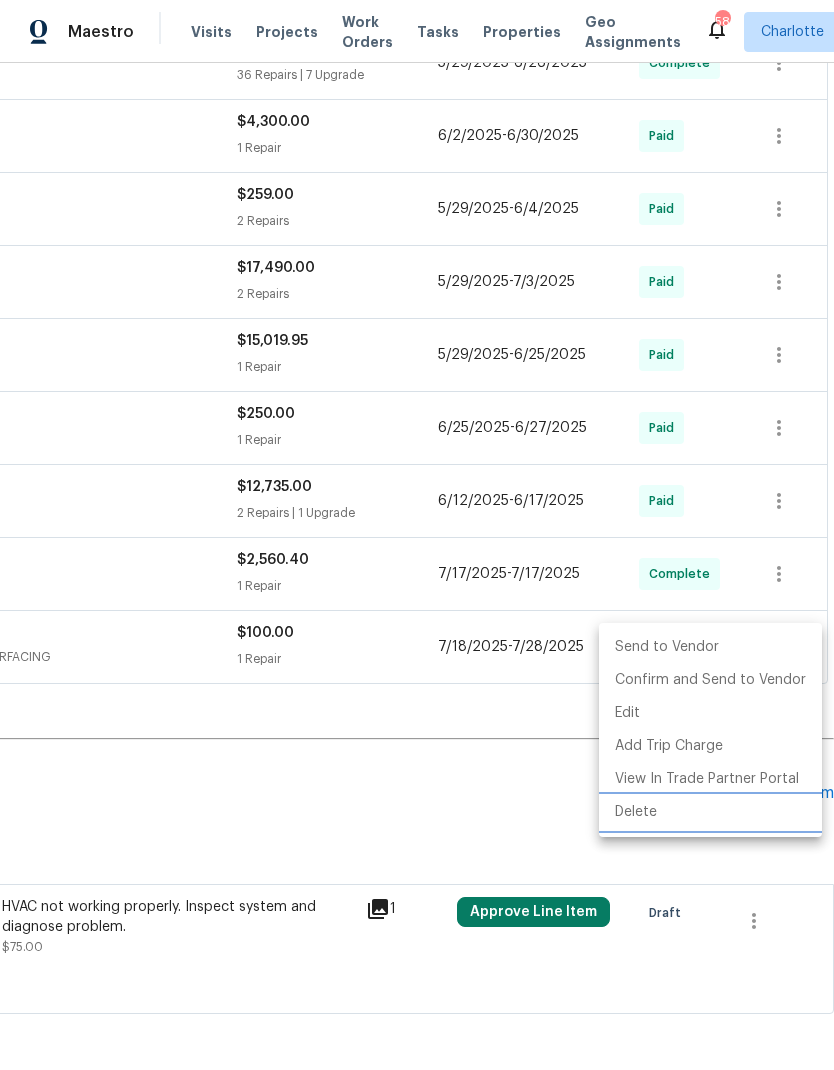 click on "Delete" at bounding box center [710, 812] 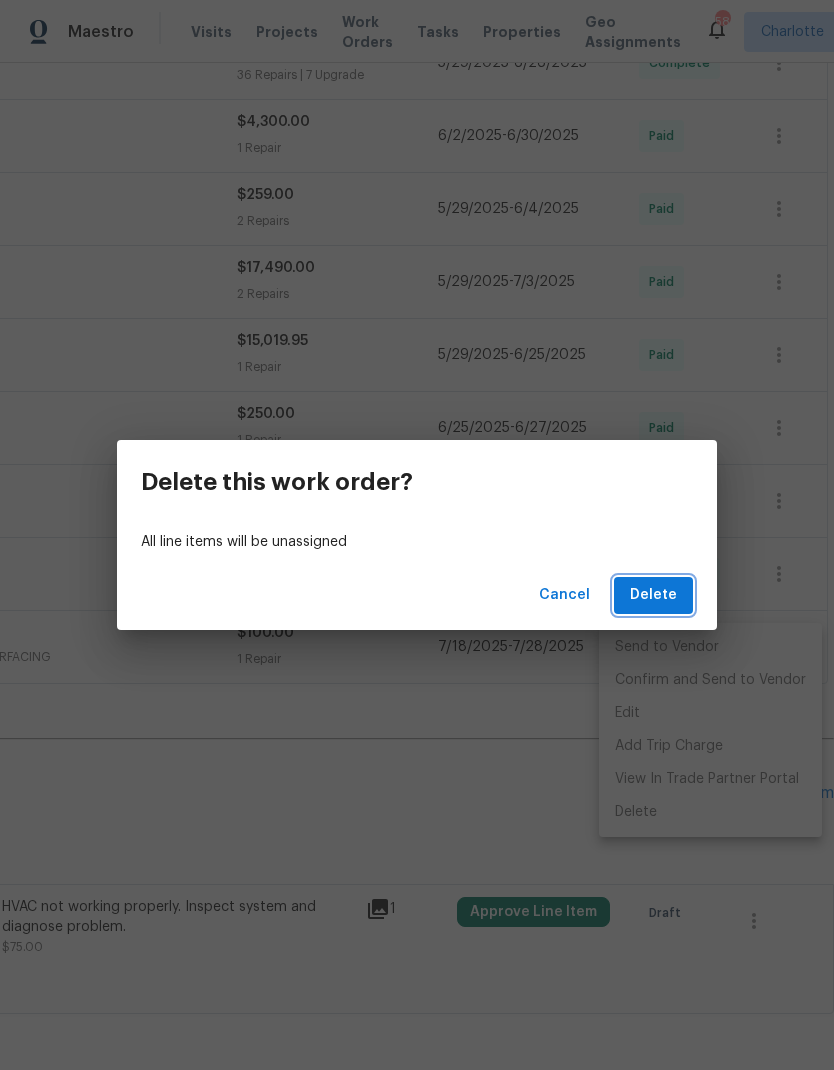 click on "Delete" at bounding box center [653, 595] 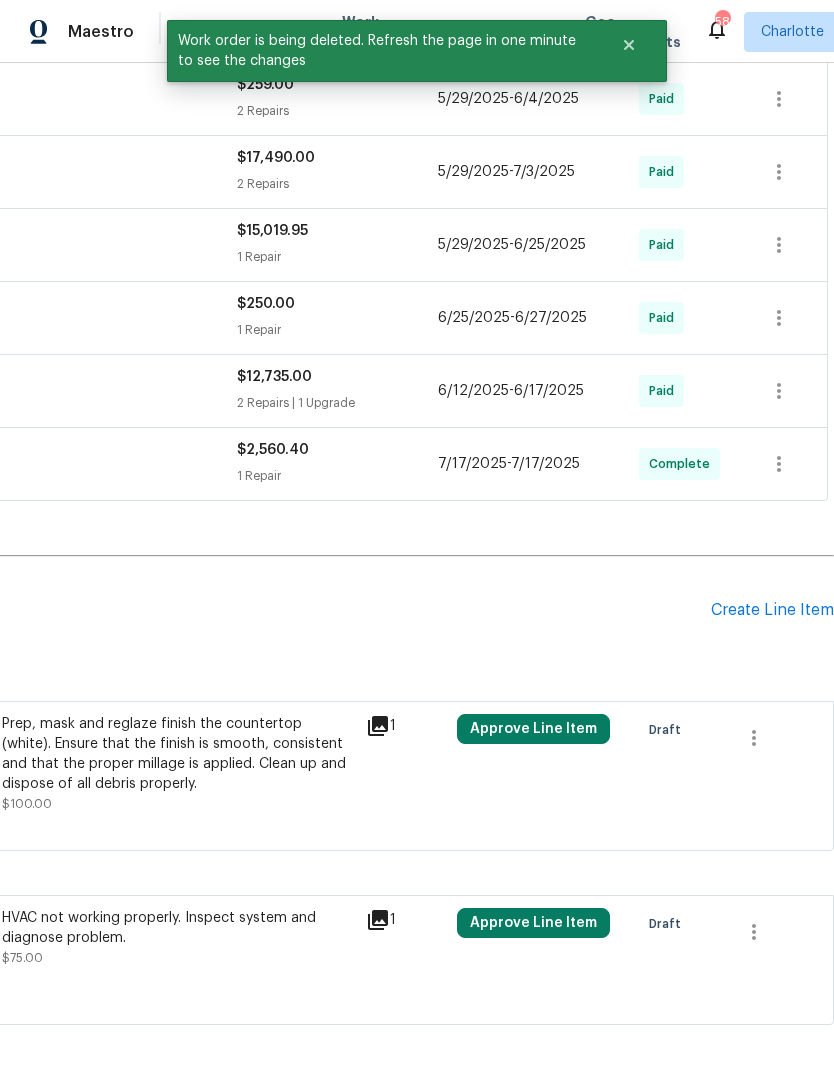 scroll, scrollTop: 1187, scrollLeft: 296, axis: both 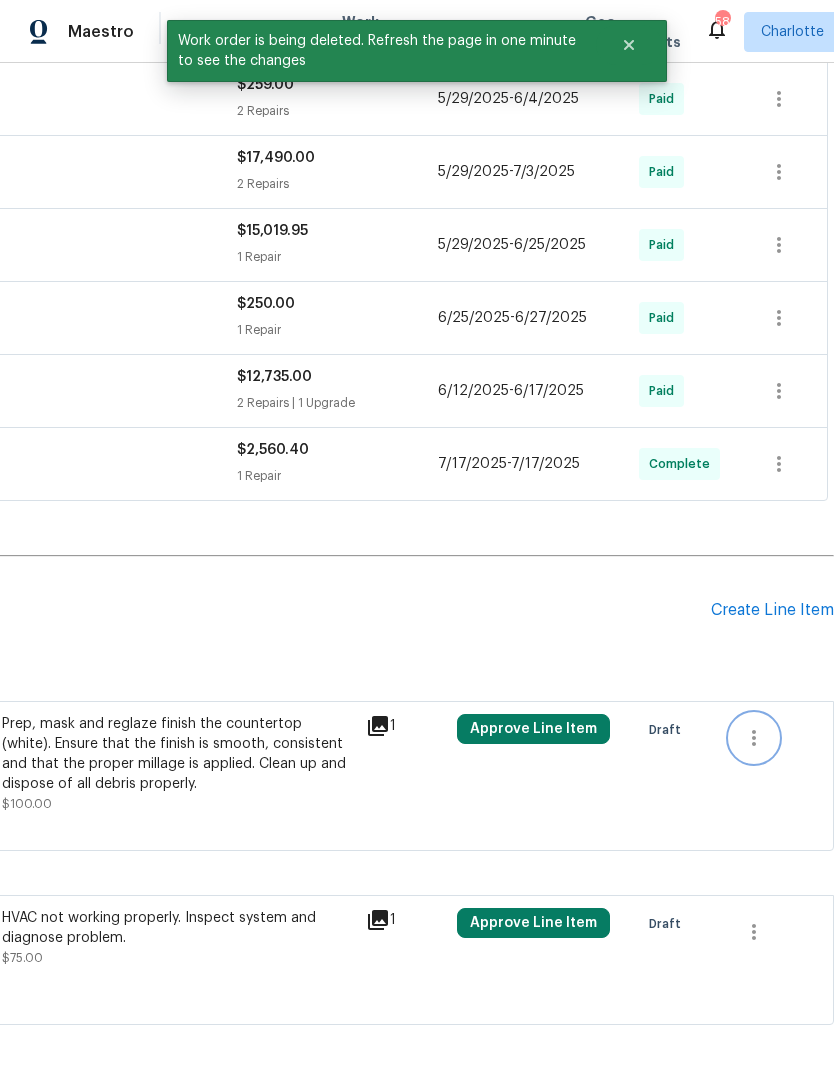 click 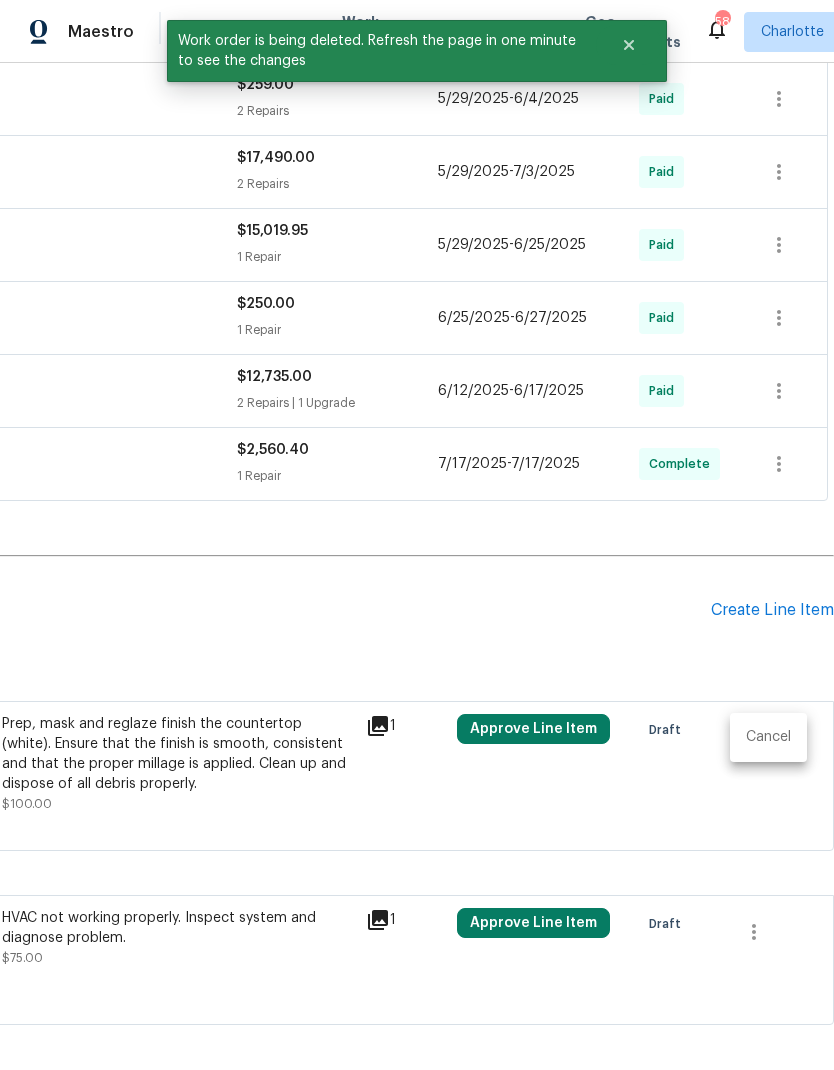 click on "Cancel" at bounding box center (768, 737) 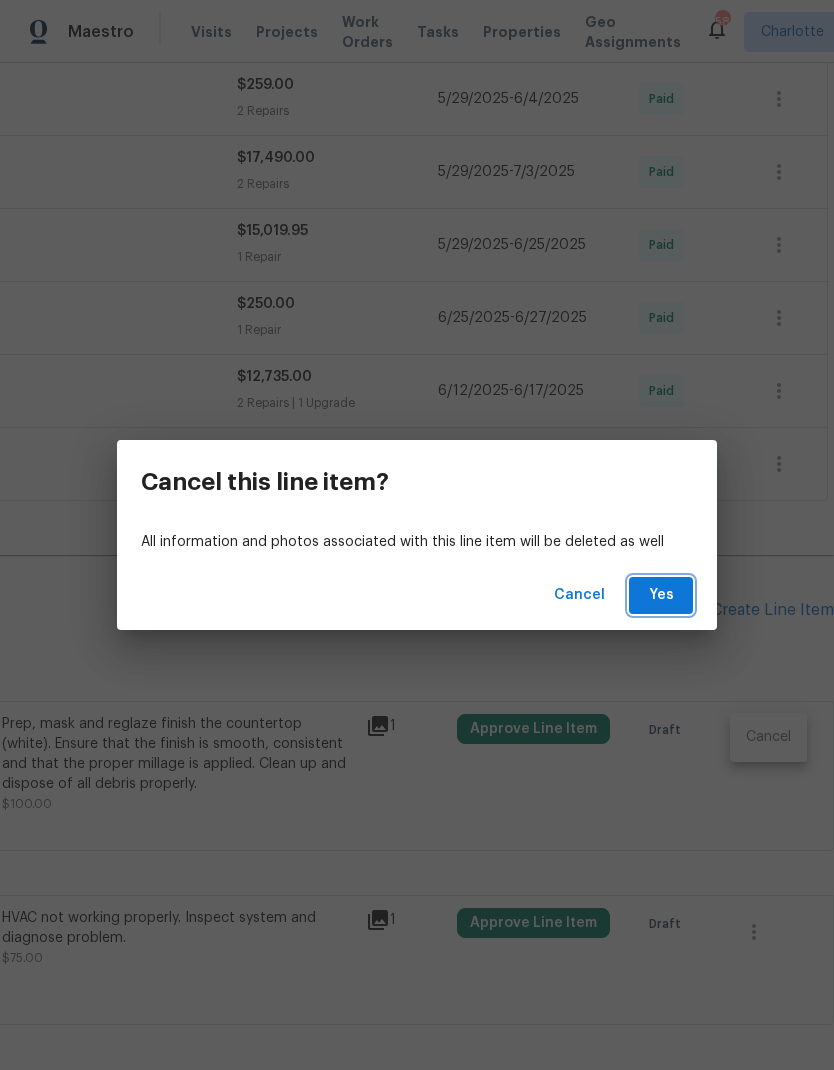 click on "Yes" at bounding box center [661, 595] 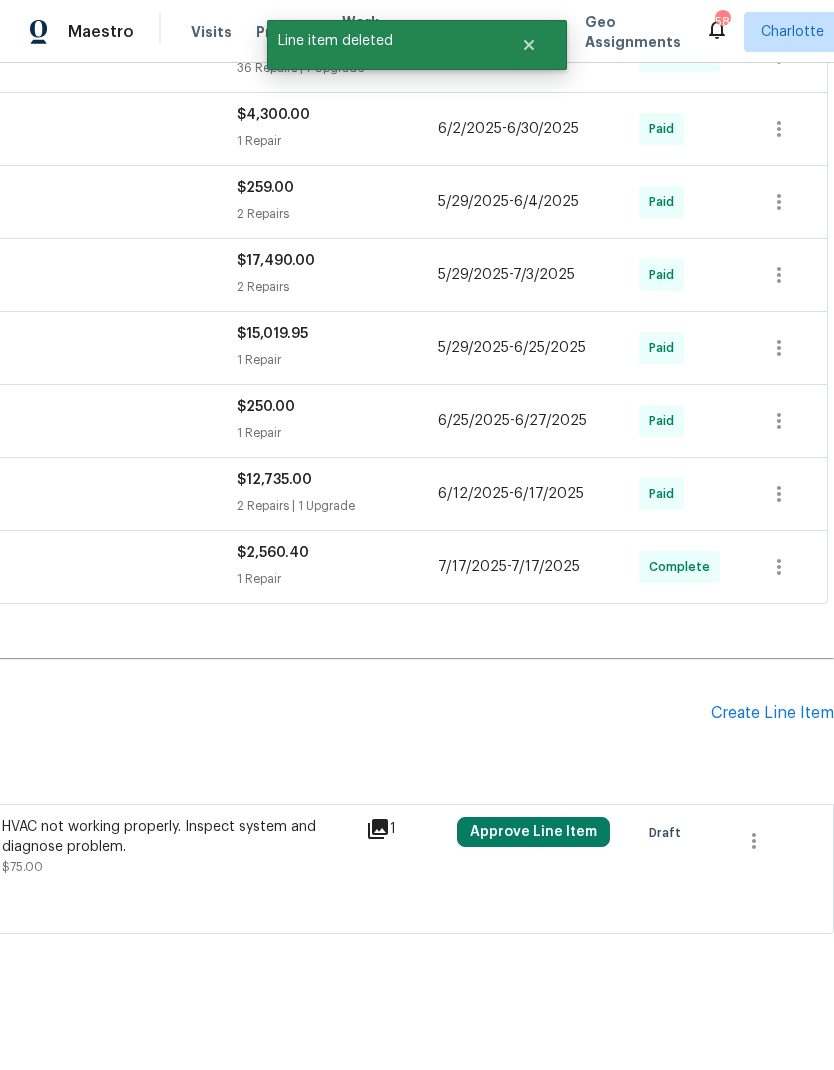 scroll, scrollTop: 1004, scrollLeft: 296, axis: both 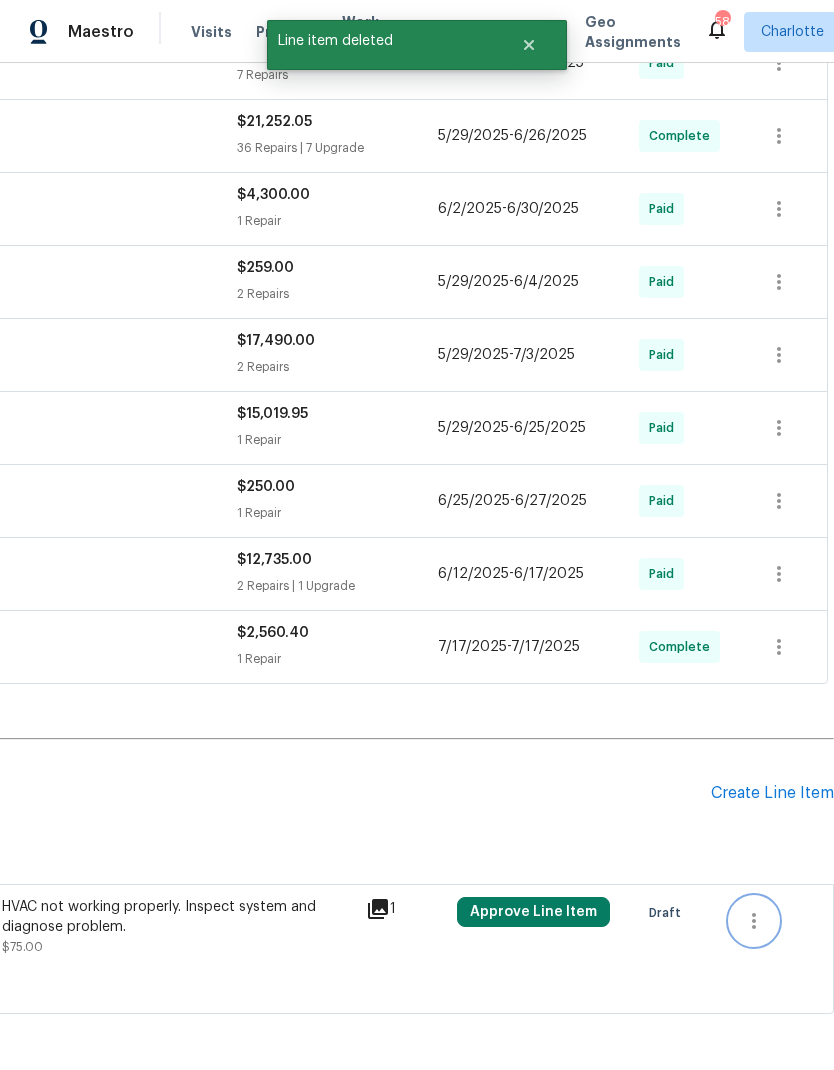 click 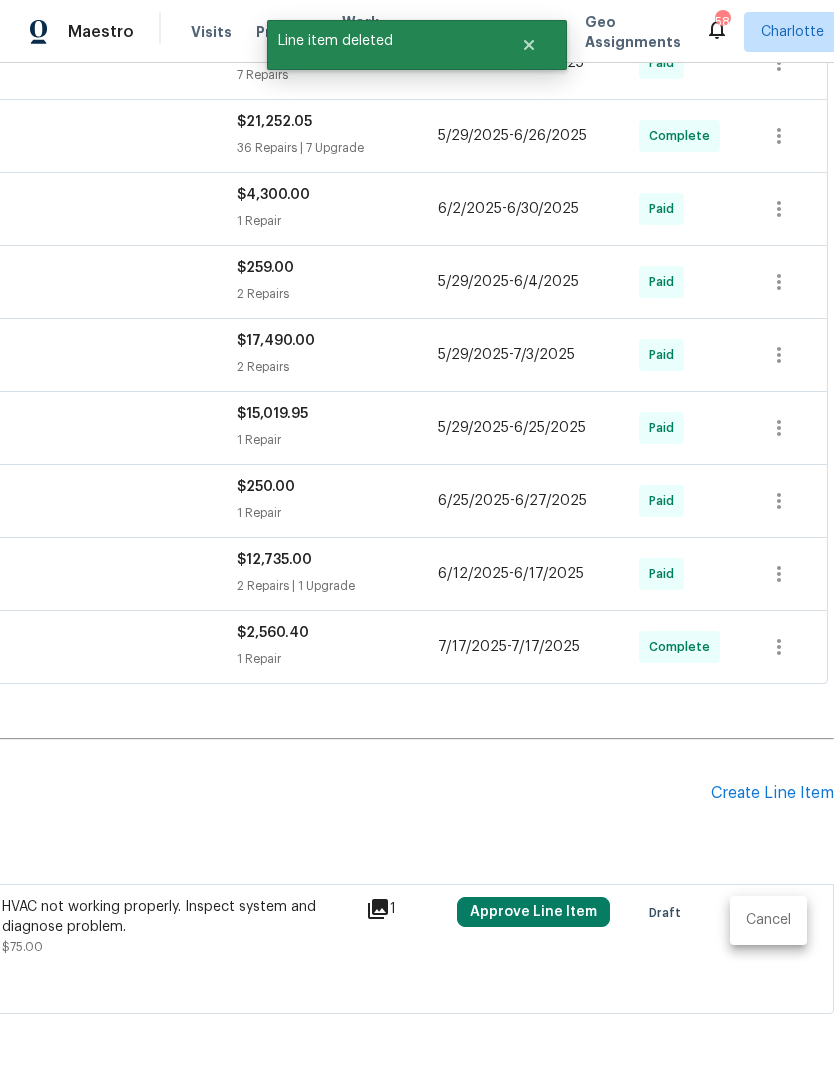 click on "Cancel" at bounding box center (768, 920) 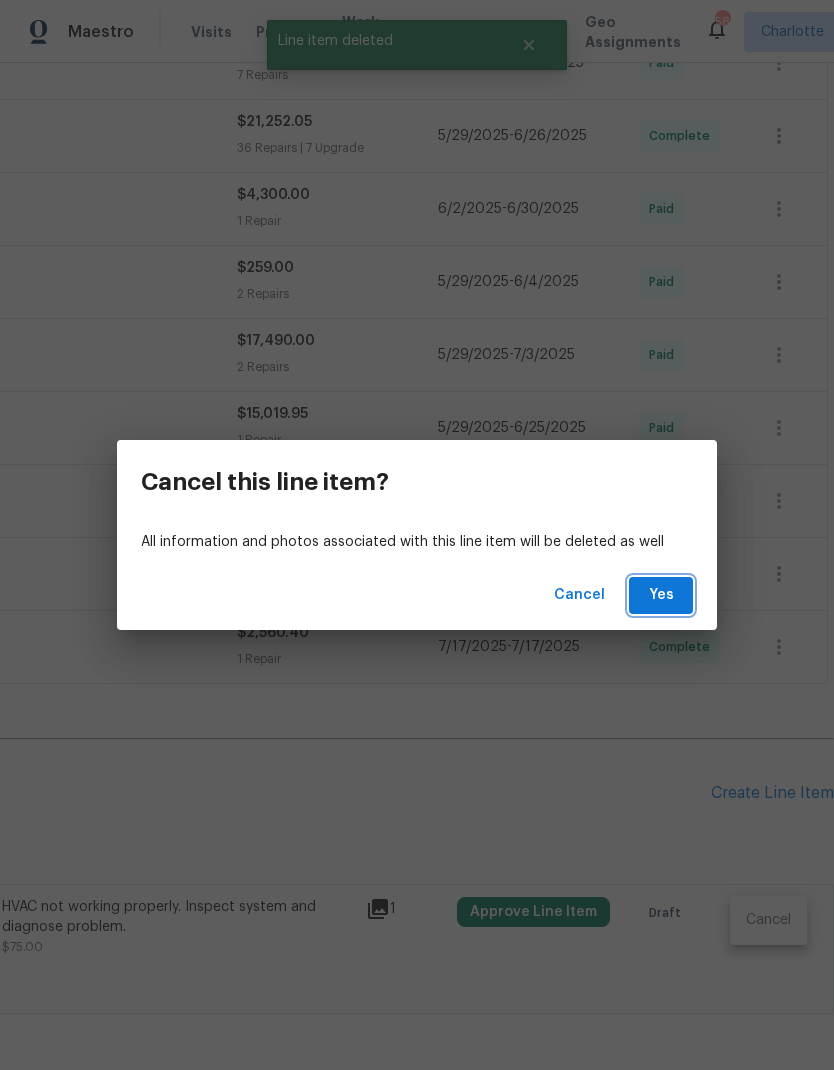 click on "Yes" at bounding box center [661, 595] 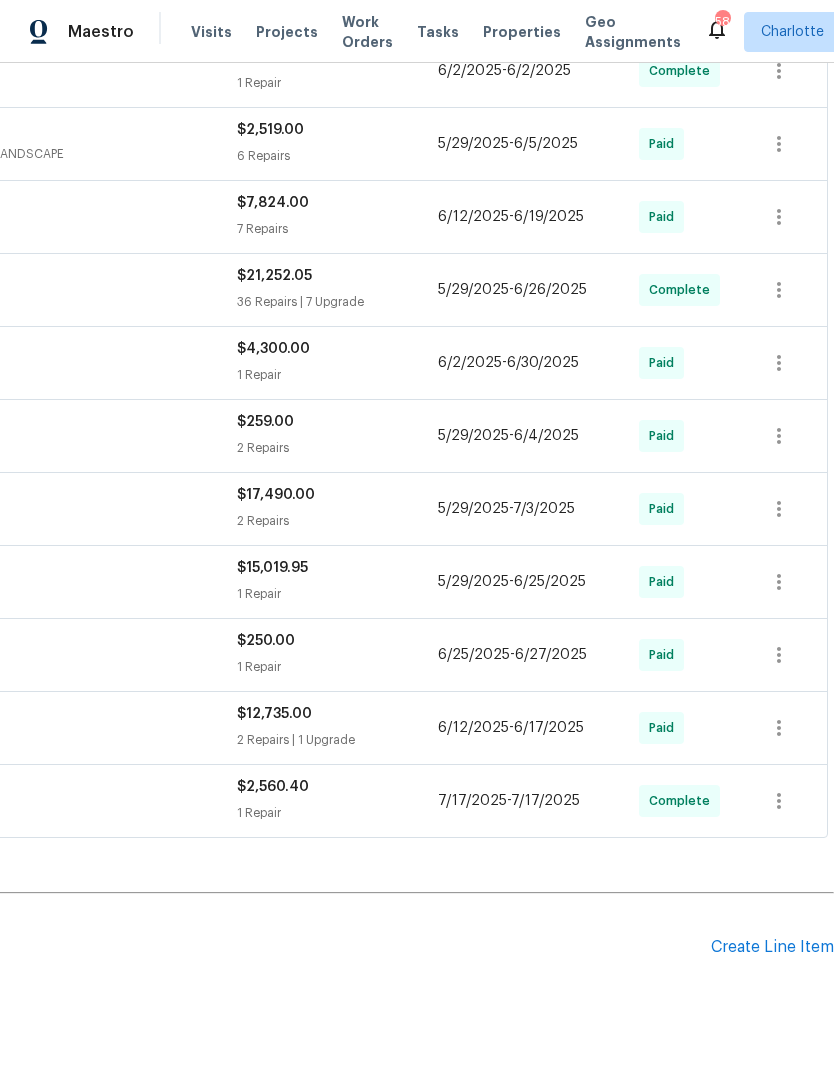 scroll, scrollTop: 849, scrollLeft: 296, axis: both 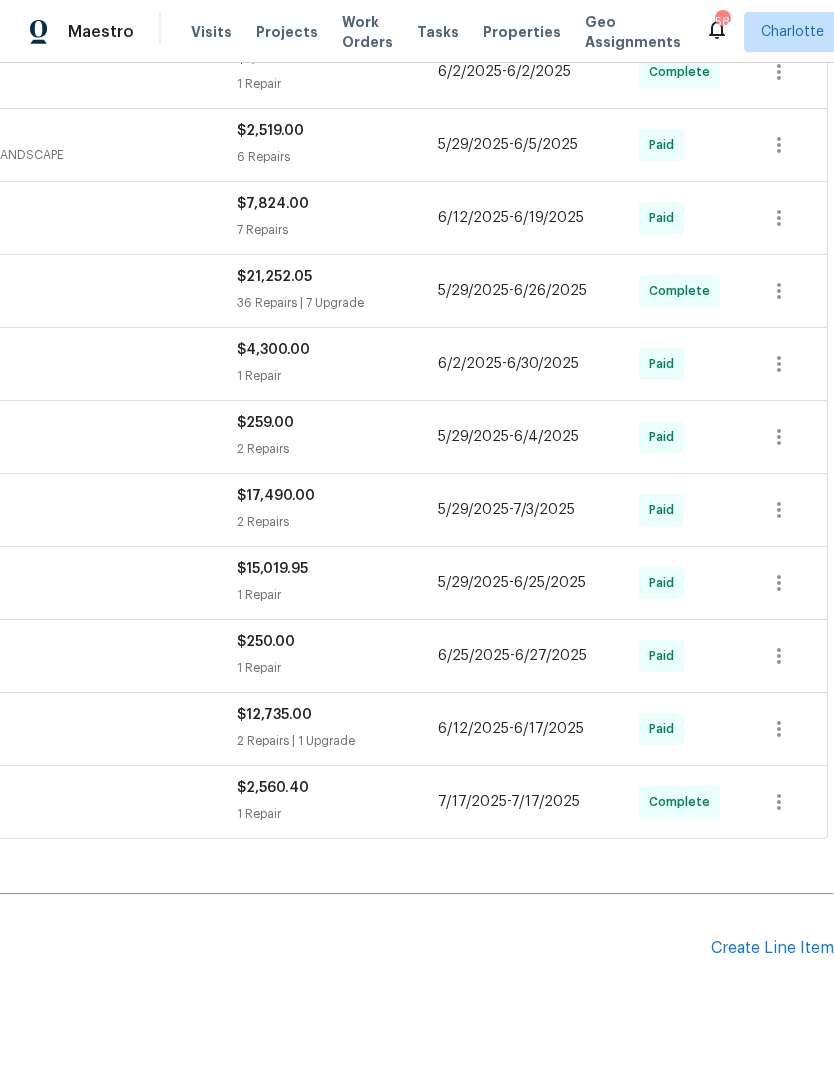 click on "Create Line Item" at bounding box center (772, 948) 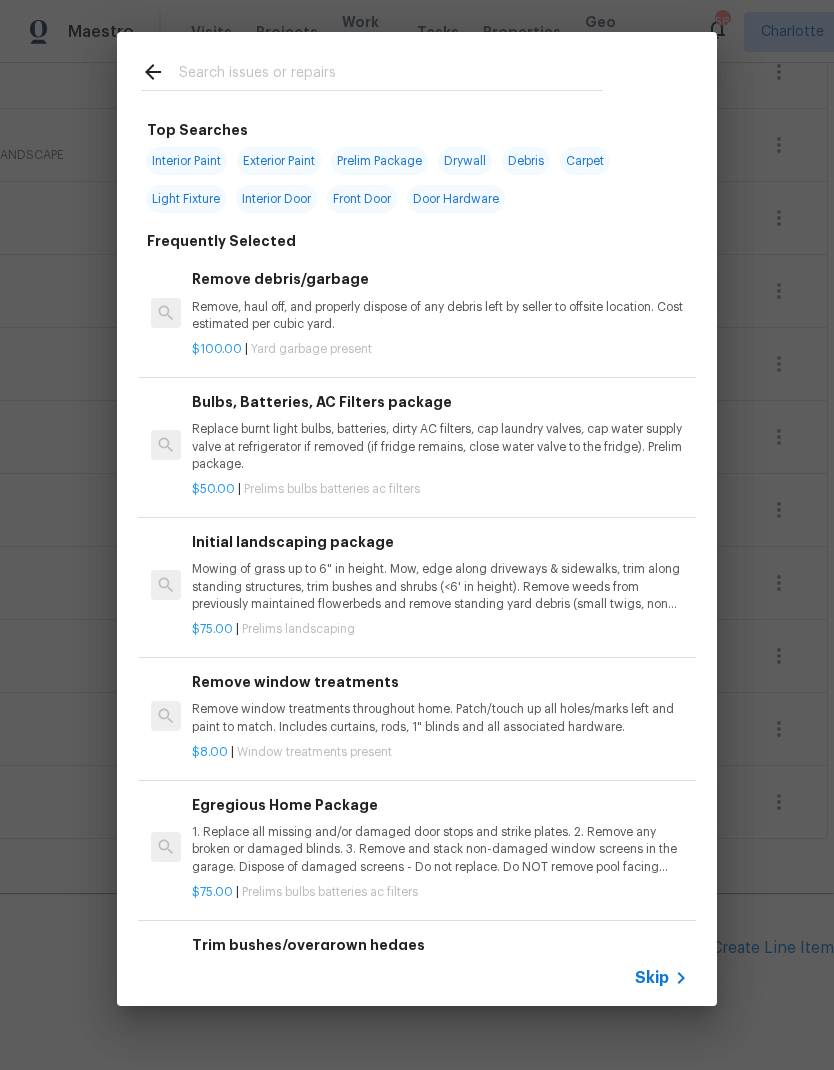 click at bounding box center (391, 75) 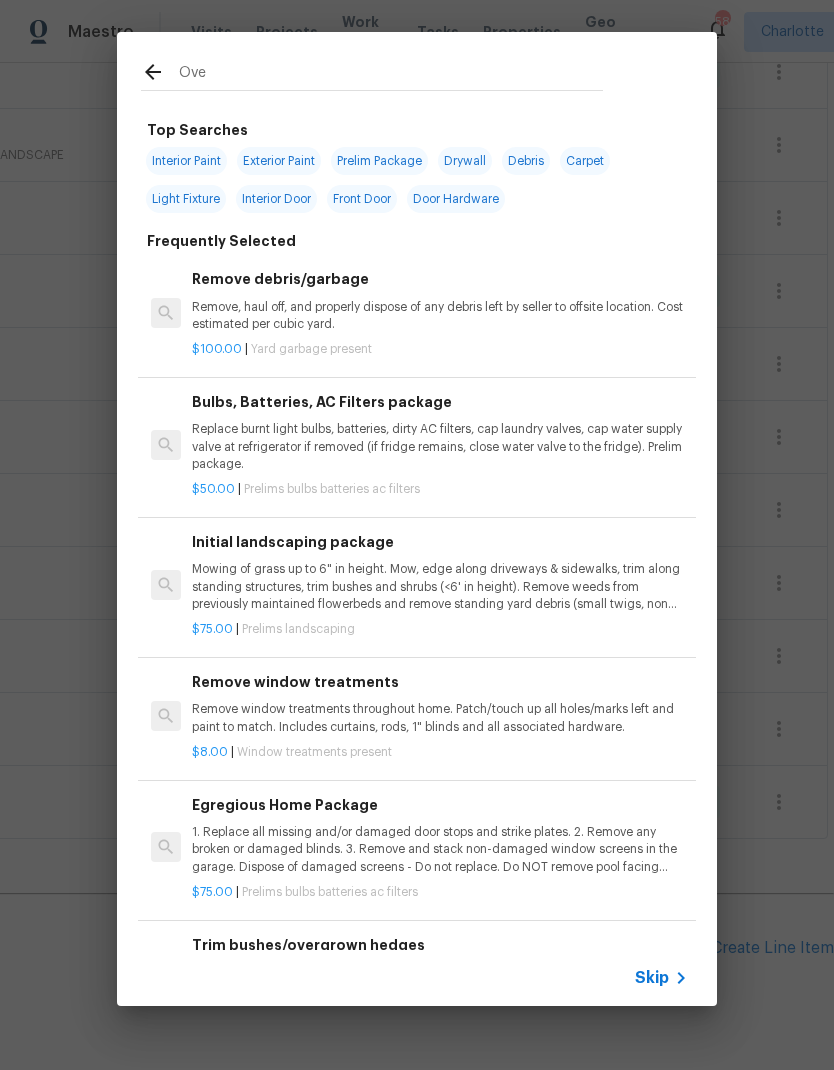 type on "Over" 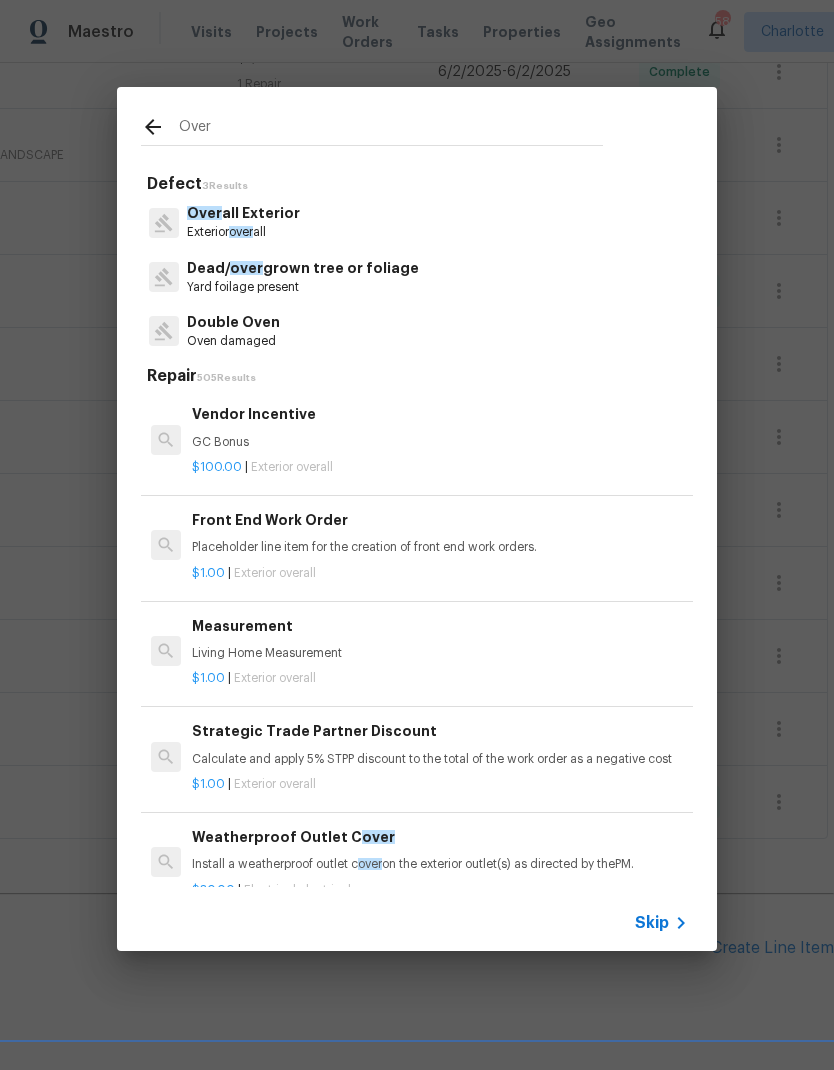 click on "Over" at bounding box center [204, 213] 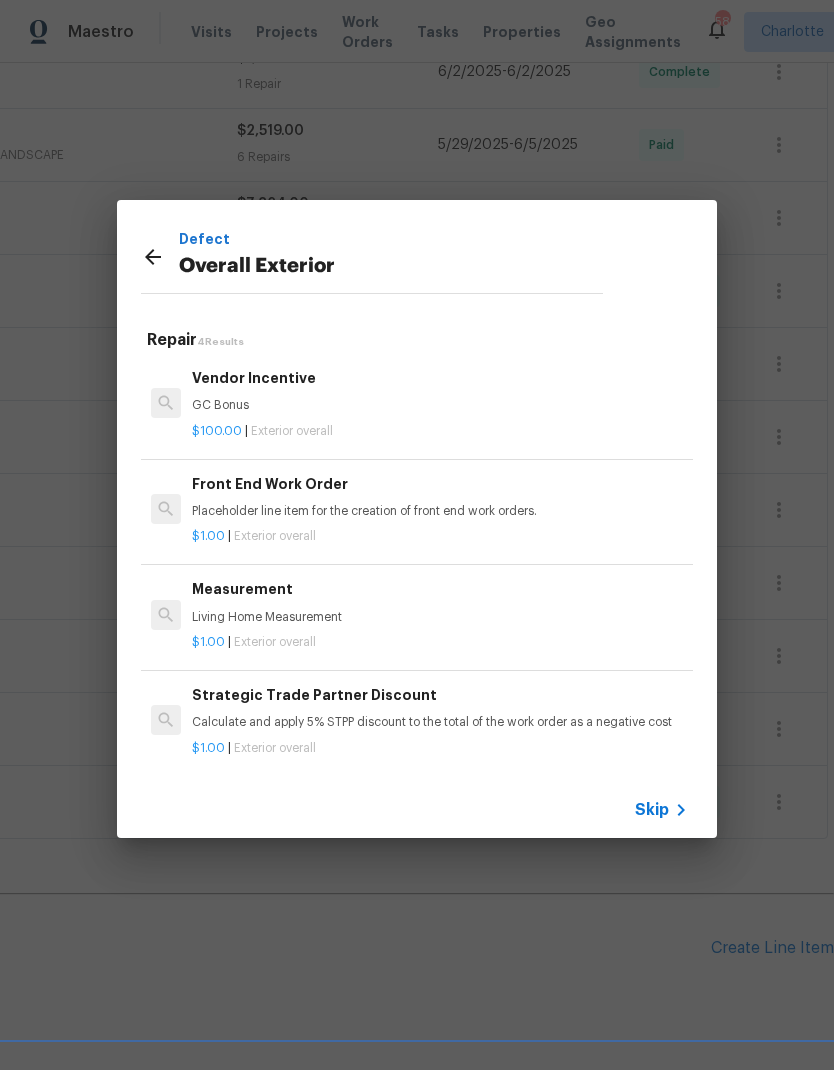 click on "Front End Work Order" at bounding box center (440, 484) 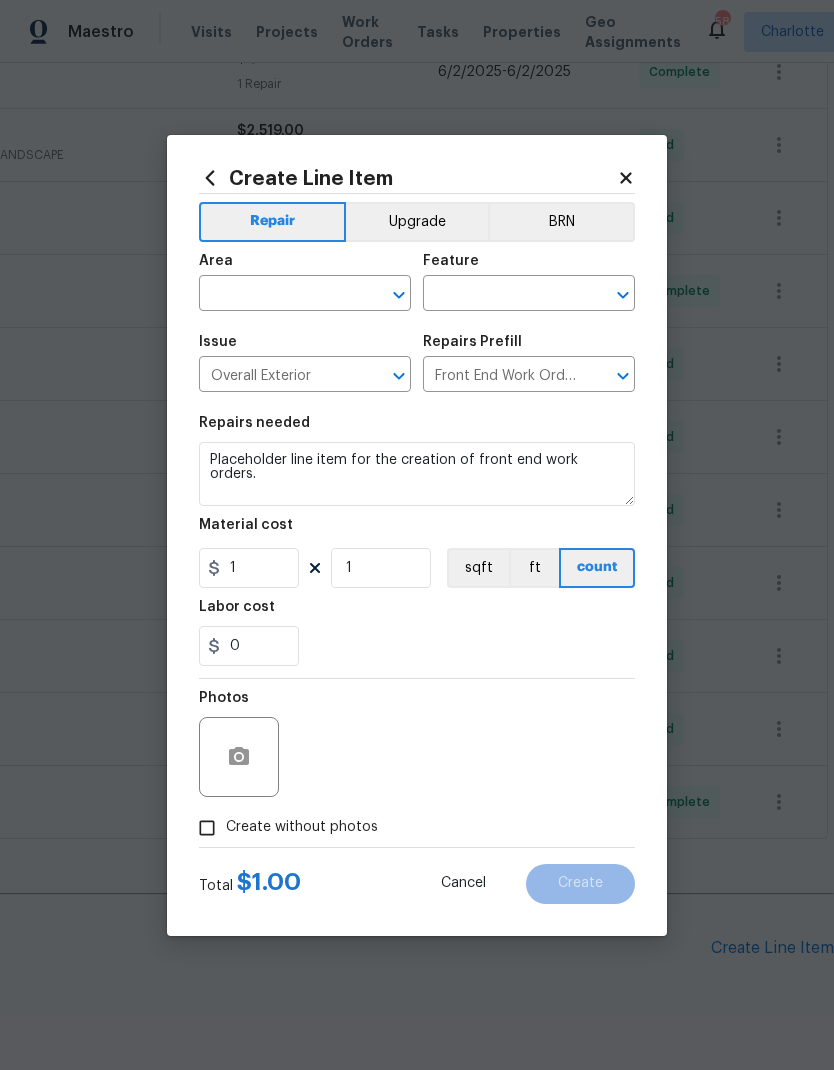 click at bounding box center (277, 295) 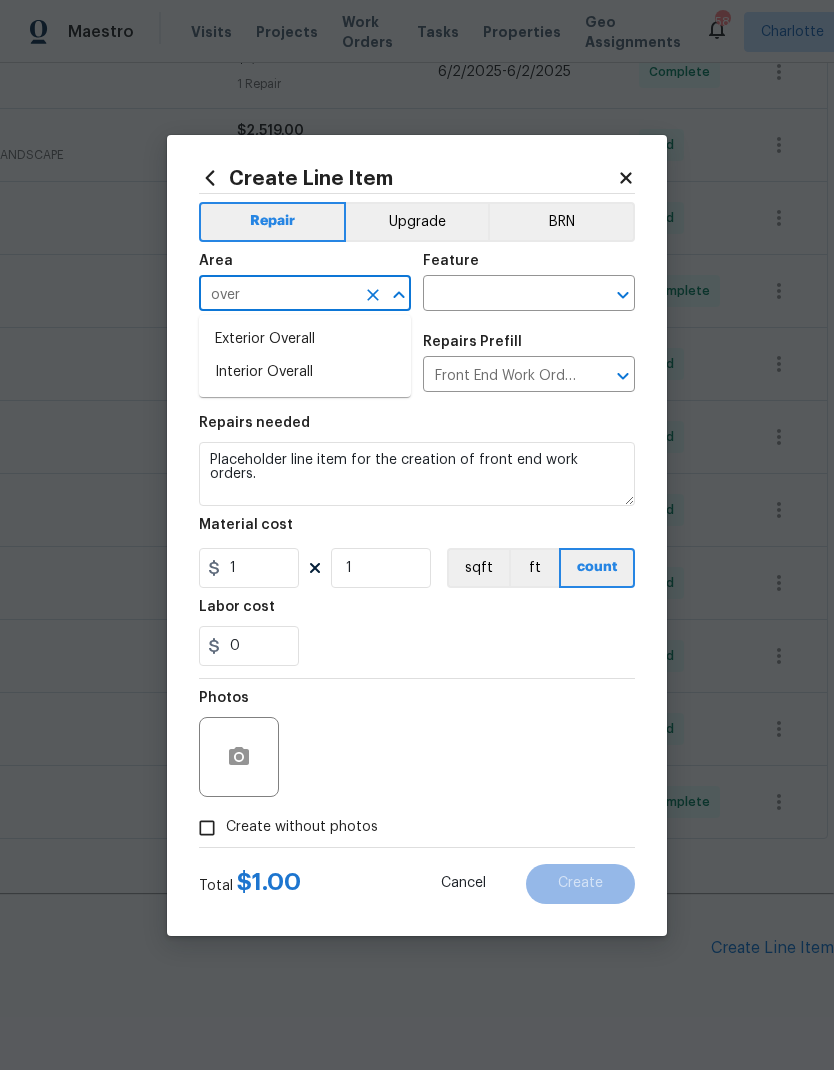 click on "Interior Overall" at bounding box center (305, 372) 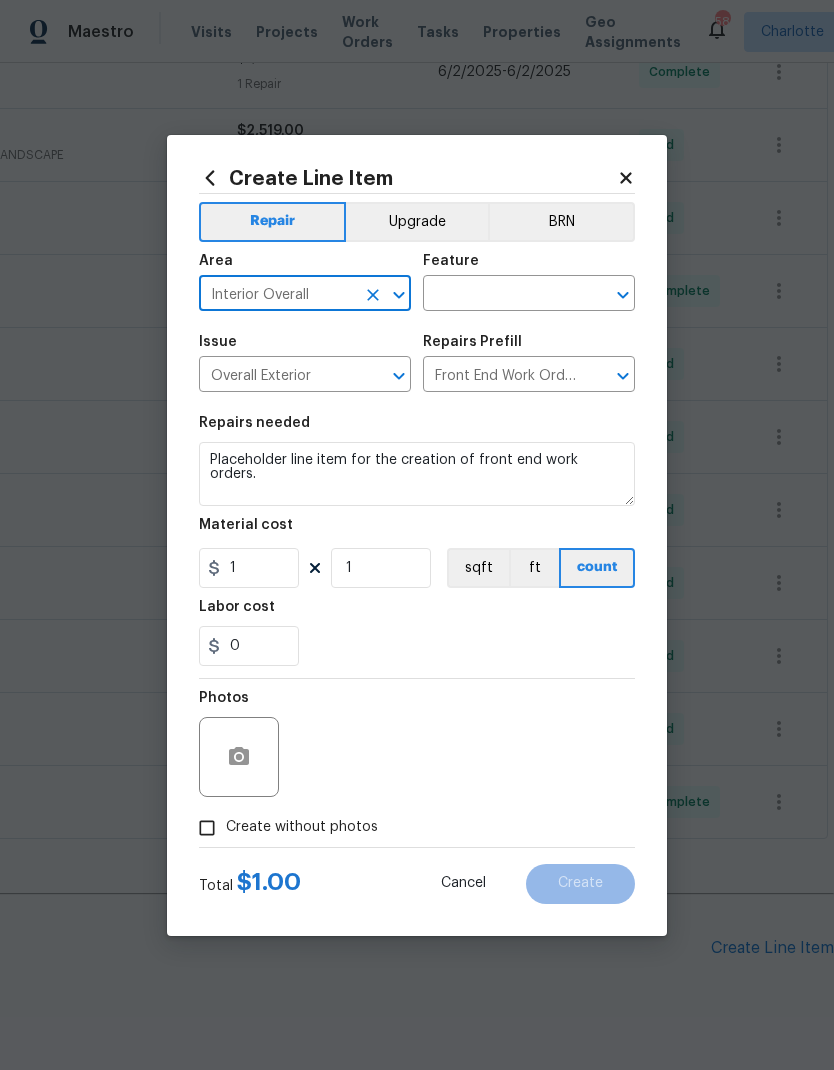 click at bounding box center [501, 295] 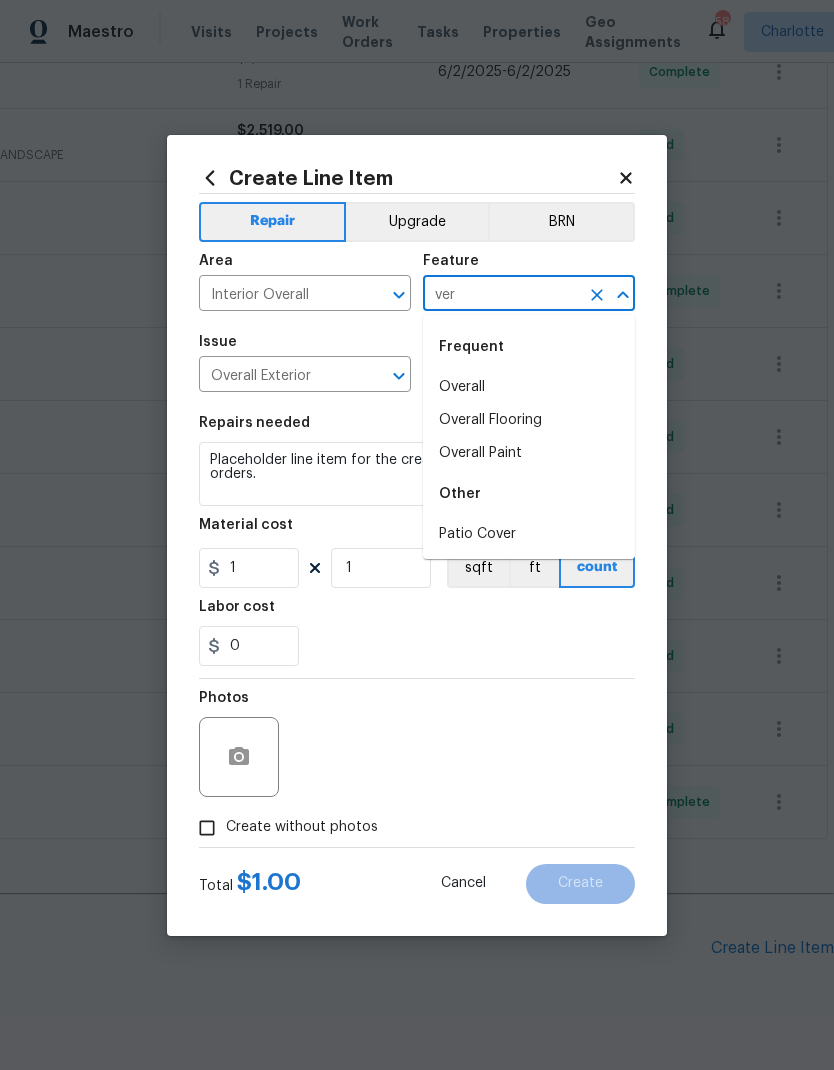 click on "Overall" at bounding box center (529, 387) 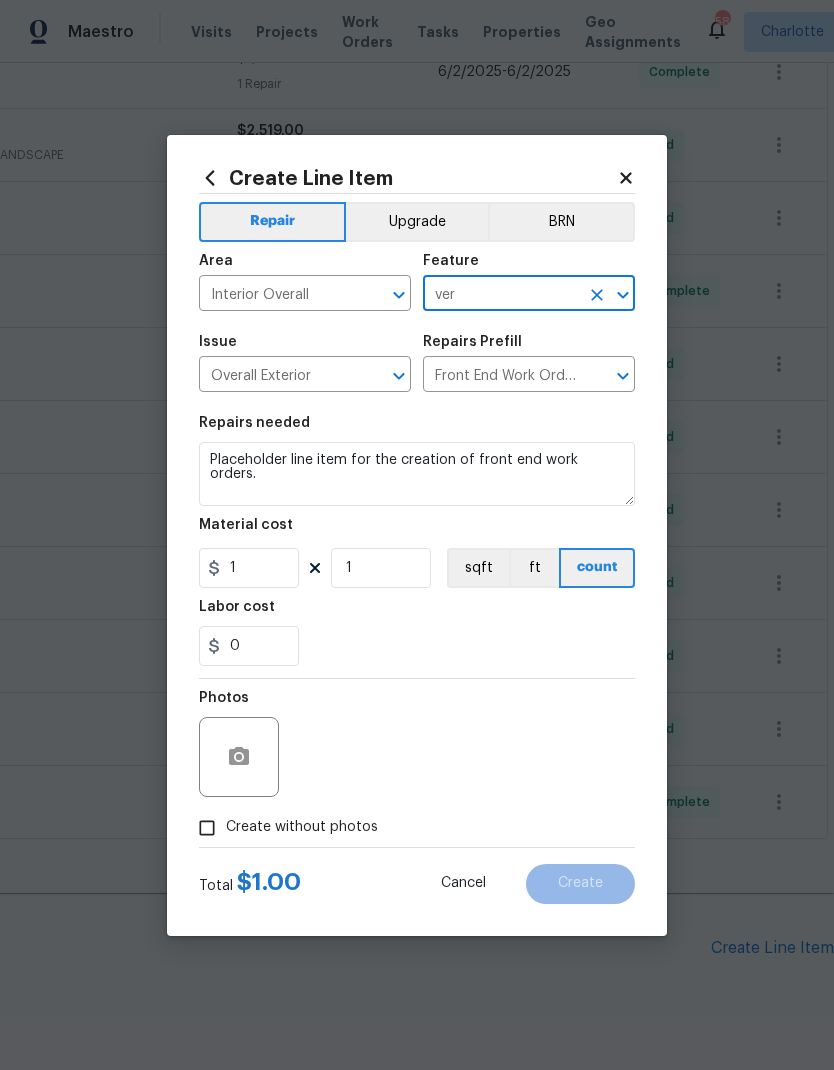 type on "Overall" 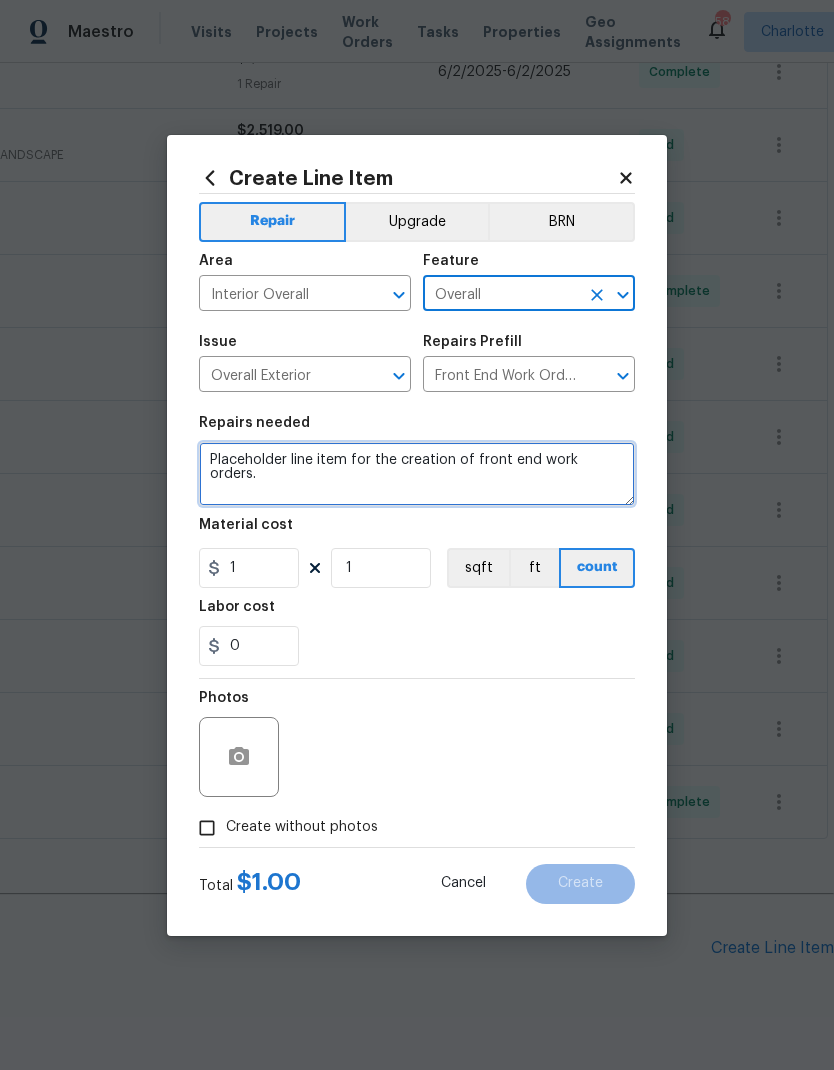 click on "Placeholder line item for the creation of front end work orders." at bounding box center (417, 474) 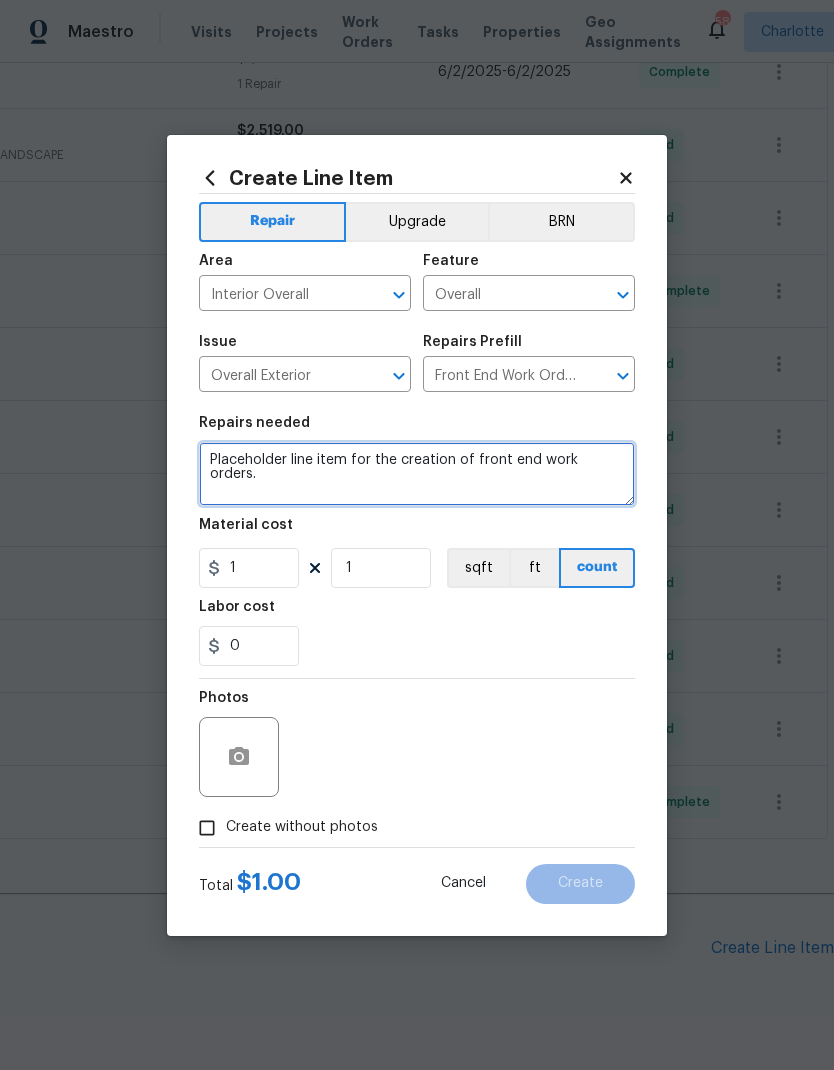 click on "Placeholder line item for the creation of front end work orders." at bounding box center [417, 474] 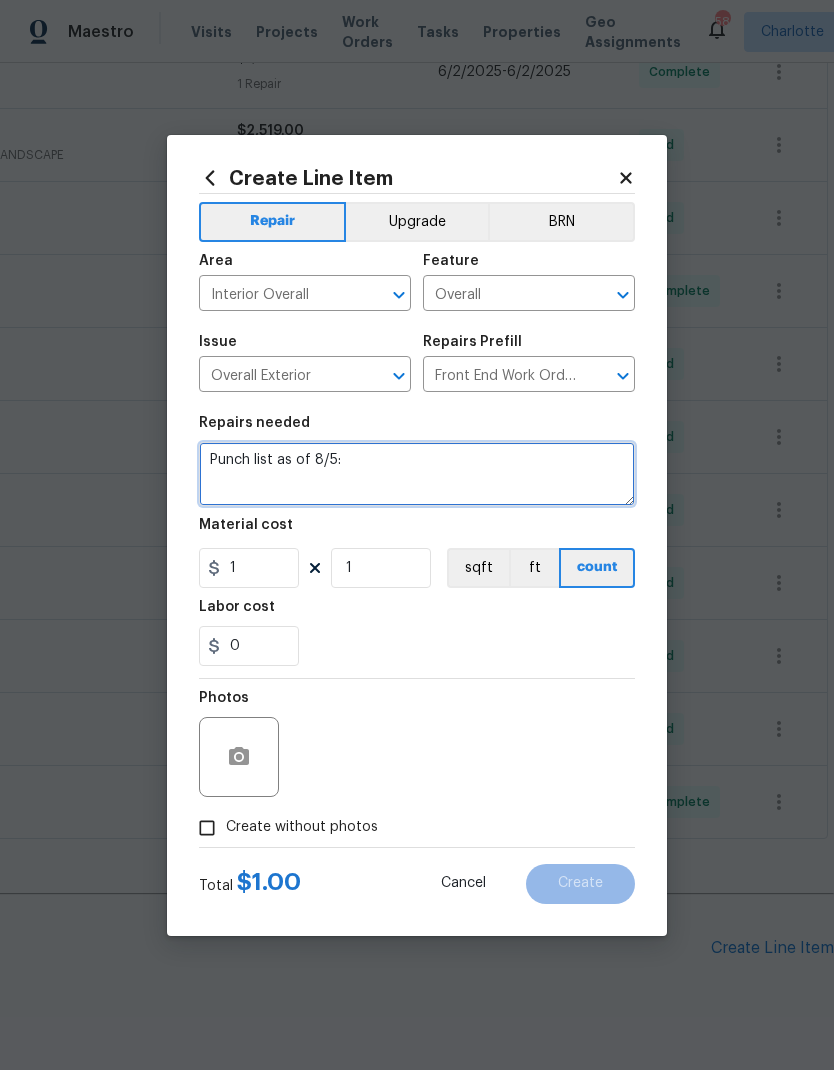 click on "Punch list as of 8/5:" at bounding box center (417, 474) 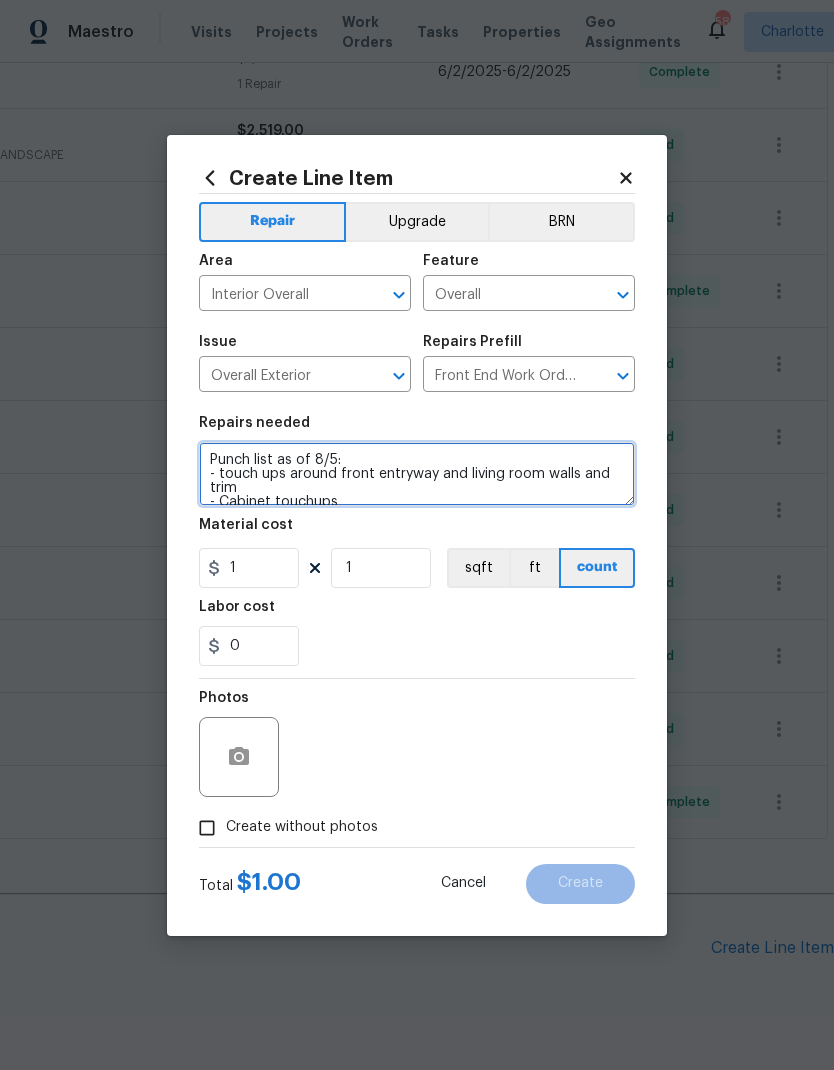 scroll, scrollTop: 308, scrollLeft: 0, axis: vertical 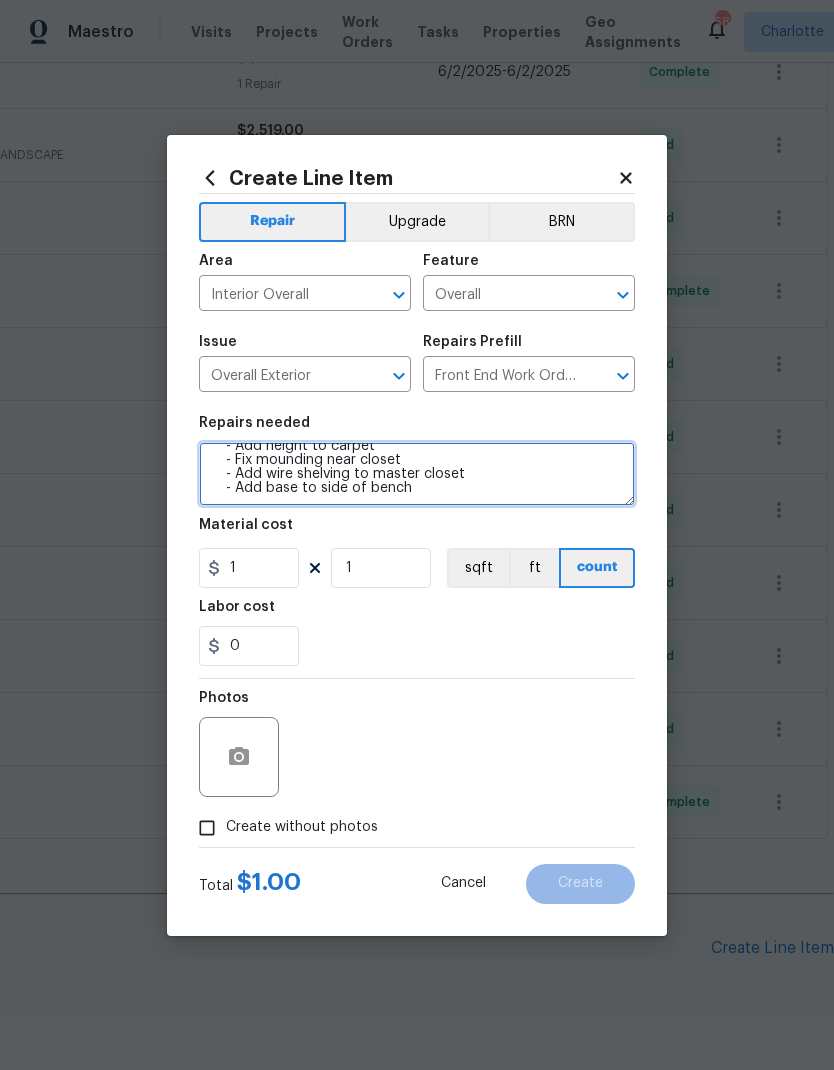 type on "Punch list as of 8/5:
- touch ups around front entryway and living room walls and  trim
- Cabinet touchups
- Trim for dining room at back doors
- Shelves for kitchen cabs by refrigerator
- Cabinets paint touchups under and at base
- Hall bath door touch up paint and door stuck
-  touch up caulk at ceiling,
- tp holder
- Inside cabs
- Add shelf and patch drywall
- Add under carpet bedroom 1
- Attic access touchup paint and ceiling
- Bedroom 2
- remove and paint bar
- Caulk at window
- Master bedroom
- white trim
- Clean up under double window
- Touch up ceiling
- Add height to carpet
- Fix mounding near closet
- Add wire shelving to master closet
- Add base to side of bench" 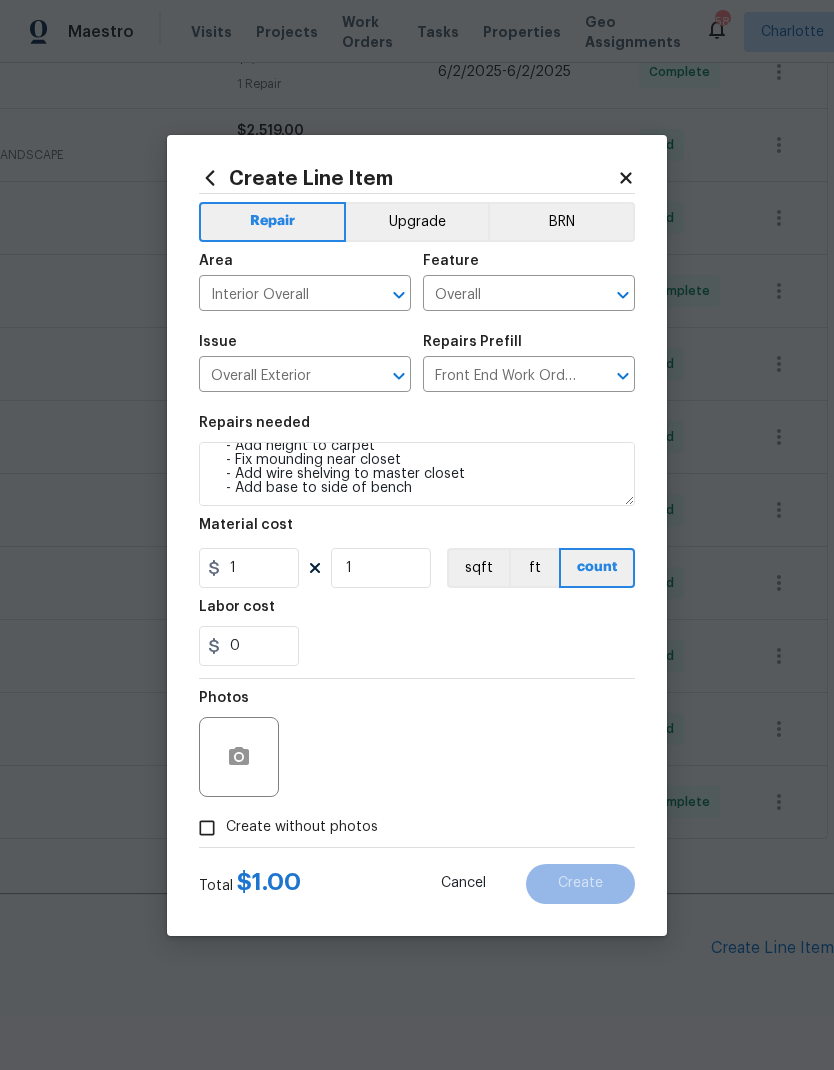 click on "0" at bounding box center (417, 646) 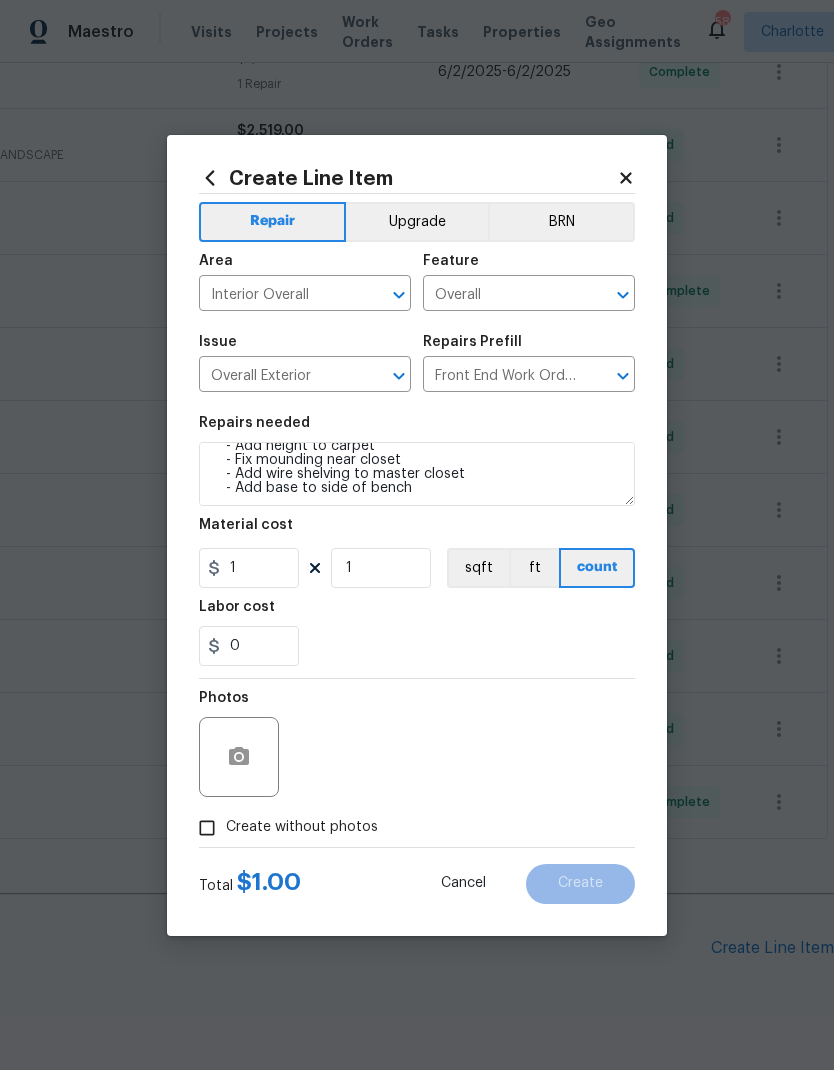 click on "Create without photos" at bounding box center [207, 828] 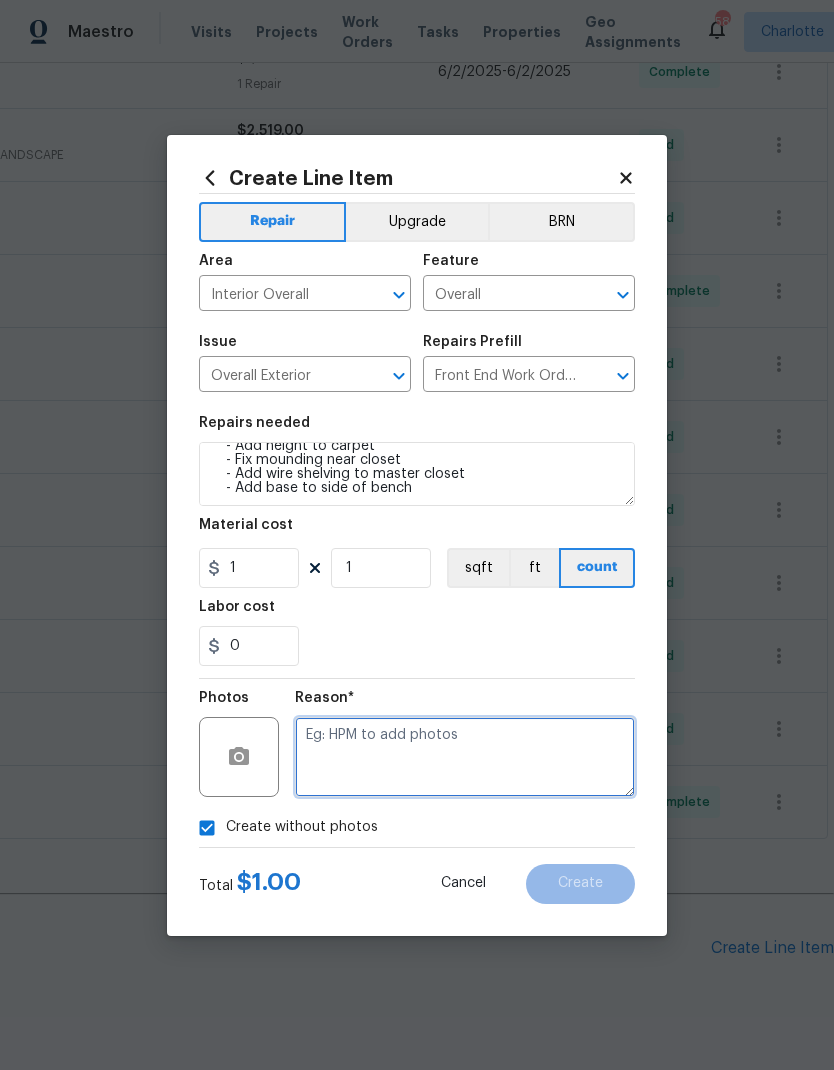 click at bounding box center (465, 757) 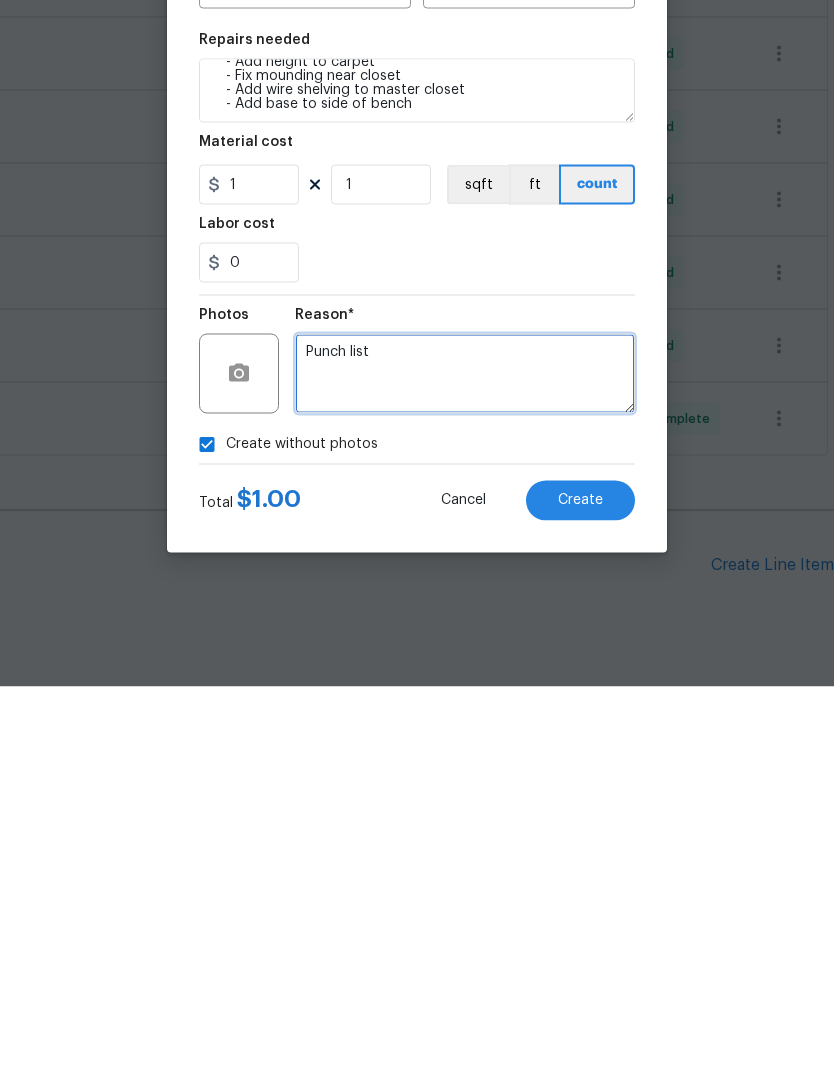 type on "Punch list" 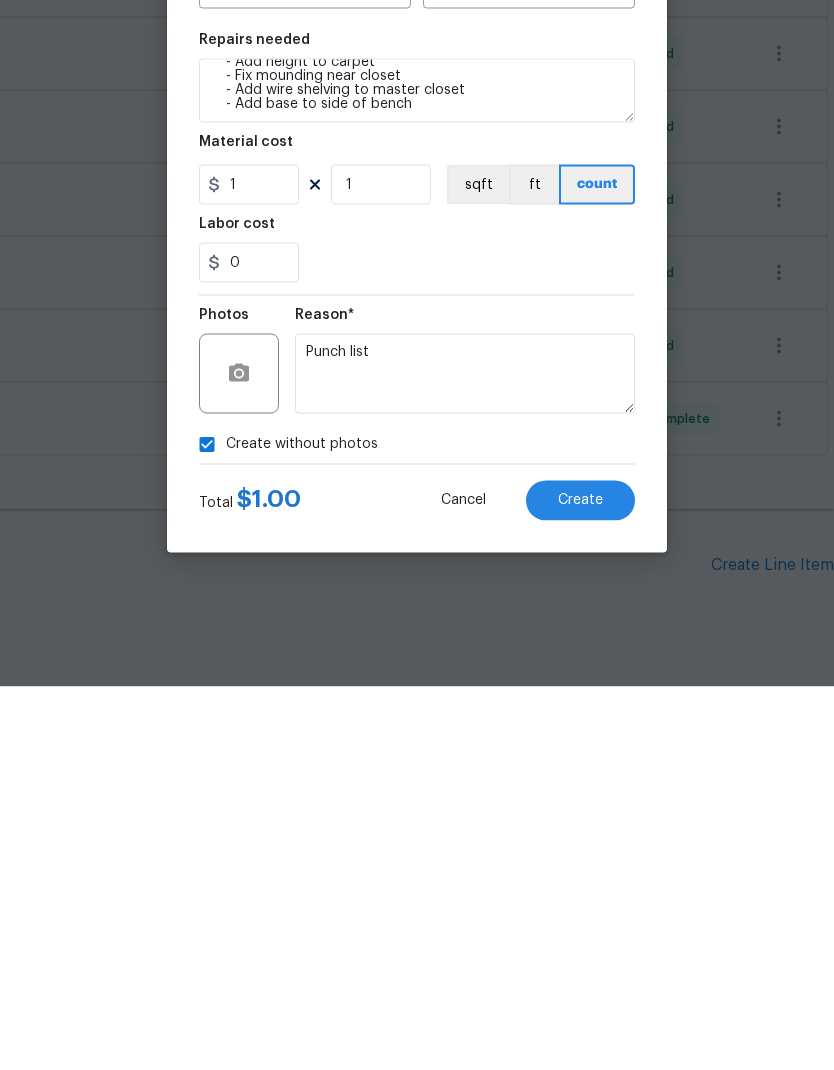 click on "Create" at bounding box center (580, 883) 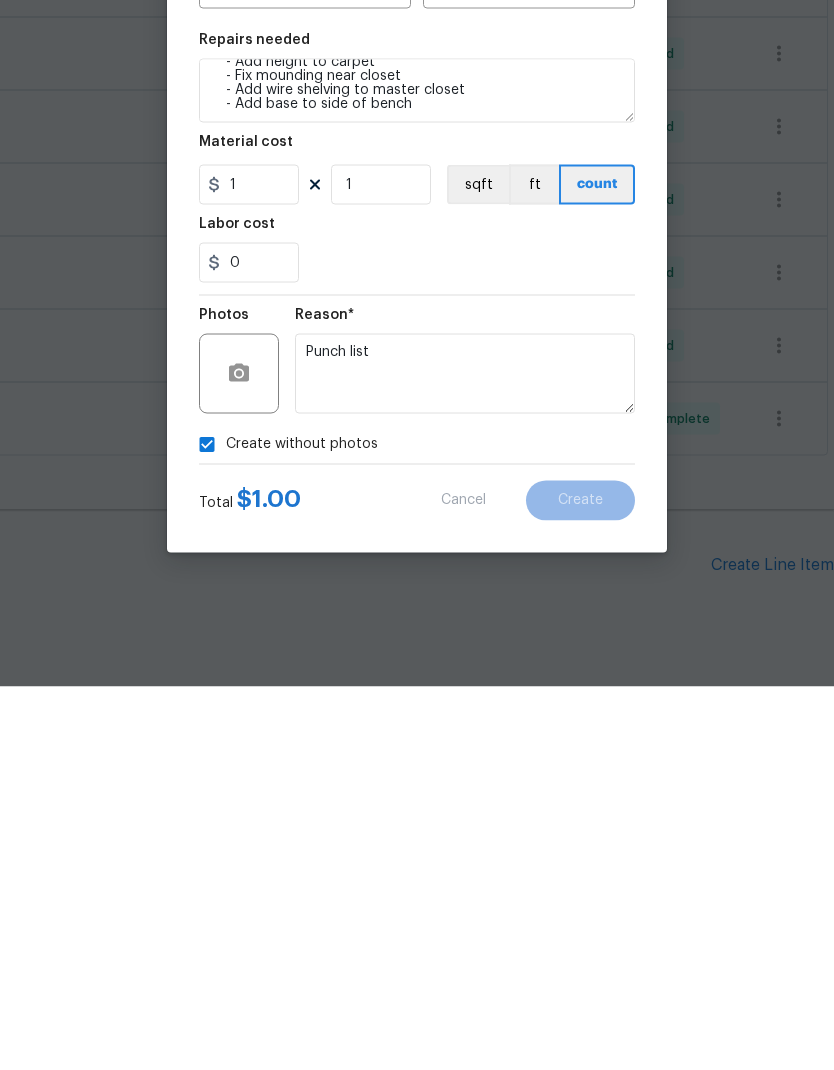scroll, scrollTop: 80, scrollLeft: 0, axis: vertical 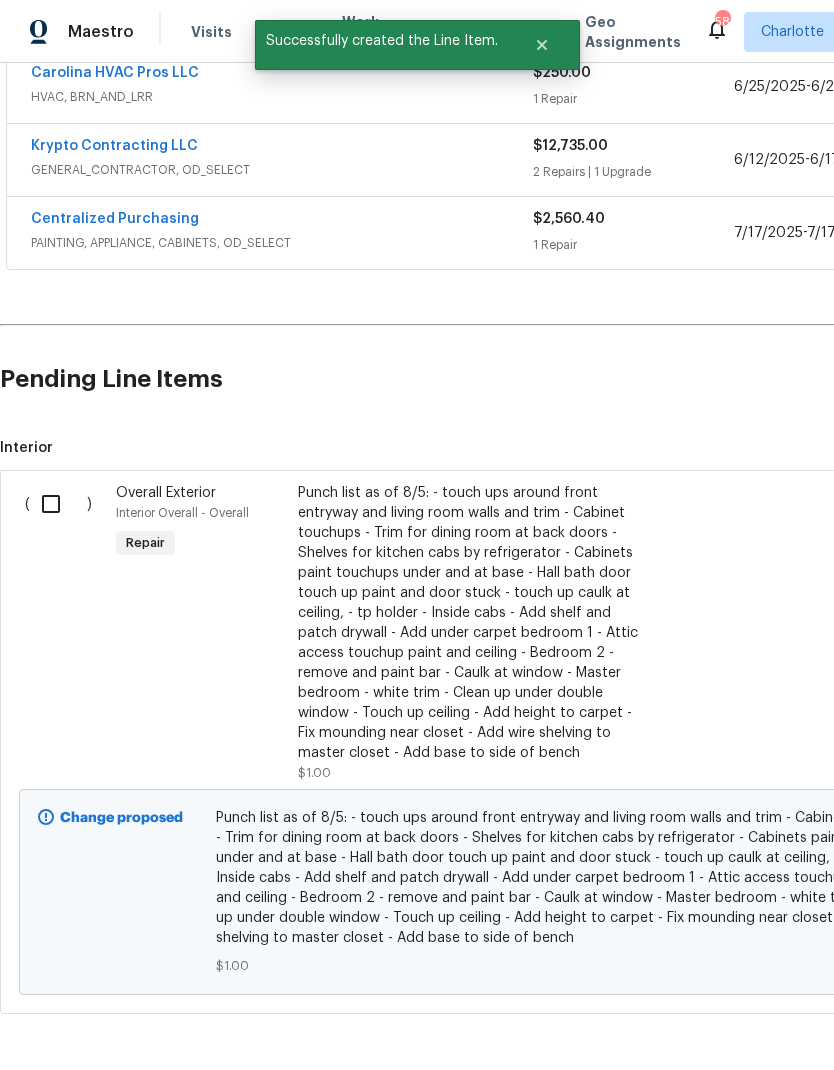 click at bounding box center [58, 504] 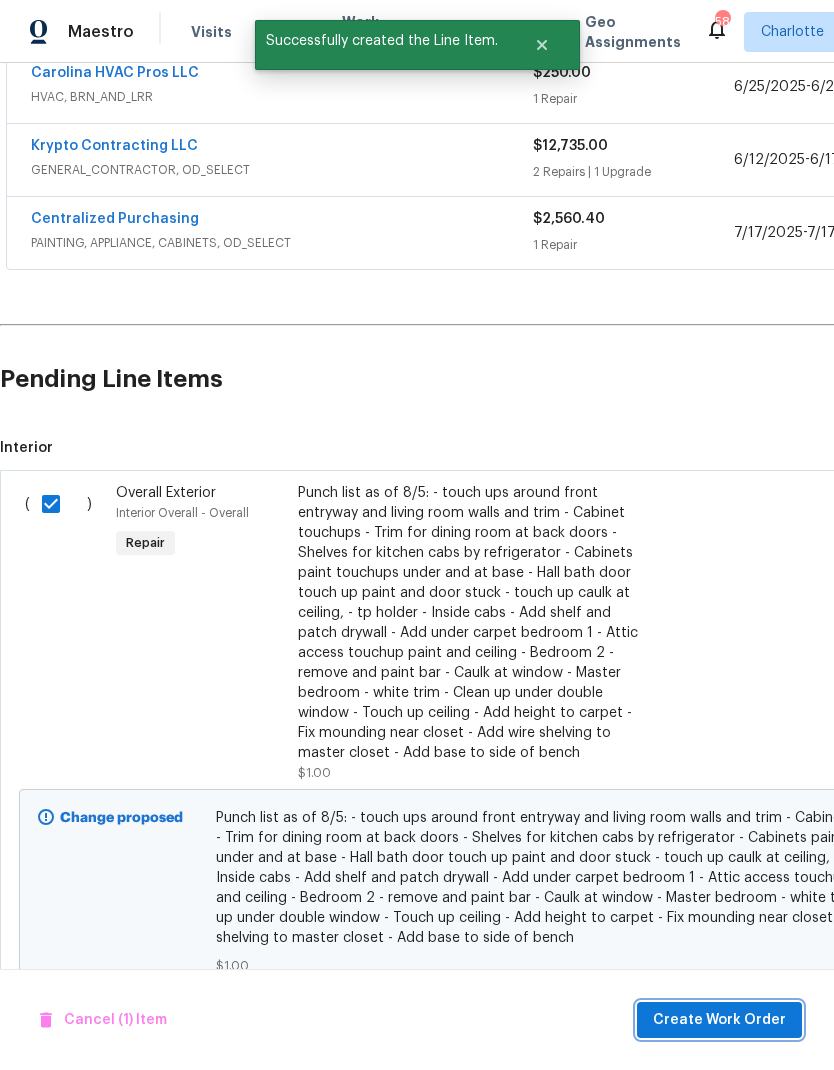 click on "Create Work Order" at bounding box center [719, 1020] 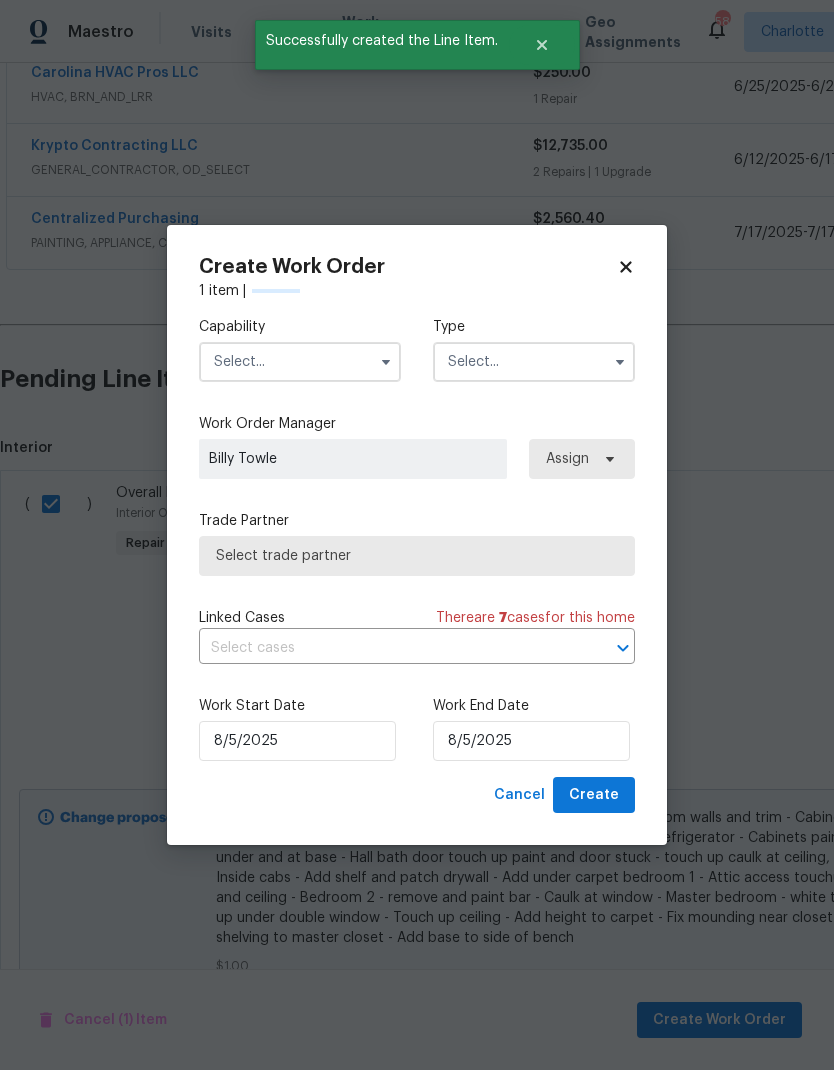 checkbox on "false" 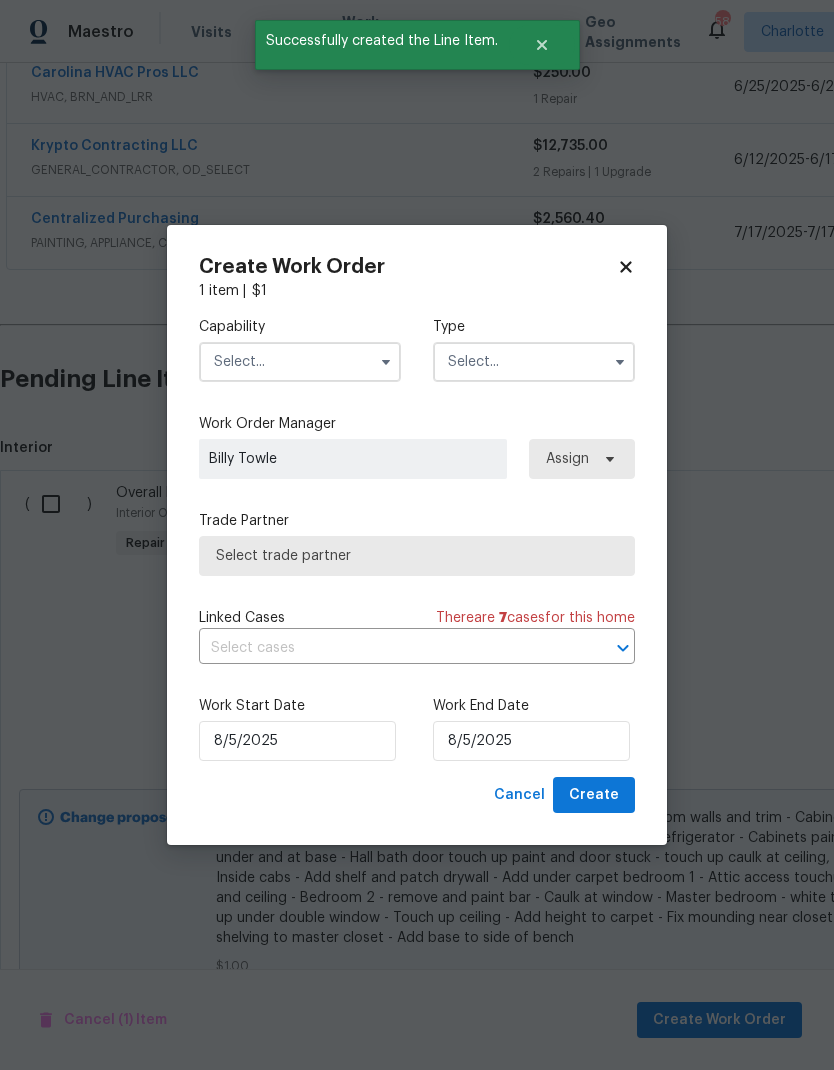 click at bounding box center [300, 362] 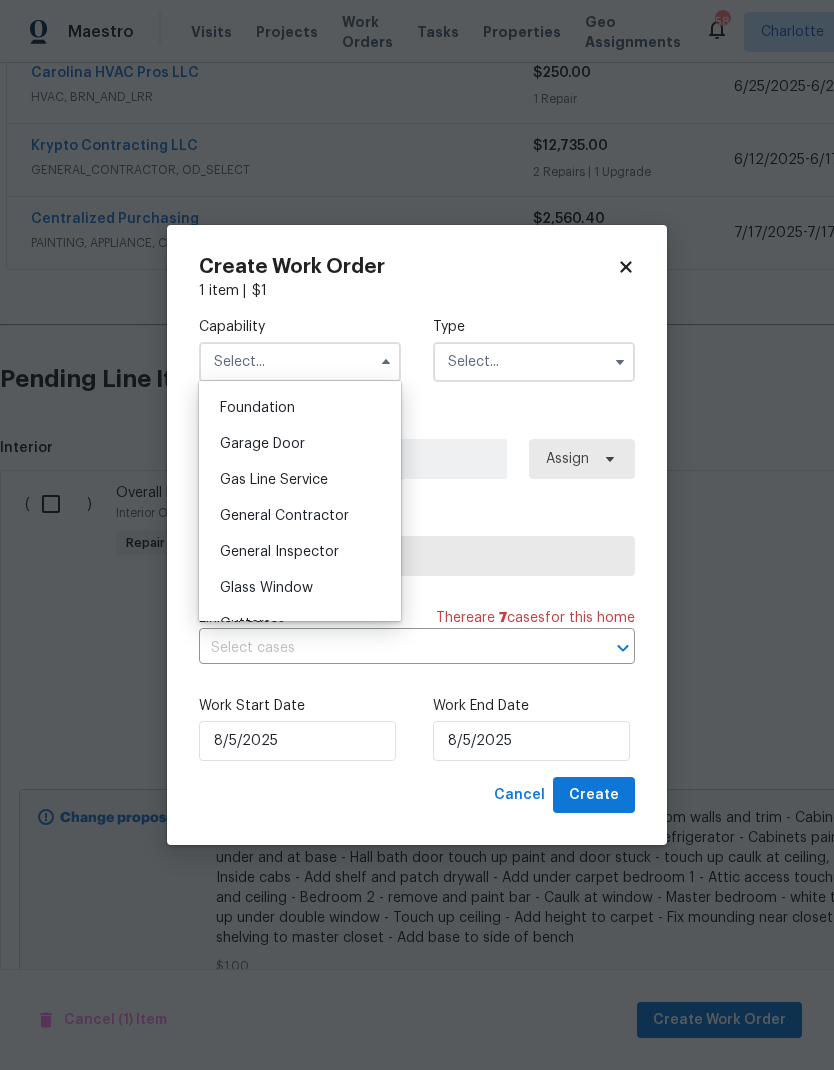 scroll, scrollTop: 840, scrollLeft: 0, axis: vertical 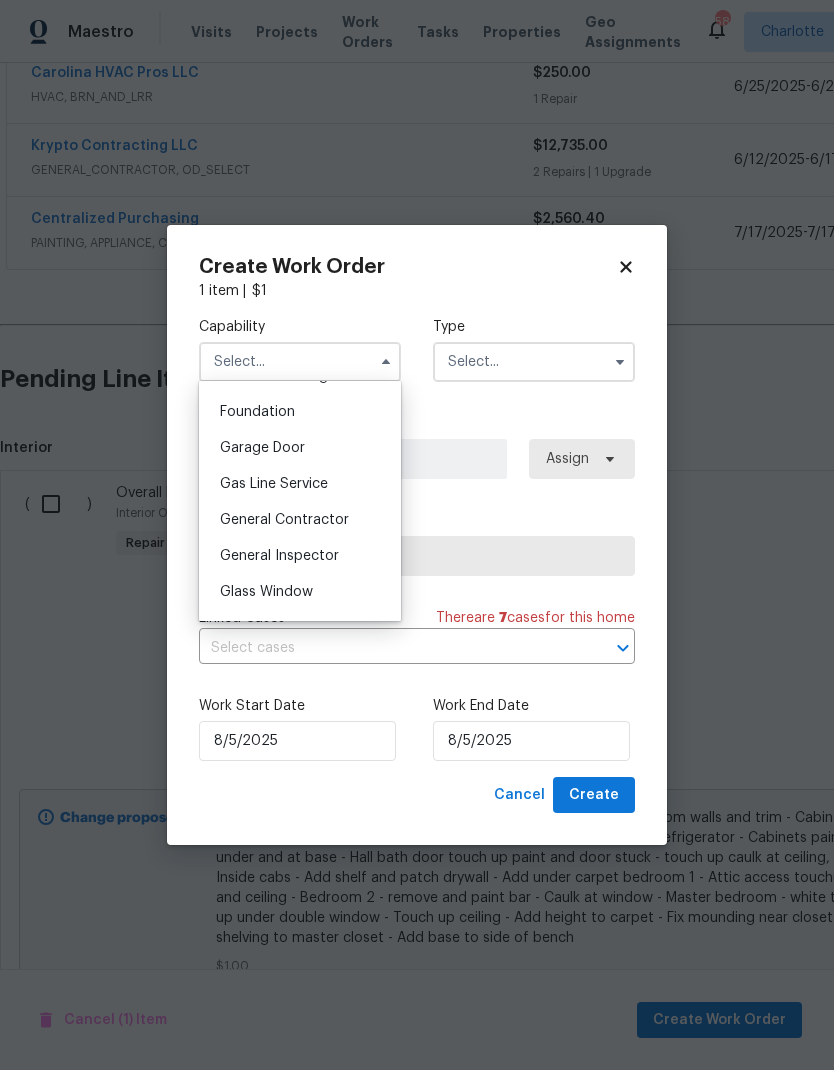 click on "General Contractor" at bounding box center (284, 520) 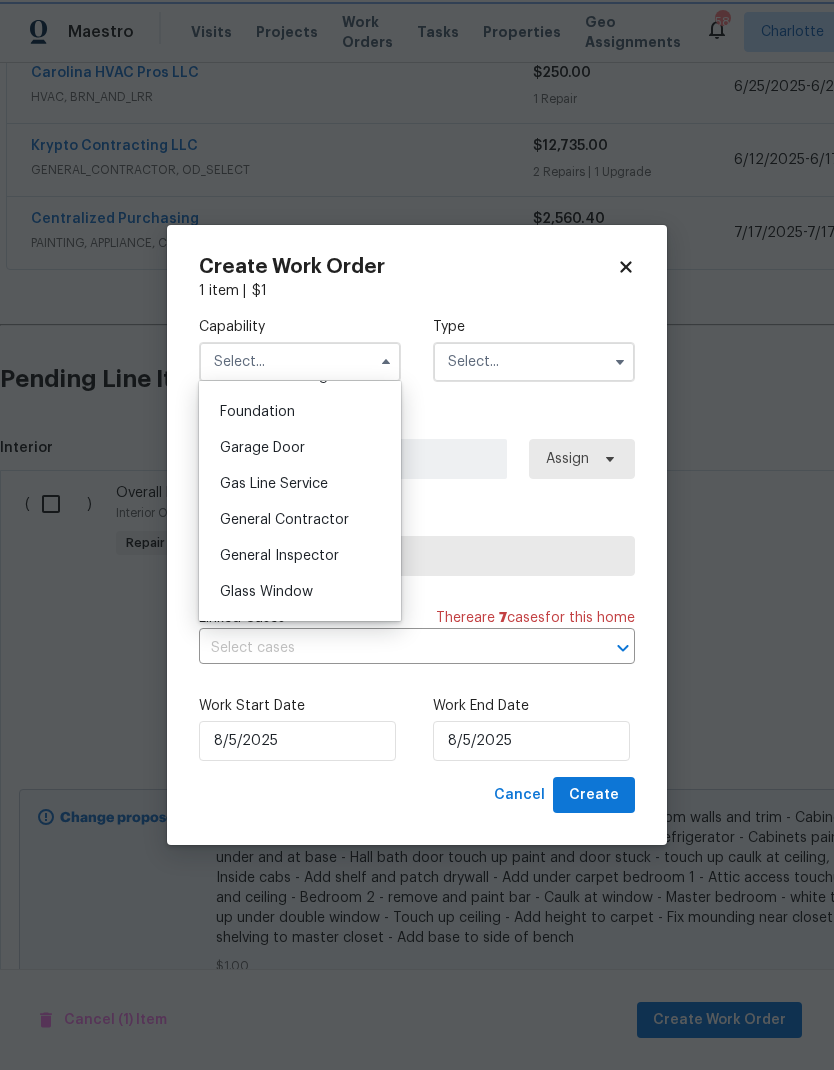 type on "General Contractor" 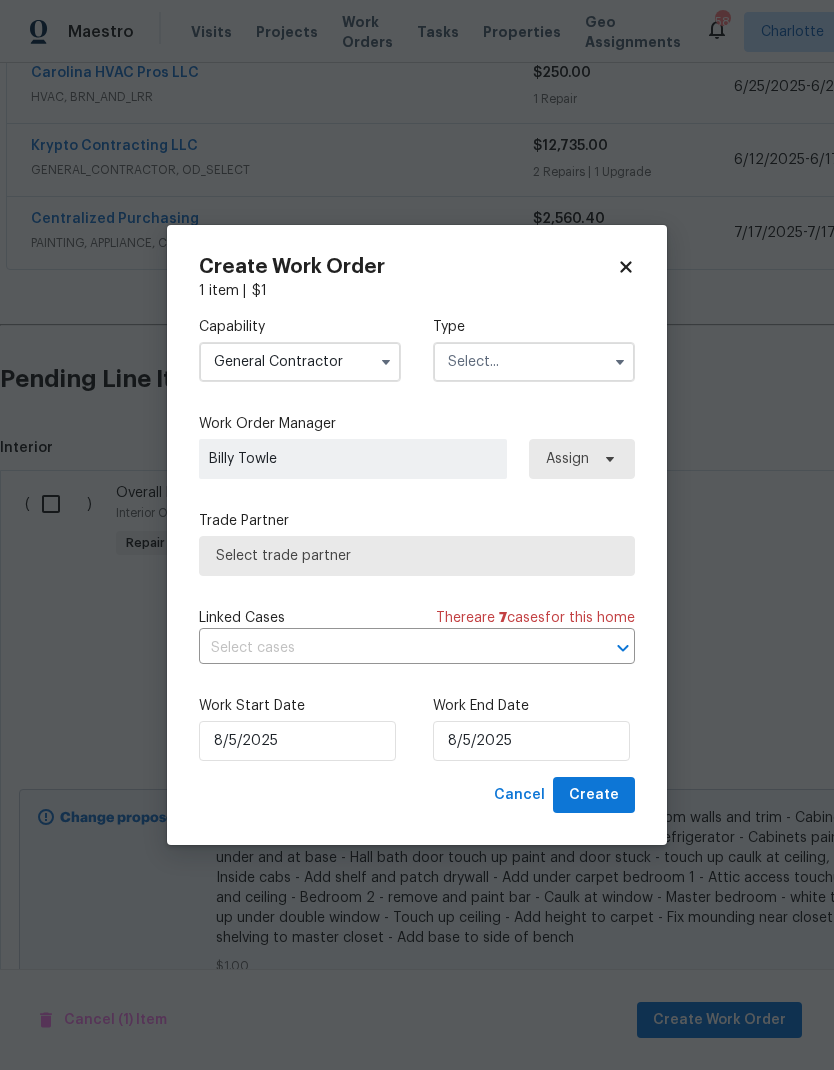 click at bounding box center [534, 362] 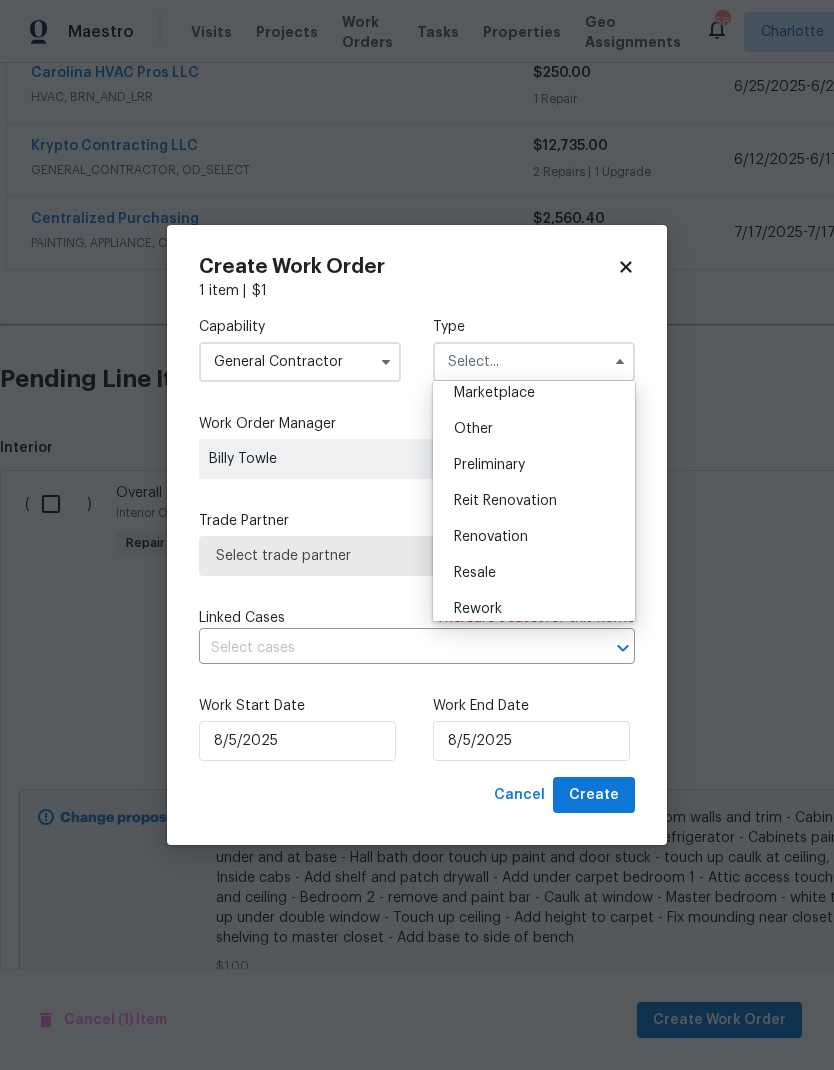 scroll, scrollTop: 397, scrollLeft: 0, axis: vertical 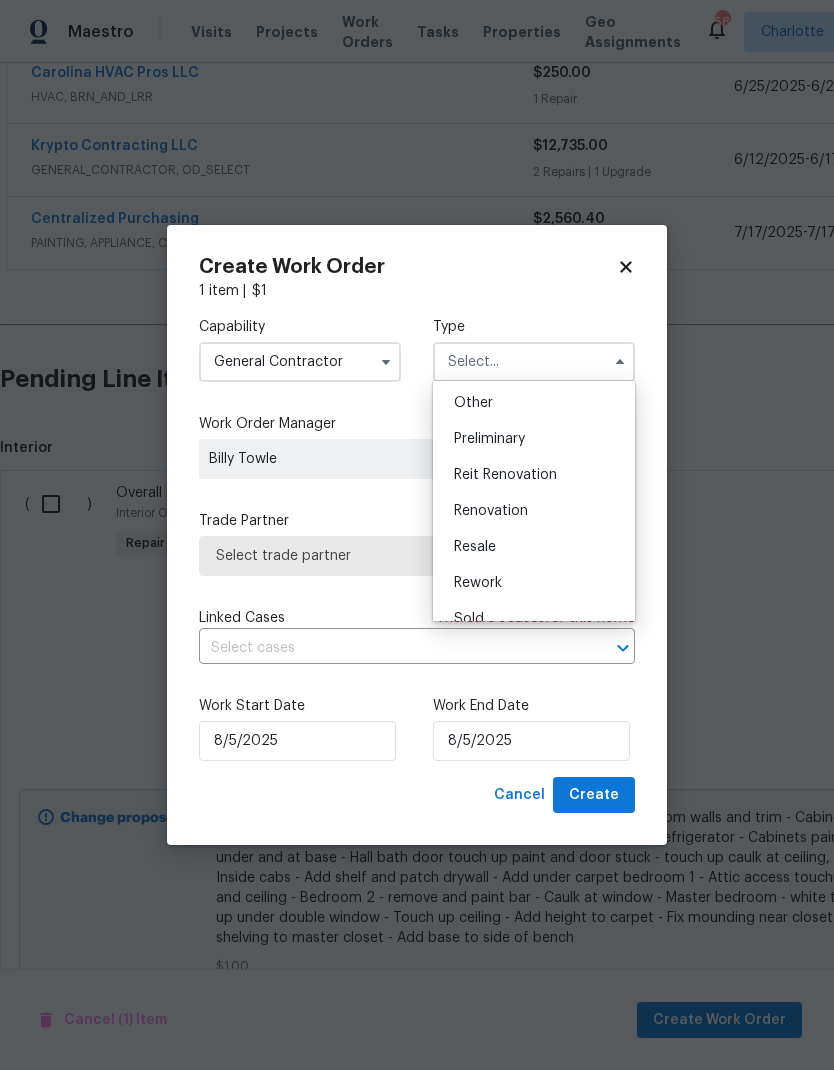click on "Renovation" at bounding box center [534, 511] 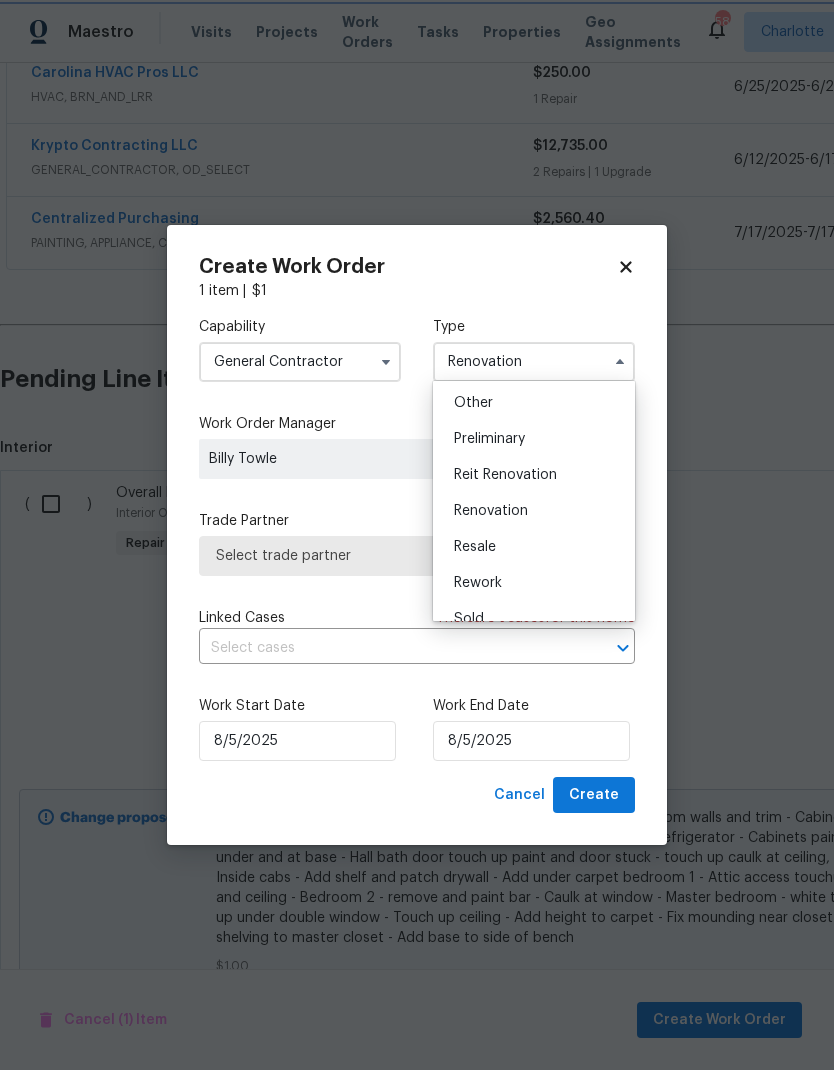 scroll, scrollTop: 0, scrollLeft: 0, axis: both 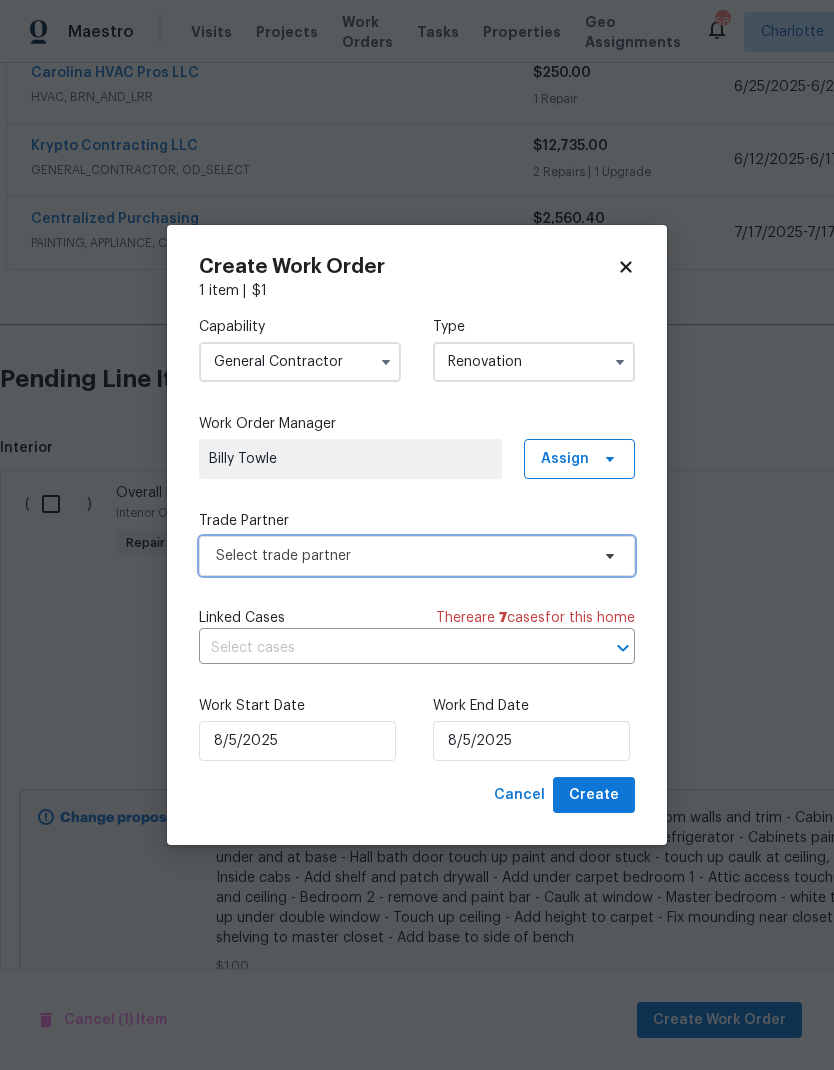 click on "Select trade partner" at bounding box center (402, 556) 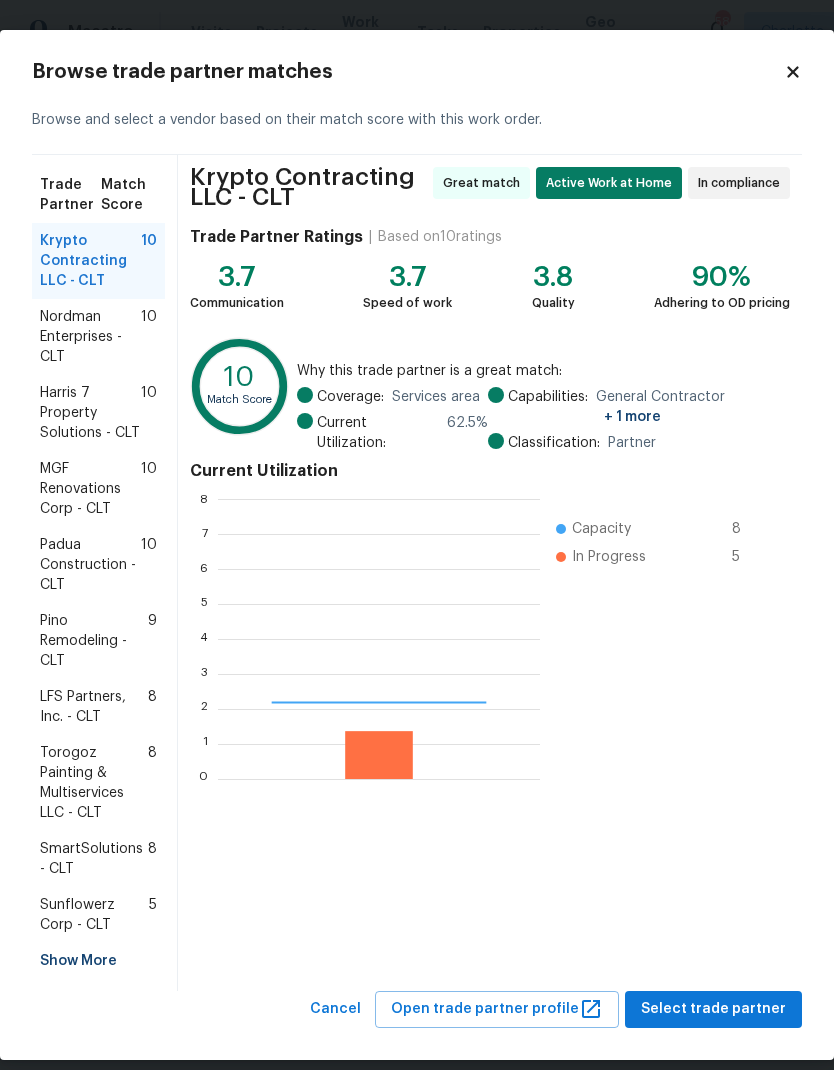 scroll, scrollTop: 2, scrollLeft: 2, axis: both 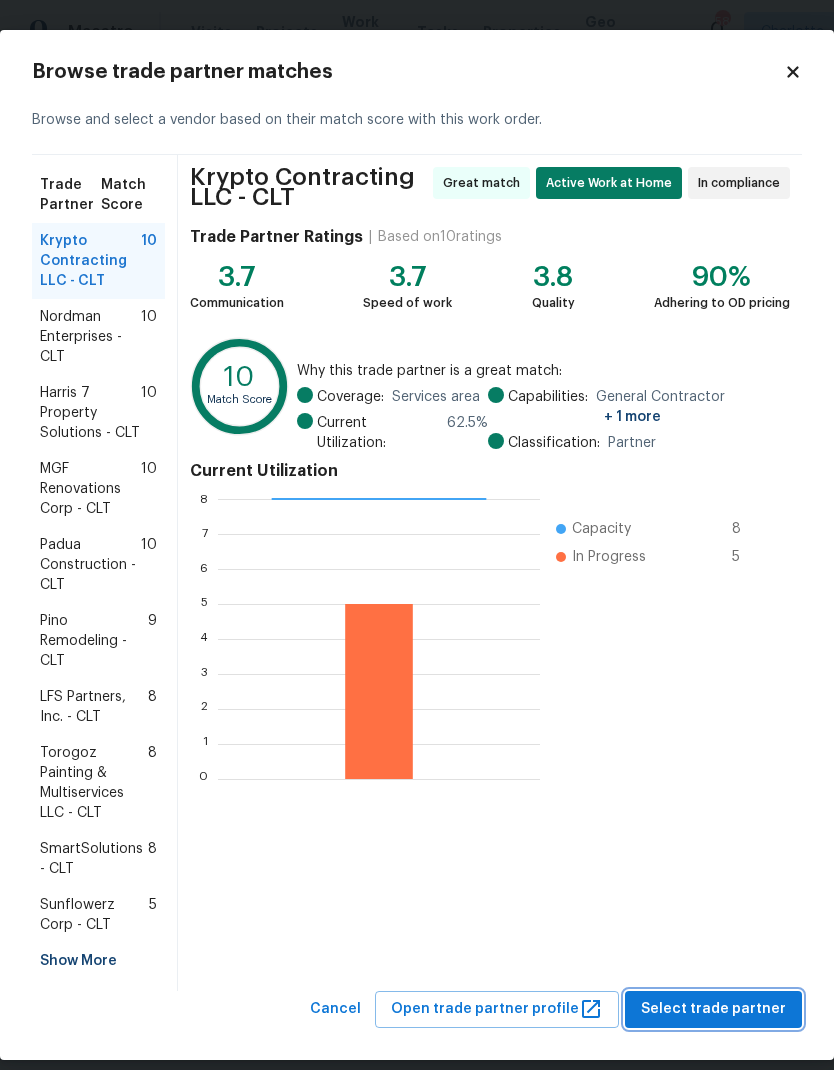 click on "Select trade partner" at bounding box center [713, 1009] 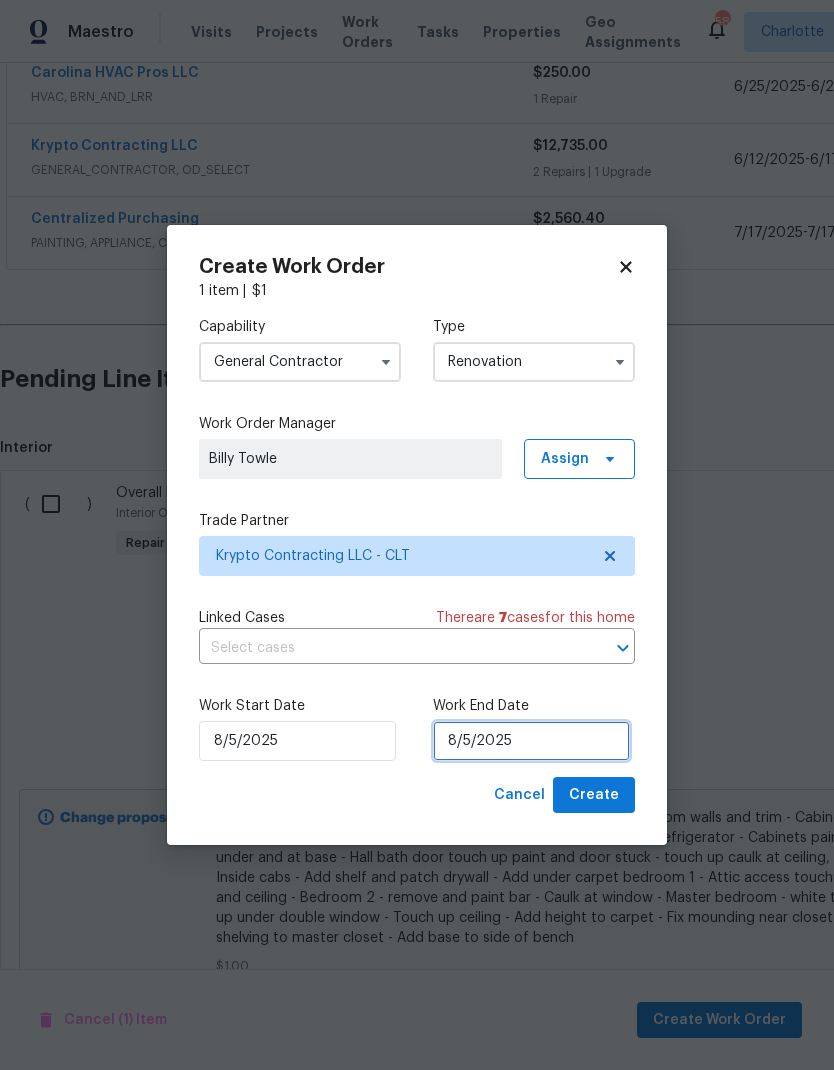 click on "8/5/2025" at bounding box center [531, 741] 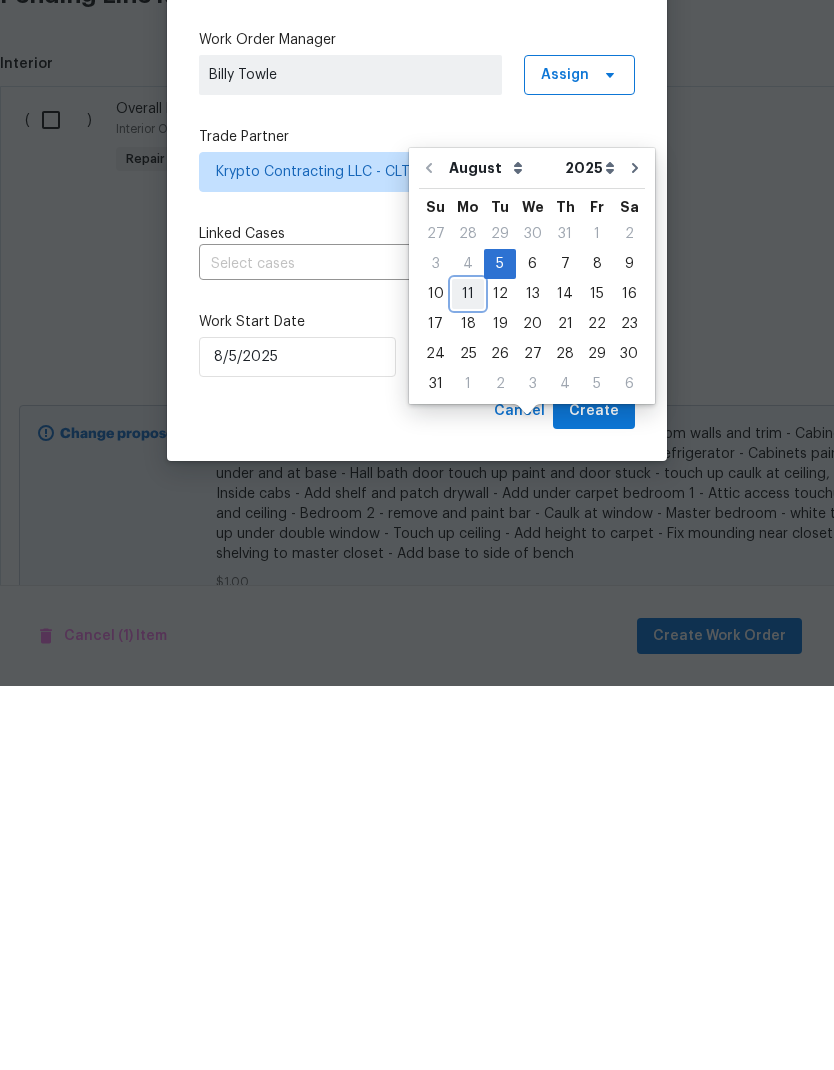 click on "11" at bounding box center [468, 678] 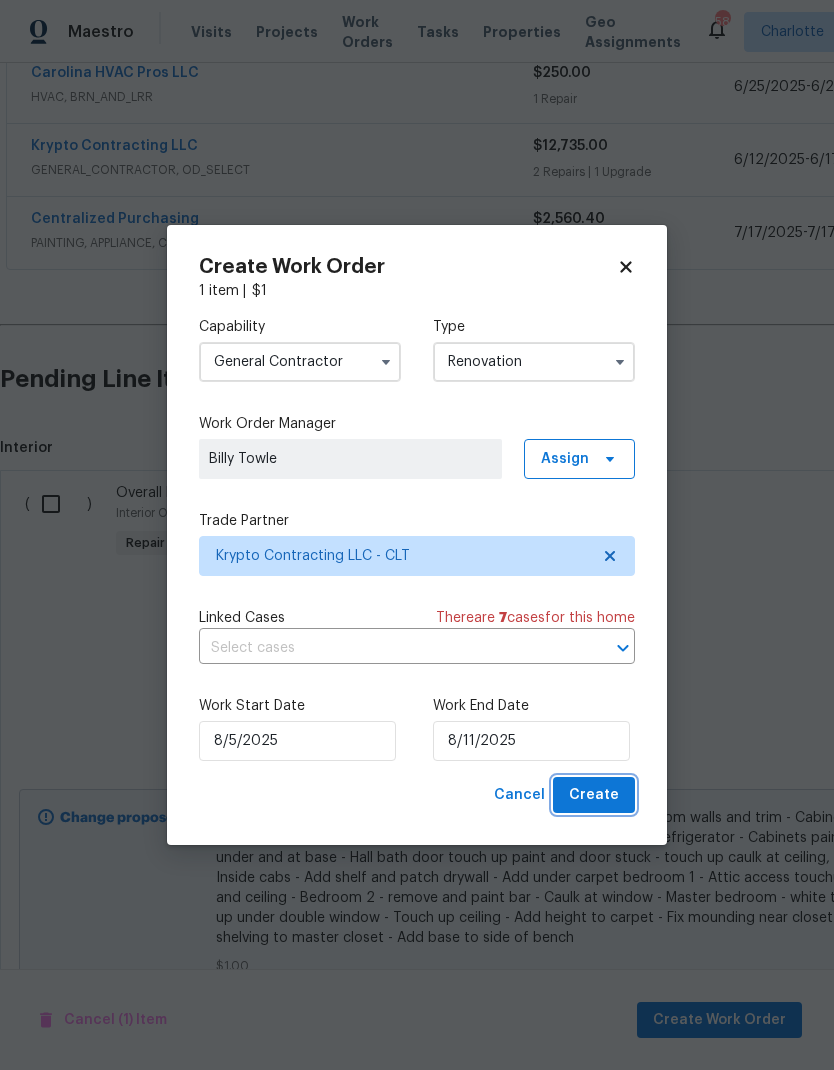 click on "Create" at bounding box center [594, 795] 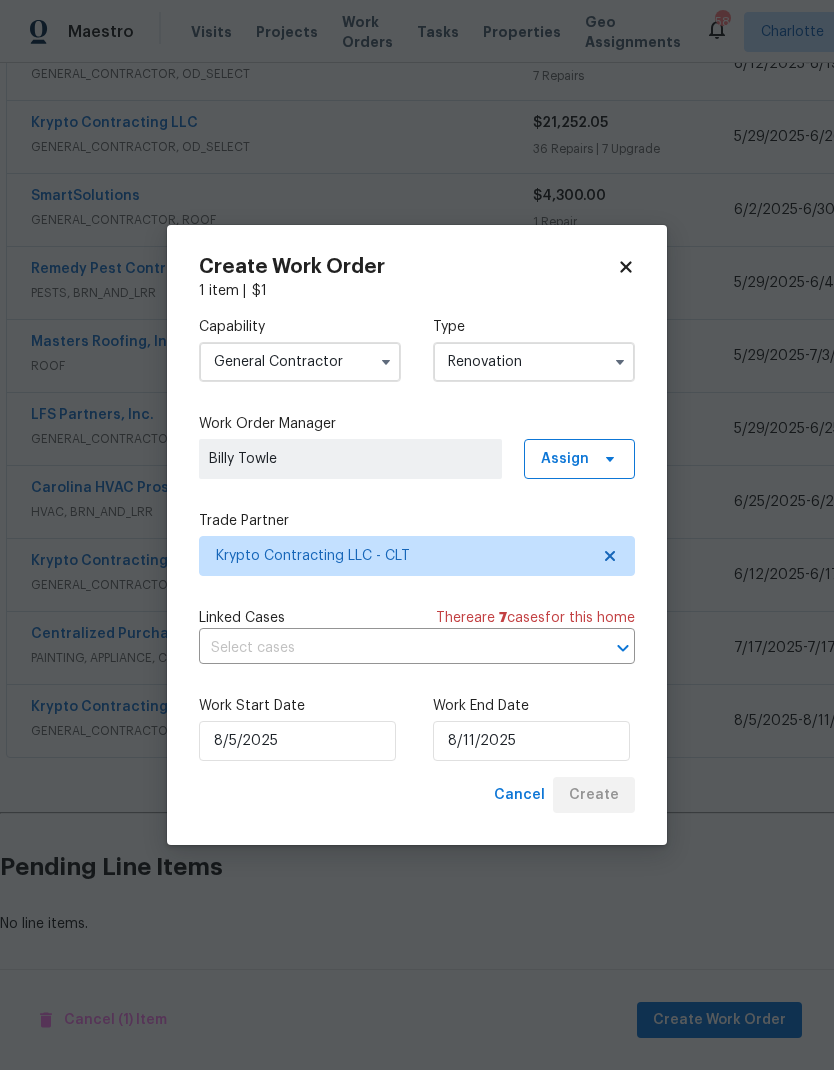 scroll, scrollTop: 922, scrollLeft: 0, axis: vertical 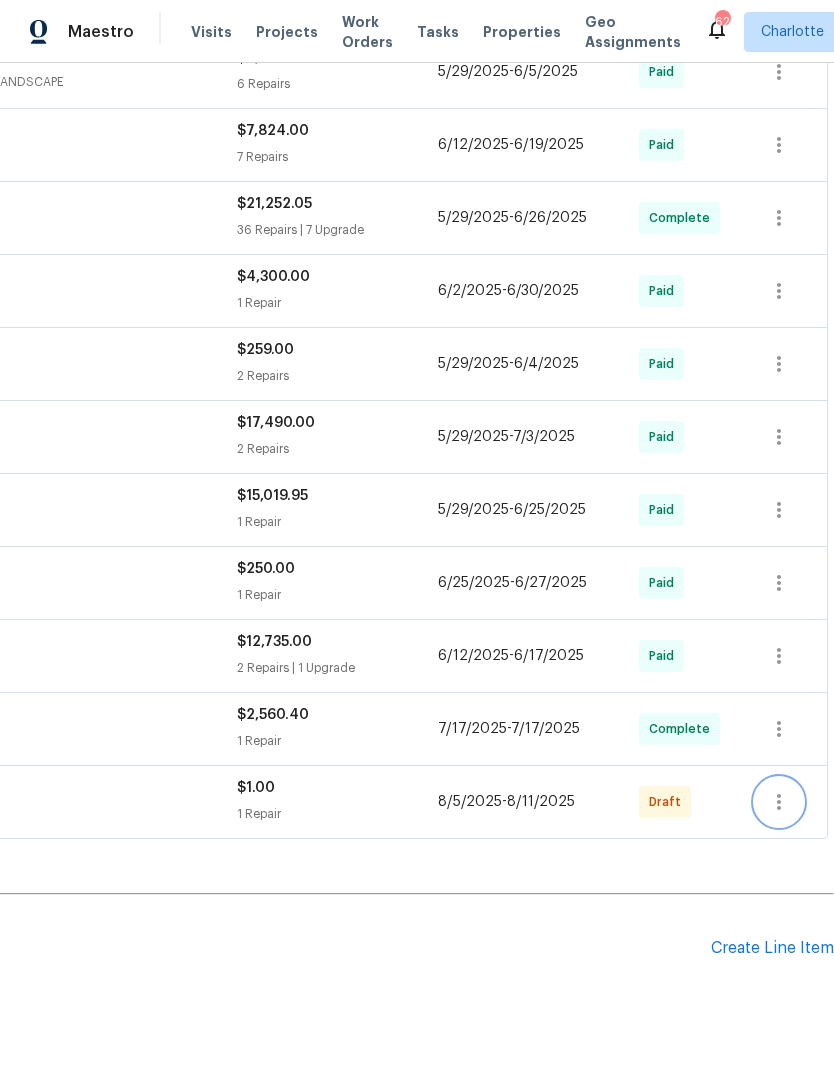 click 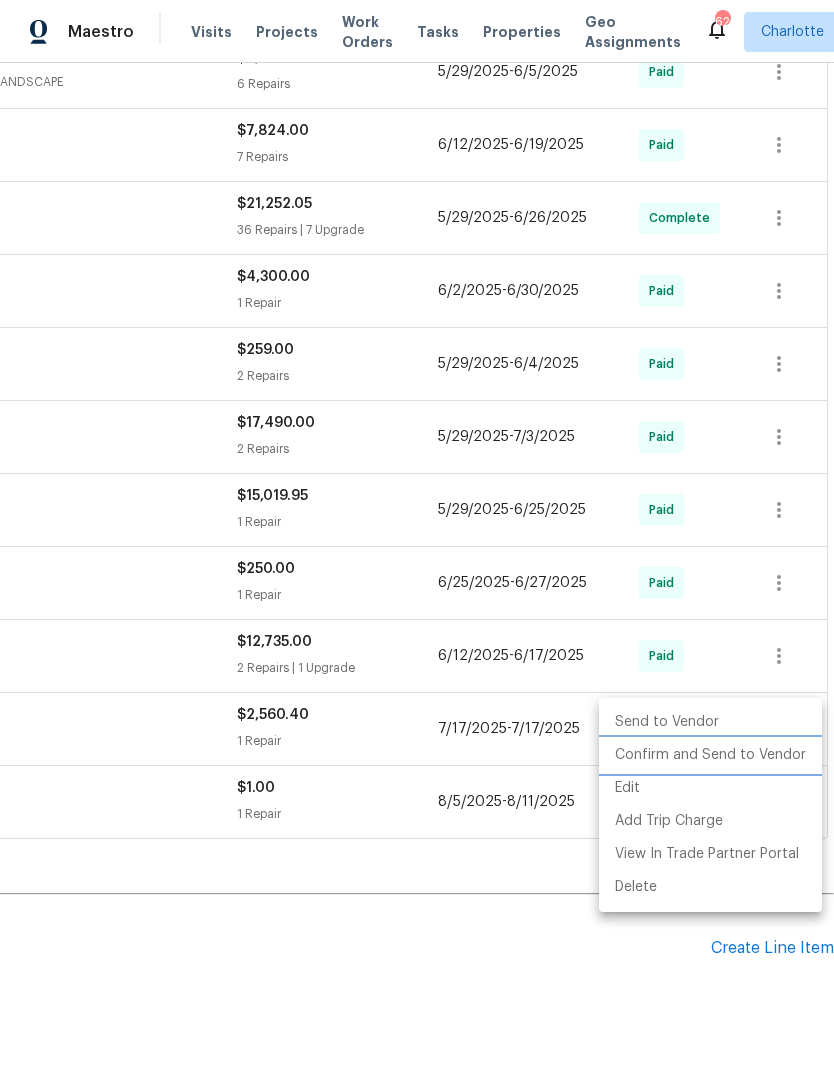 click on "Confirm and Send to Vendor" at bounding box center (710, 755) 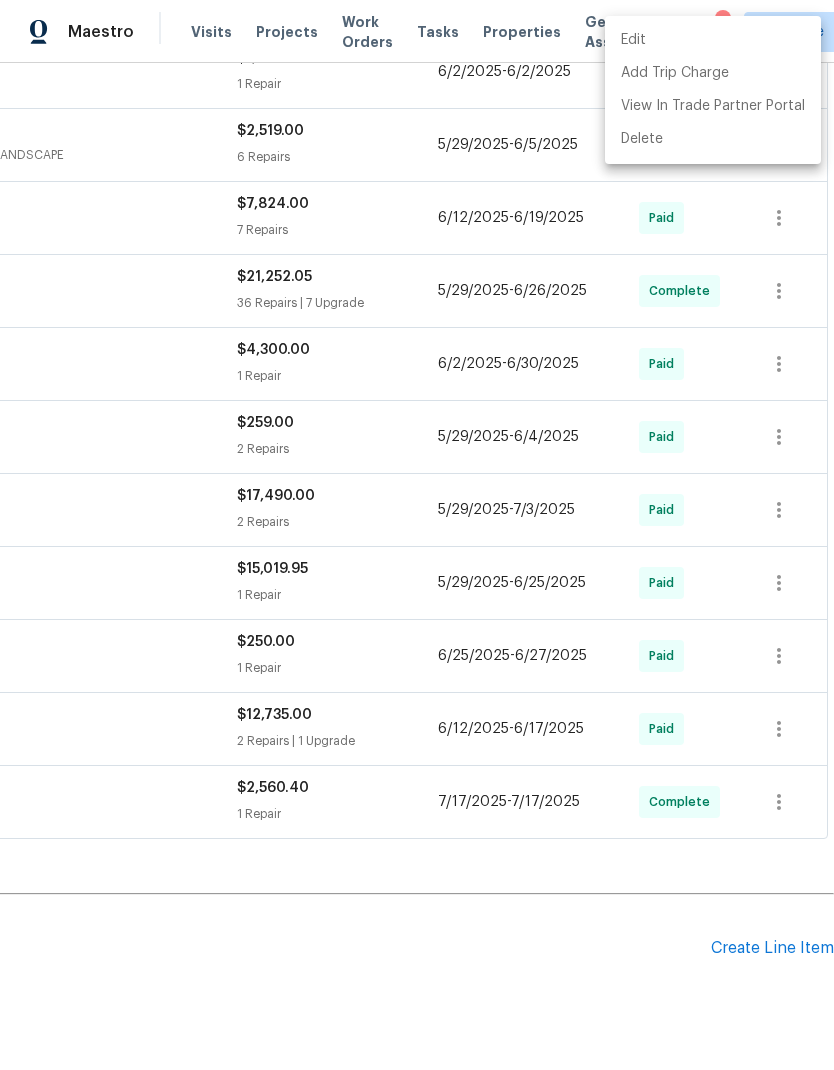 click at bounding box center [417, 535] 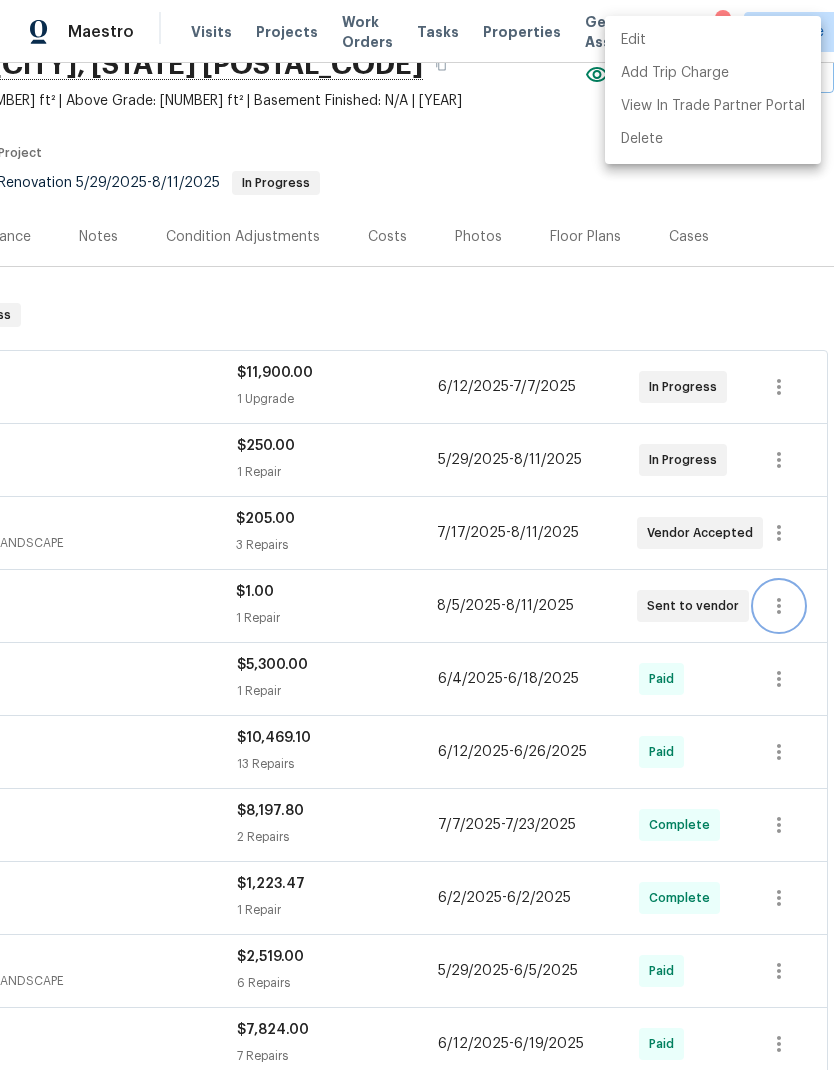 scroll, scrollTop: 75, scrollLeft: 0, axis: vertical 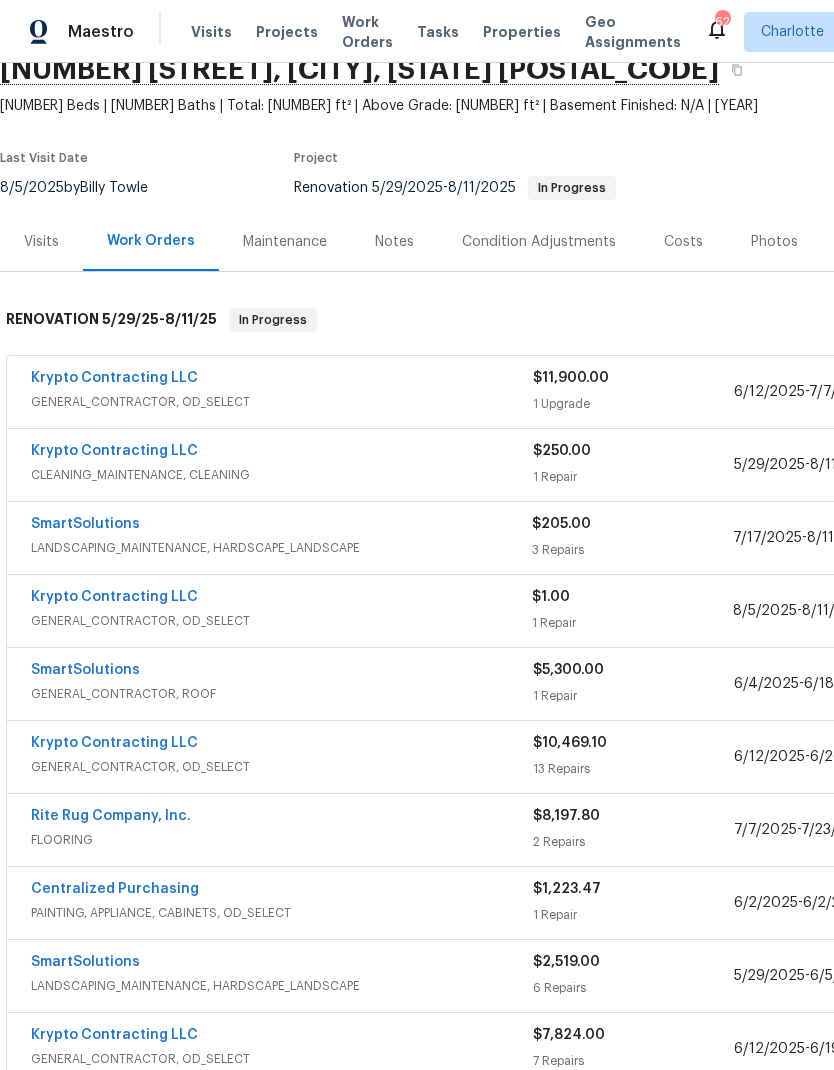 click on "Krypto Contracting LLC" at bounding box center (114, 597) 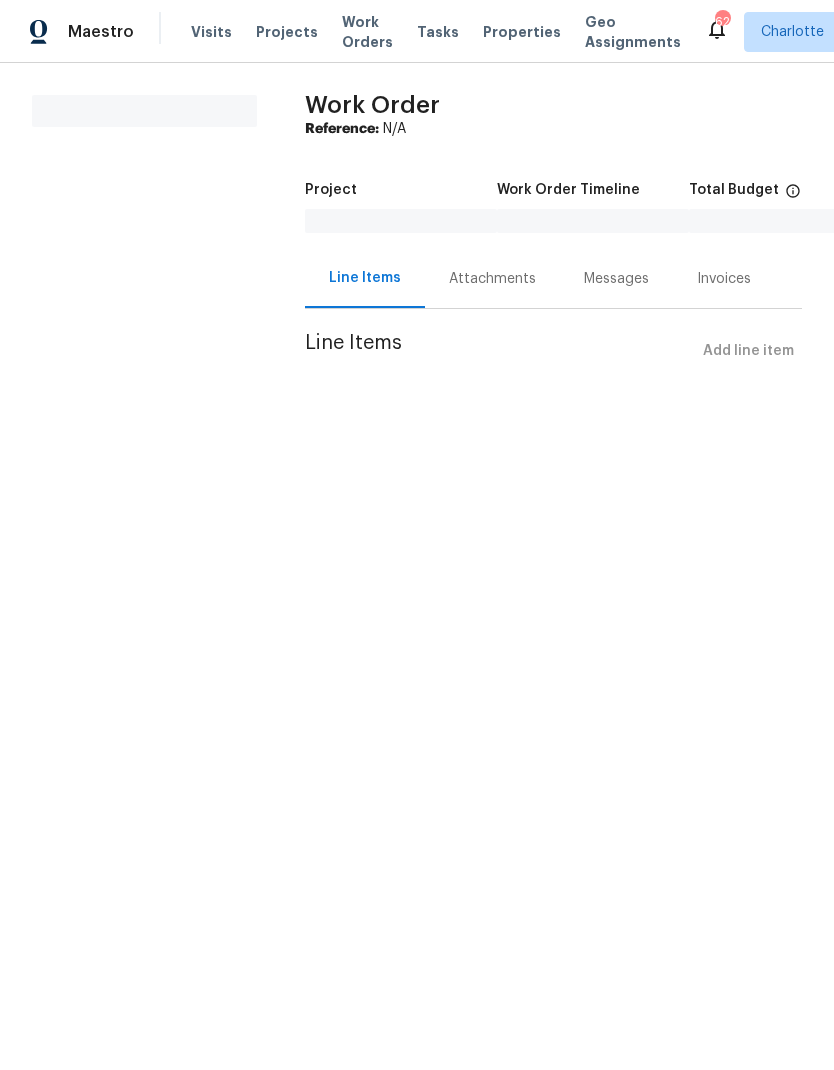 scroll, scrollTop: 0, scrollLeft: 0, axis: both 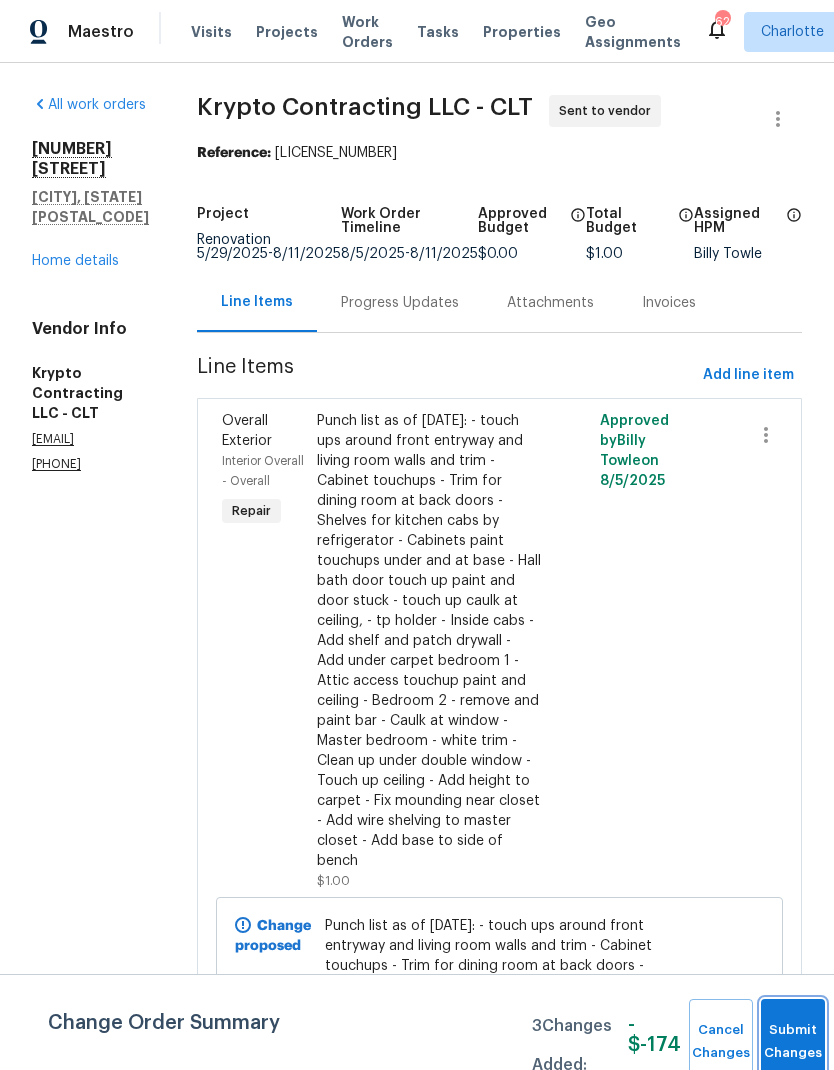 click on "Submit Changes" at bounding box center [793, 1042] 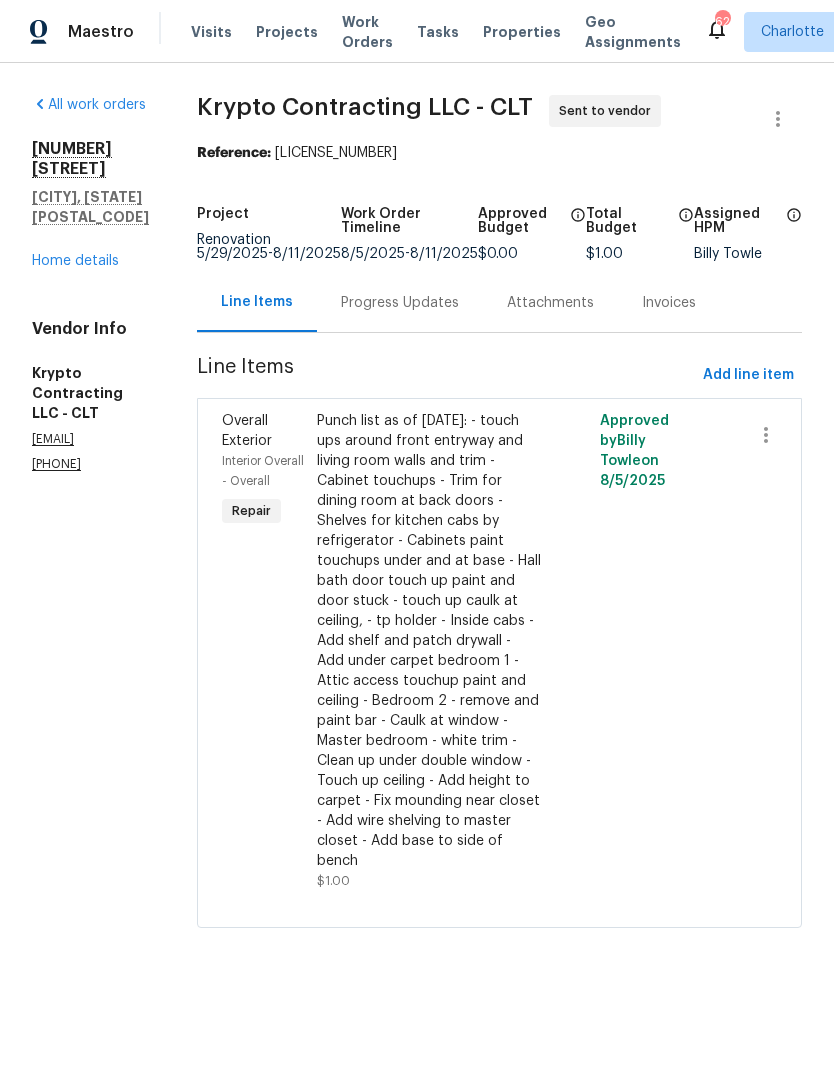 click on "Progress Updates" at bounding box center (400, 303) 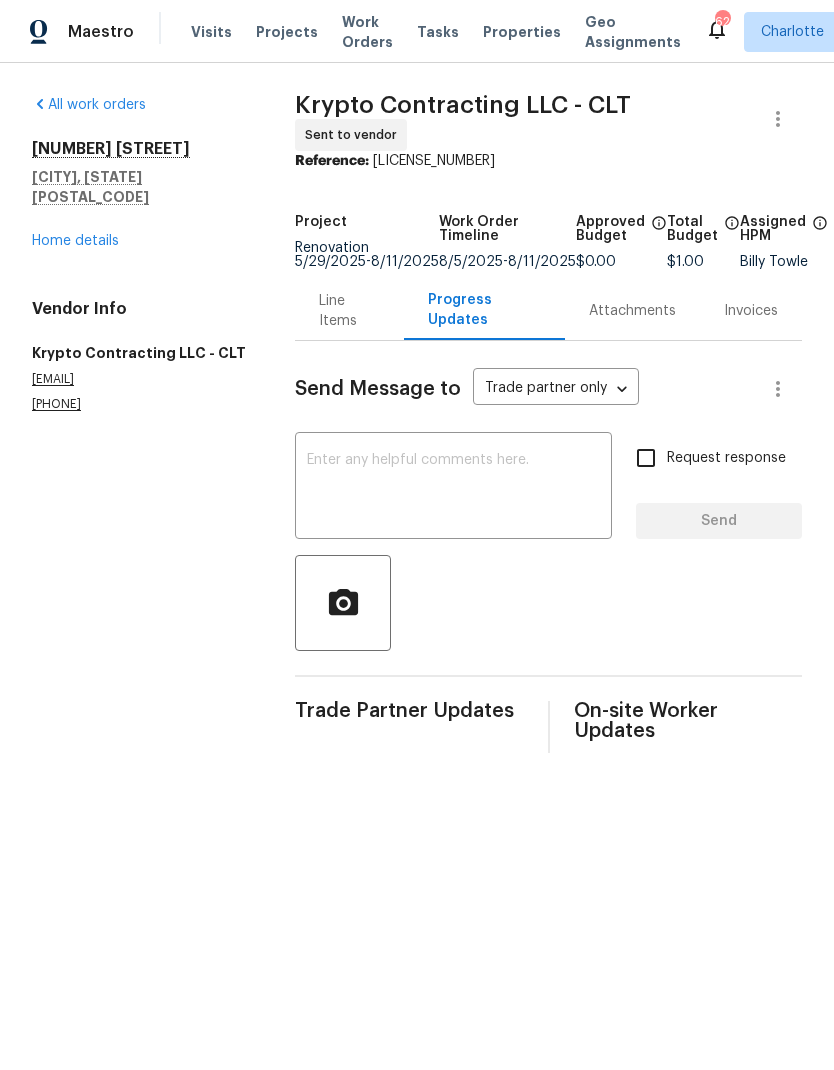click at bounding box center [453, 488] 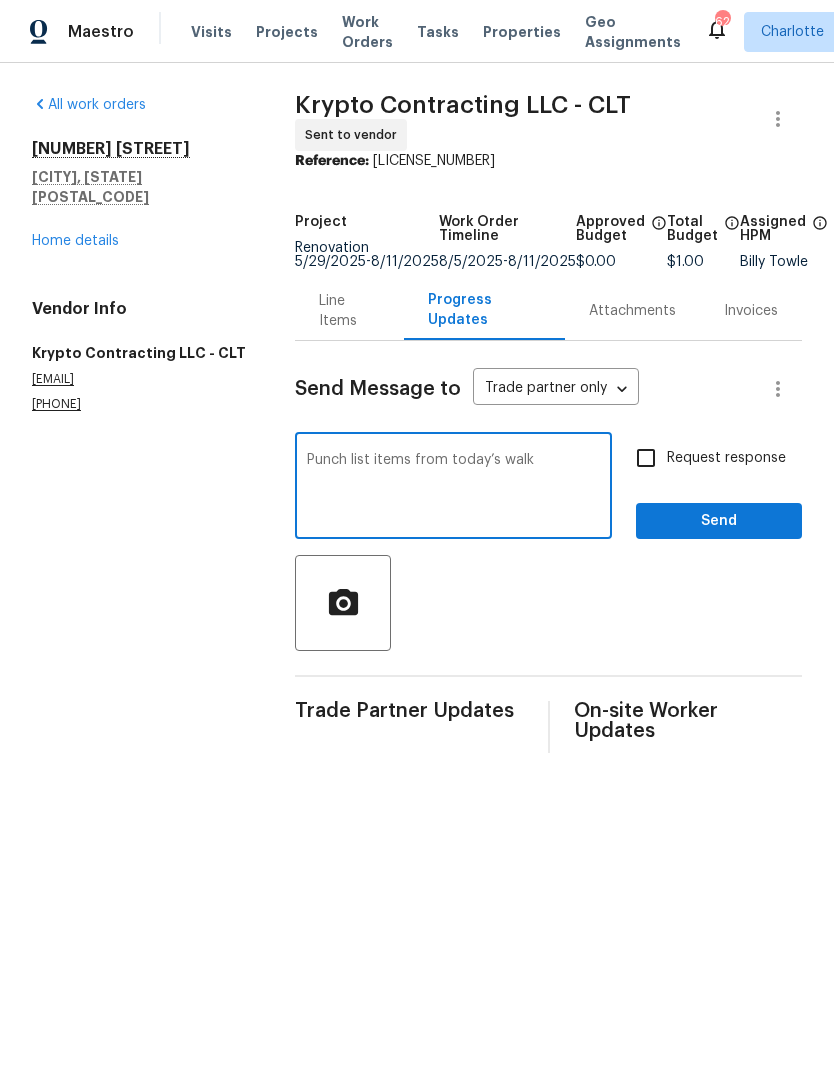 type on "Punch list items from today’s walk" 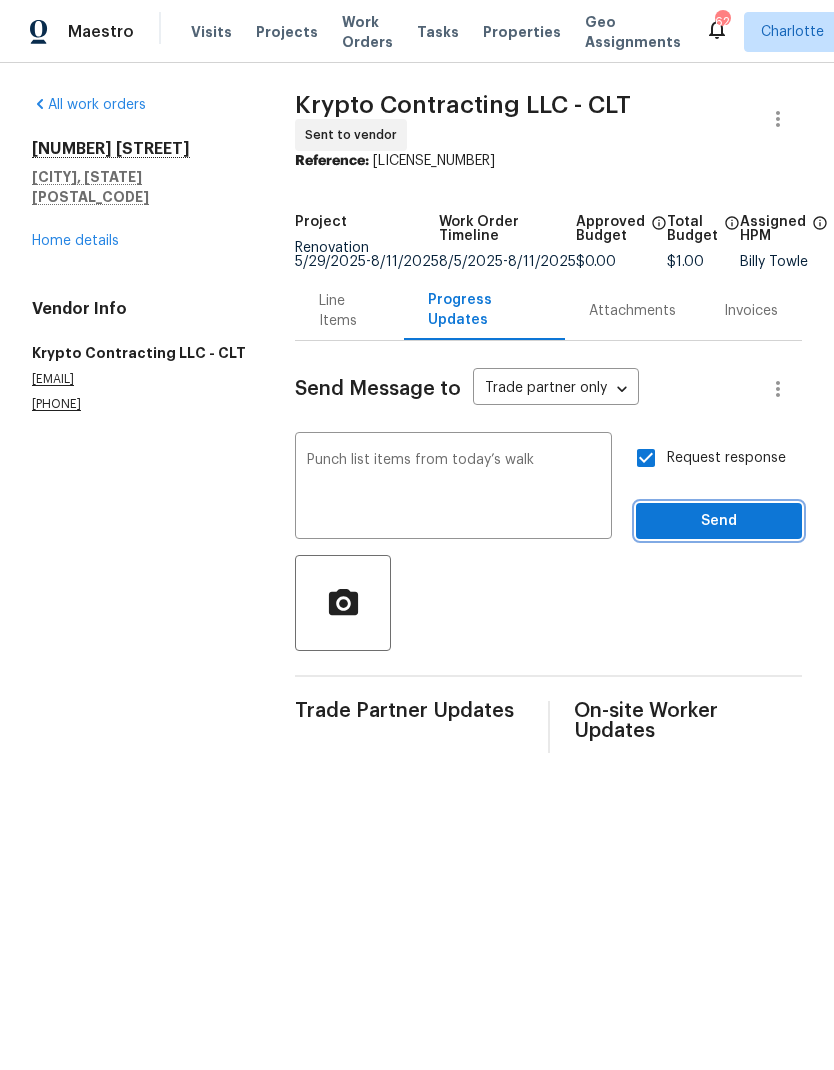 click on "Send" at bounding box center (719, 521) 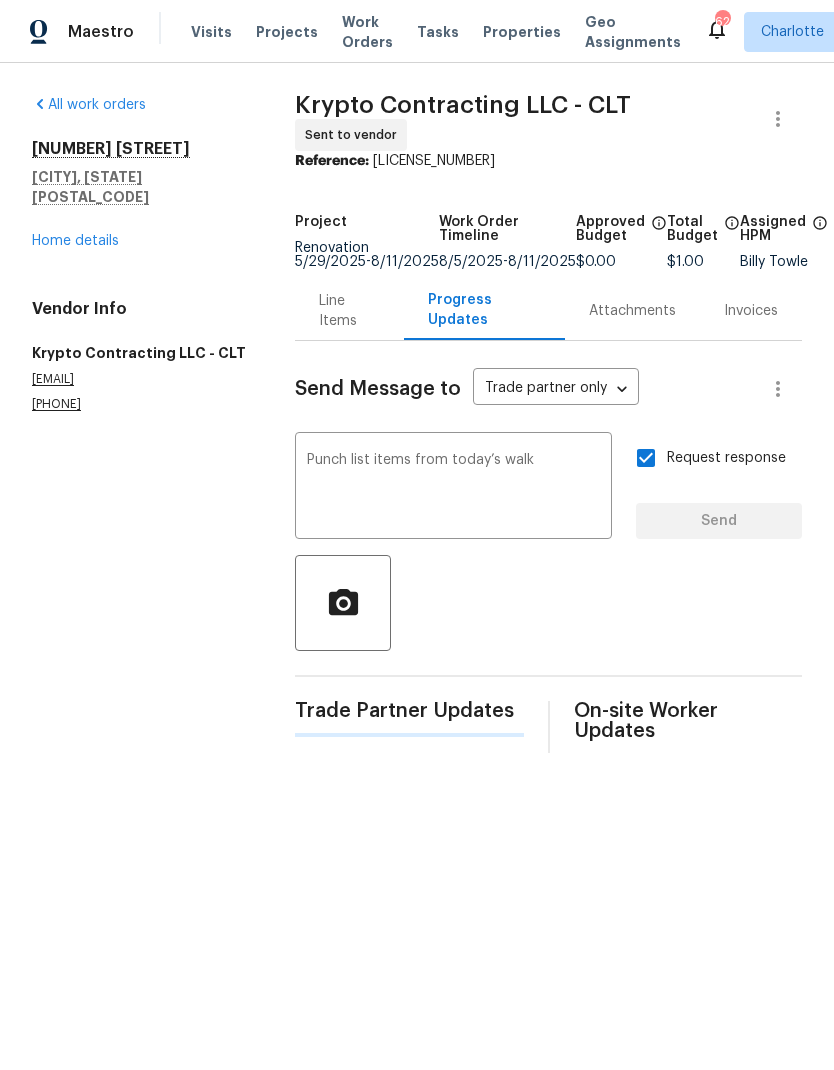 type 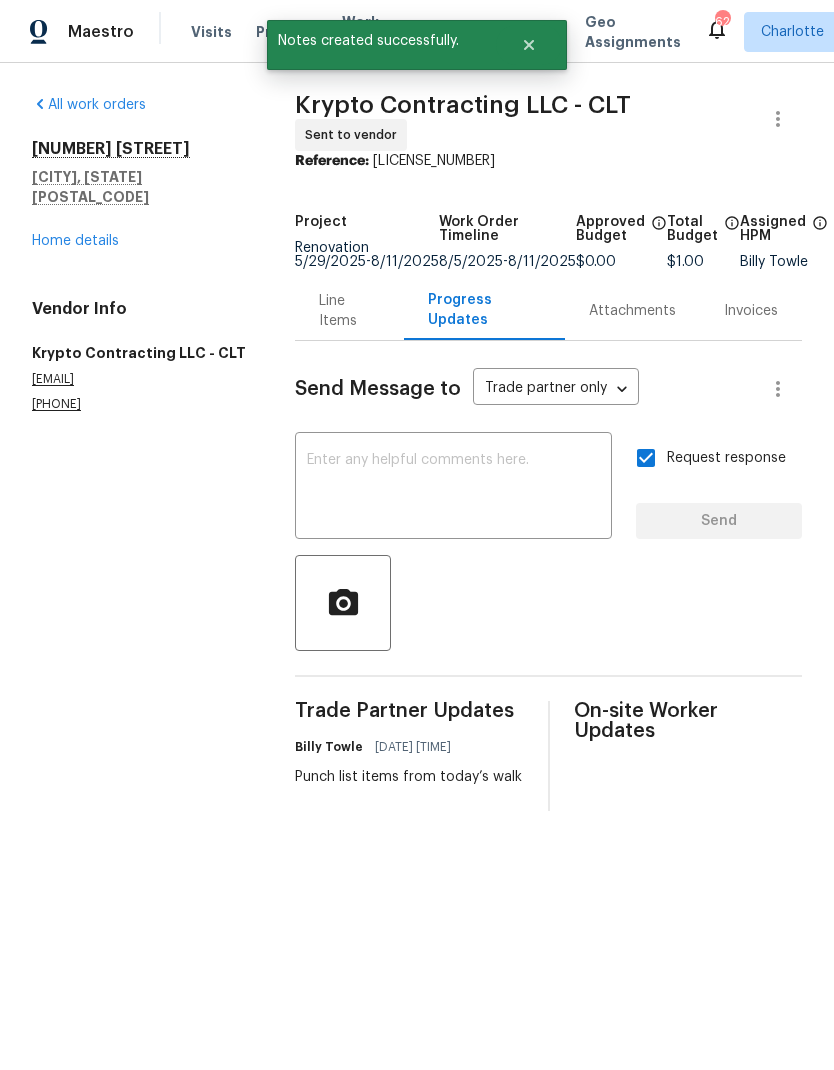click on "Home details" at bounding box center (75, 241) 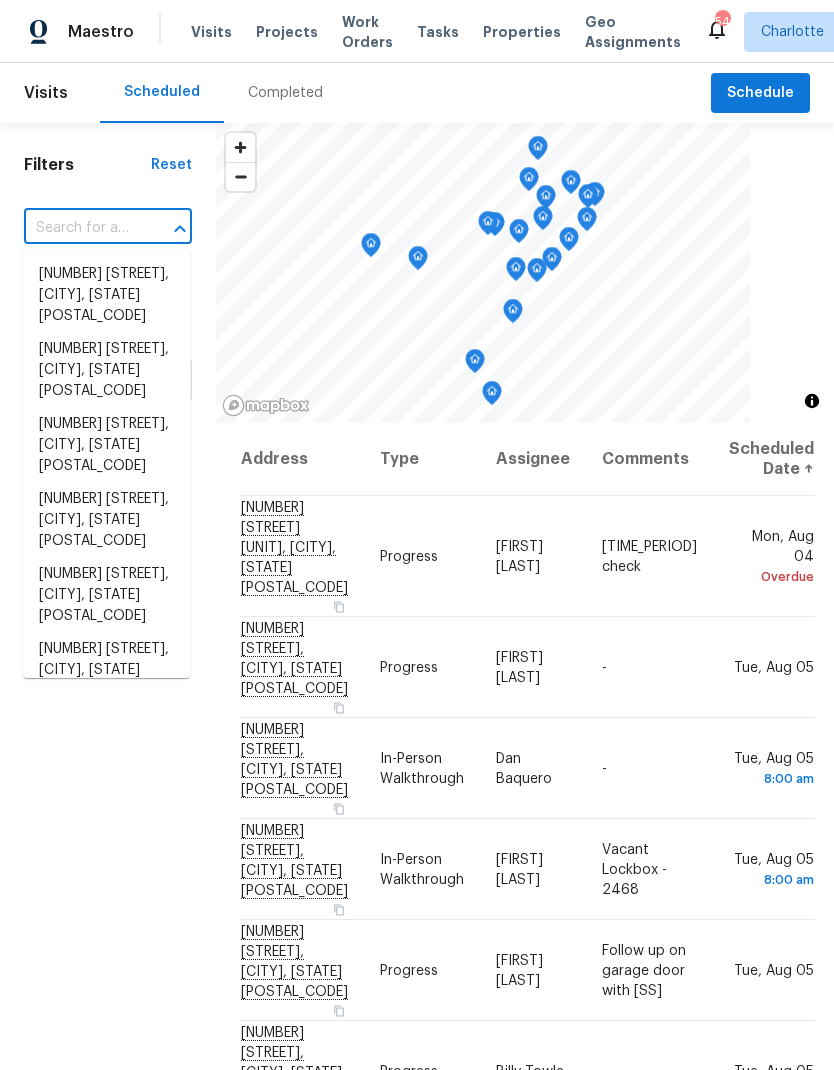 scroll, scrollTop: 0, scrollLeft: 0, axis: both 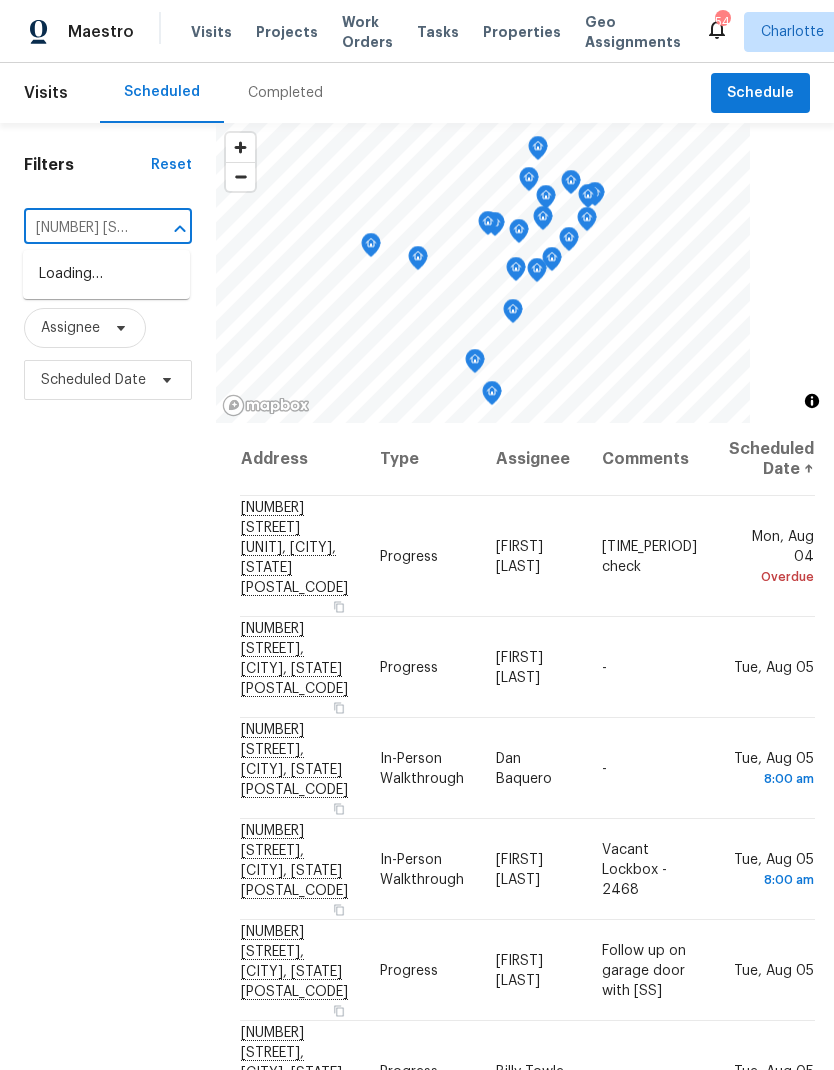 type on "[NUMBER] [STREET]" 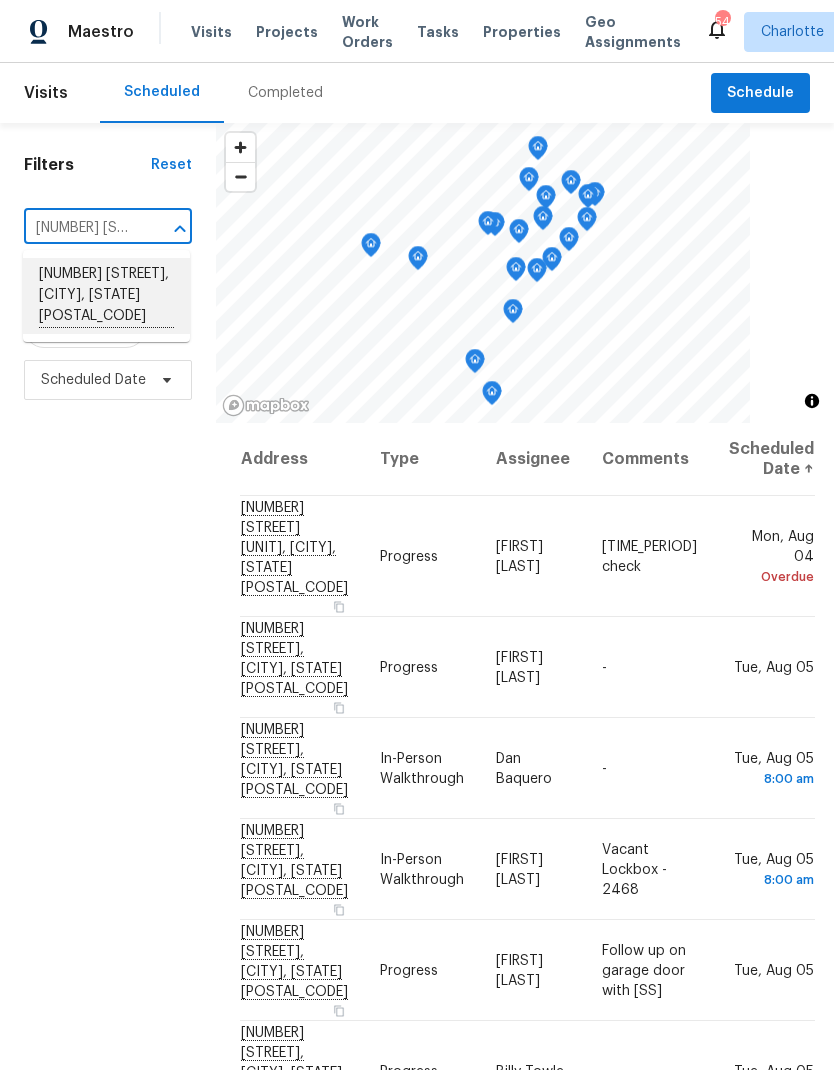 click on "[NUMBER] [STREET], [CITY], [STATE] [POSTAL_CODE]" at bounding box center (106, 296) 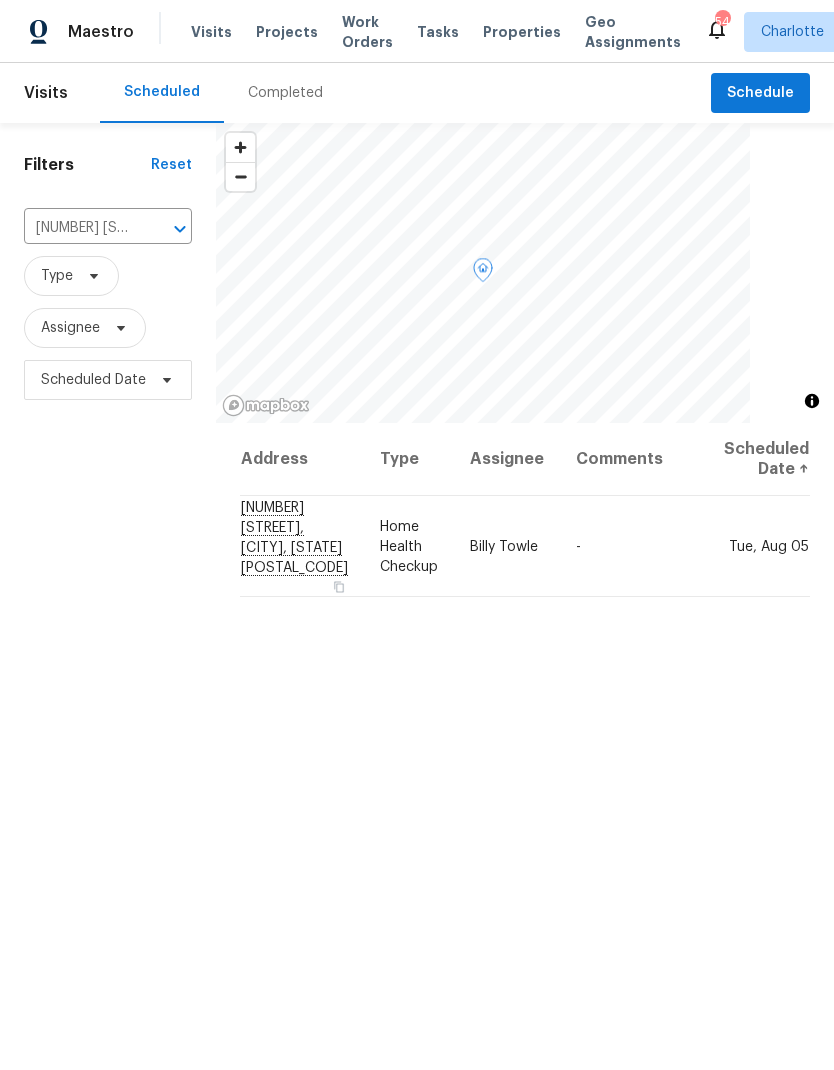 click 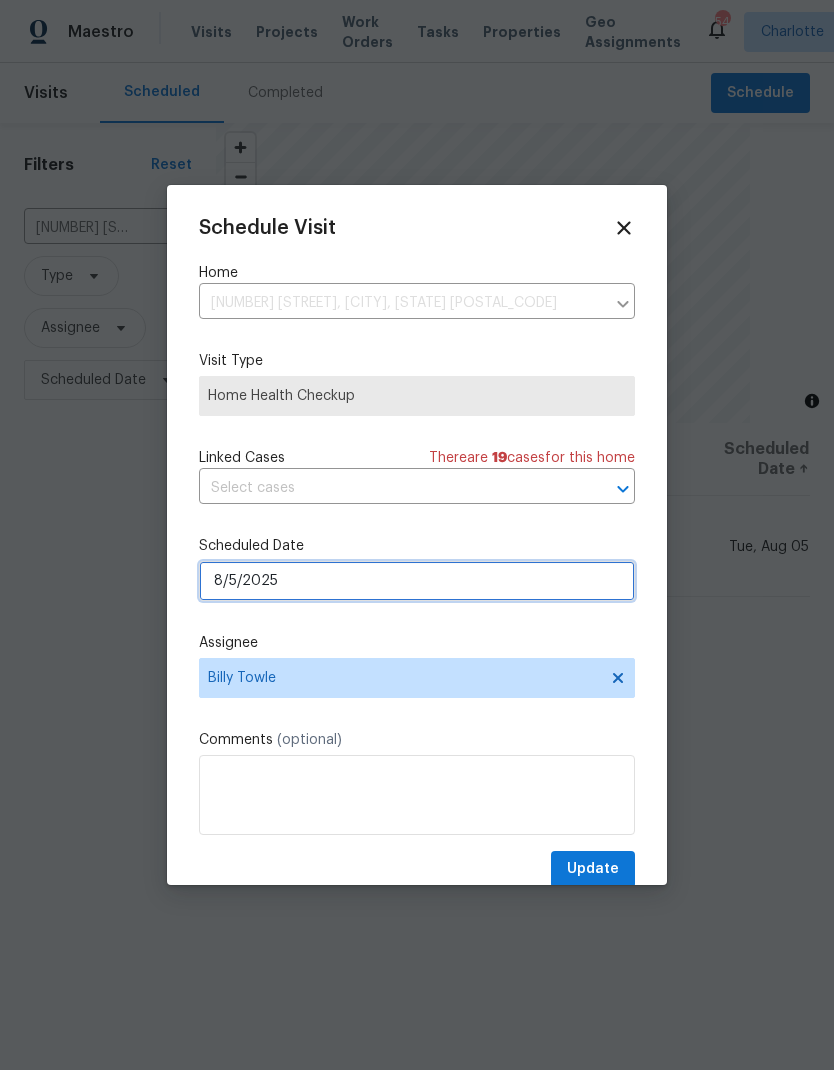click on "8/5/2025" at bounding box center [417, 581] 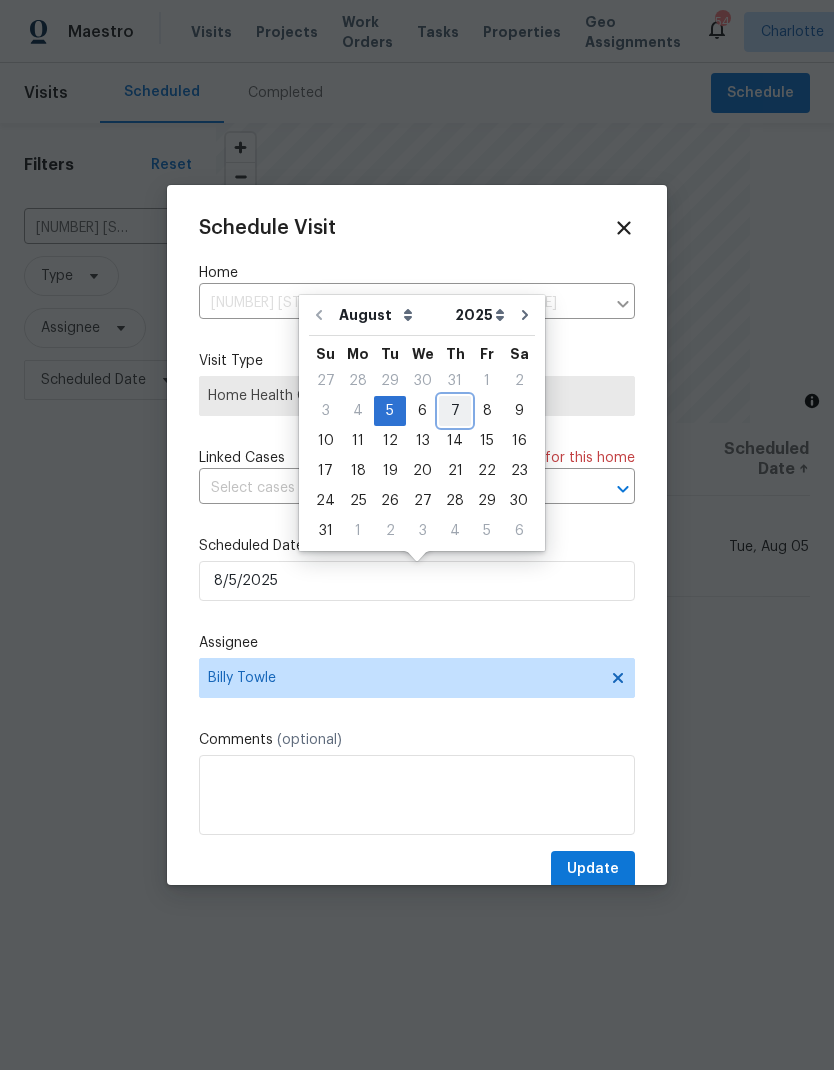 click on "7" at bounding box center (455, 411) 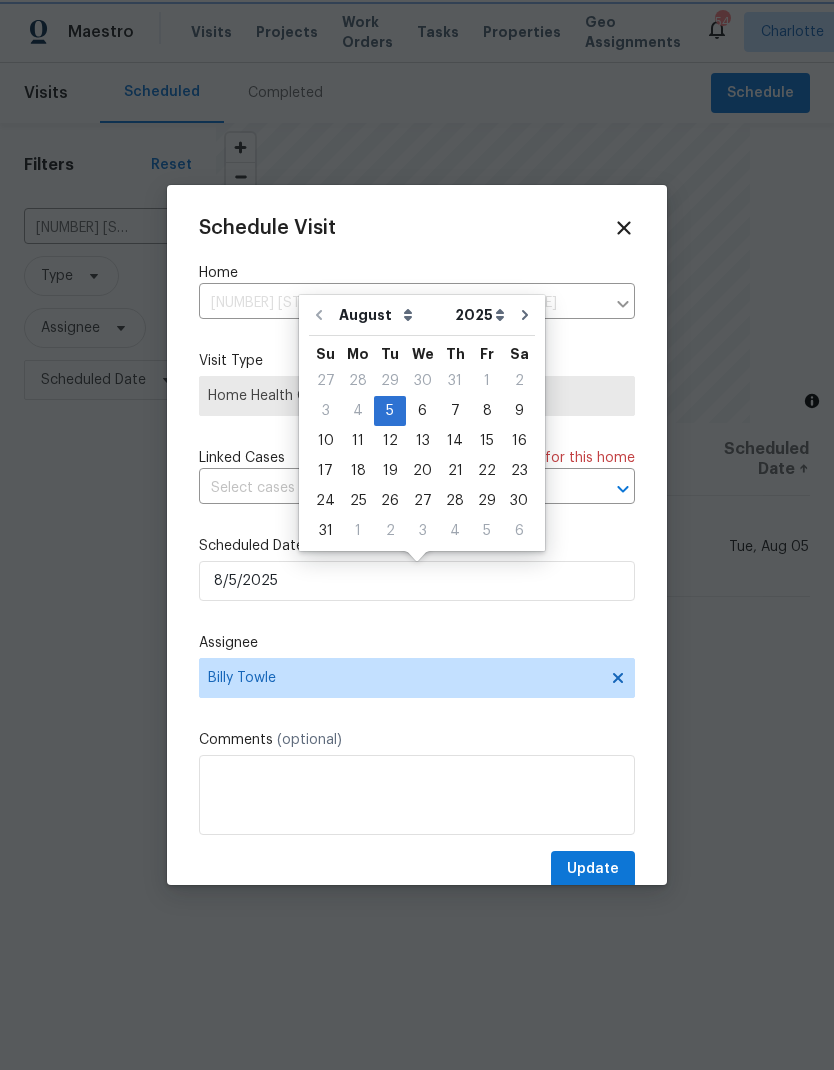 type on "8/7/2025" 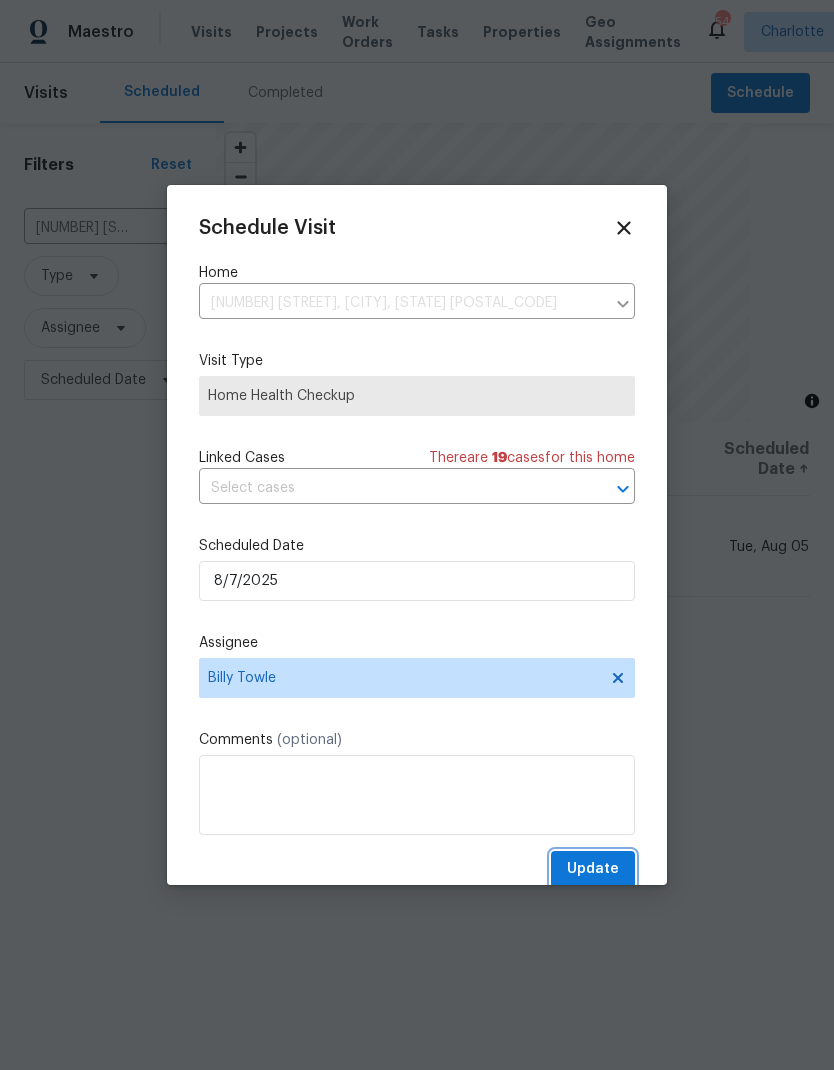 click on "Update" at bounding box center (593, 869) 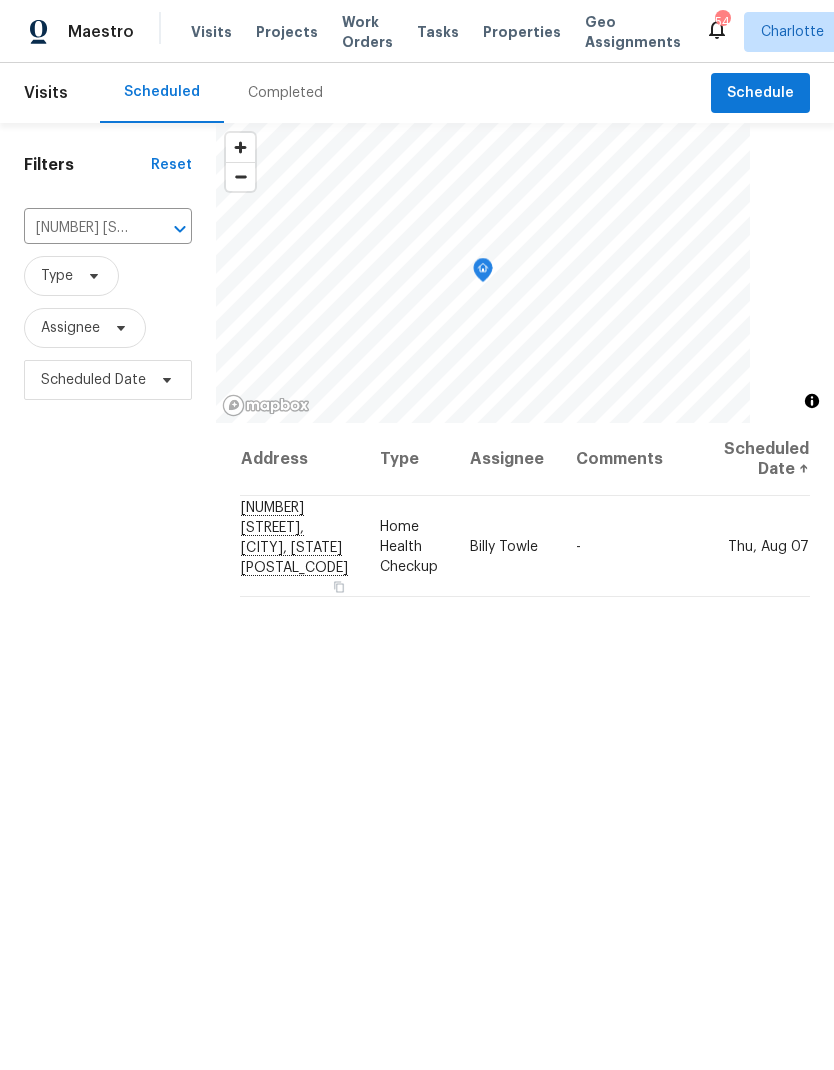 click 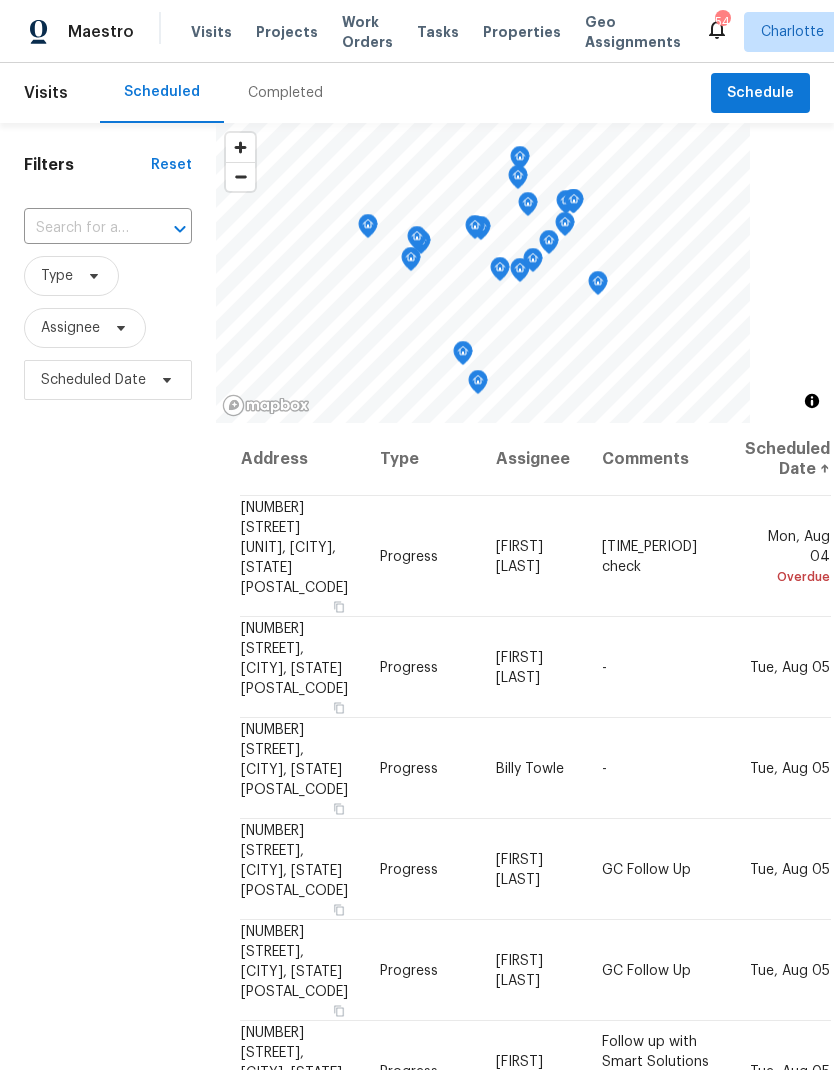 click at bounding box center [80, 228] 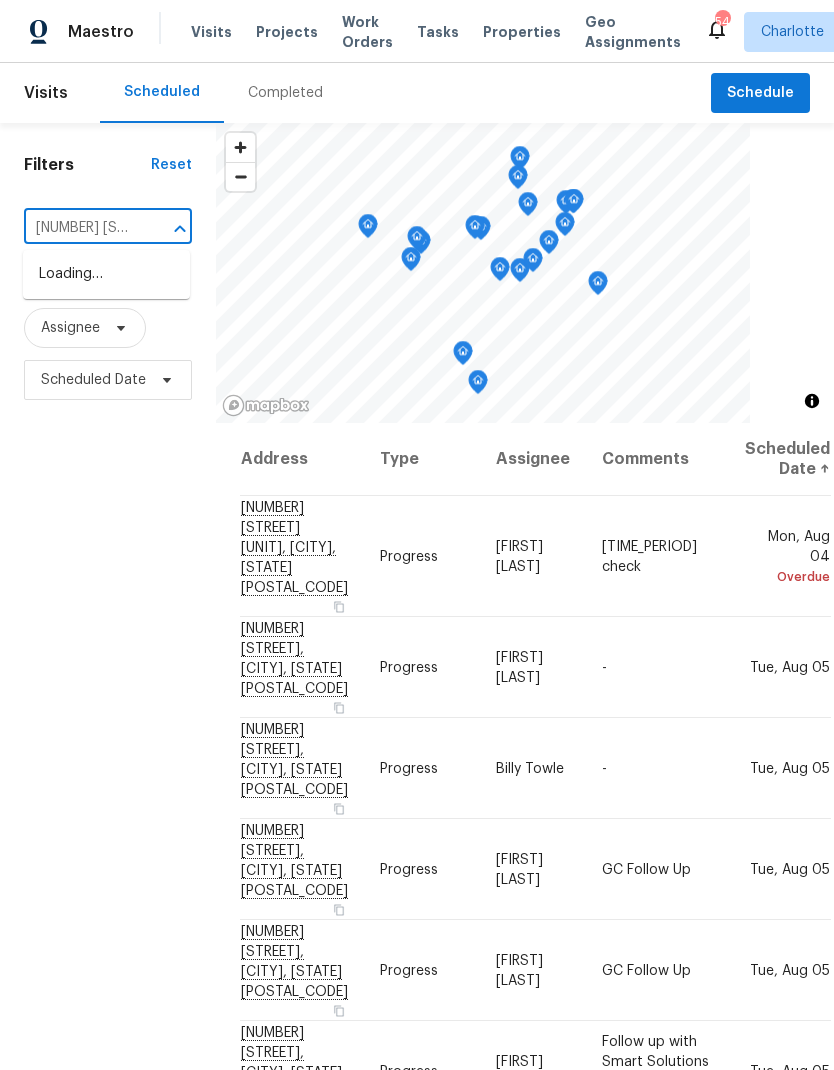 type on "1047 mall" 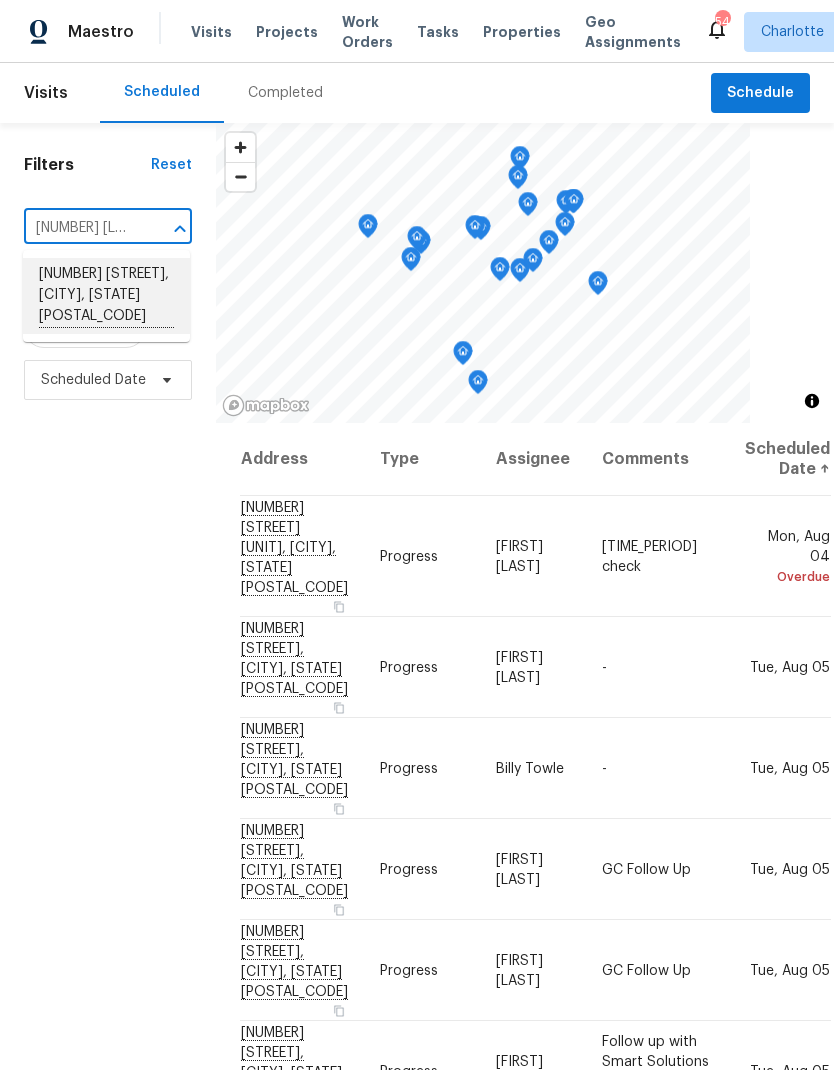click on "1047 Mallard Dr, Rock Hill, SC 29732" at bounding box center (106, 296) 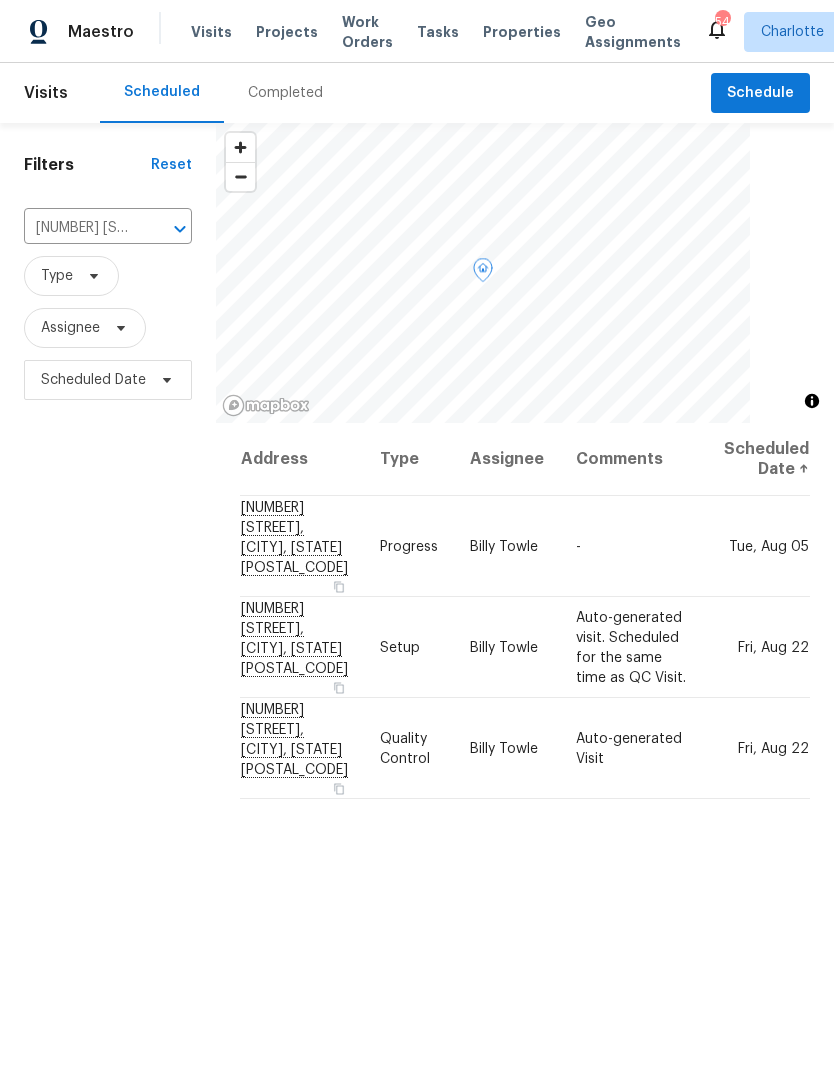 click 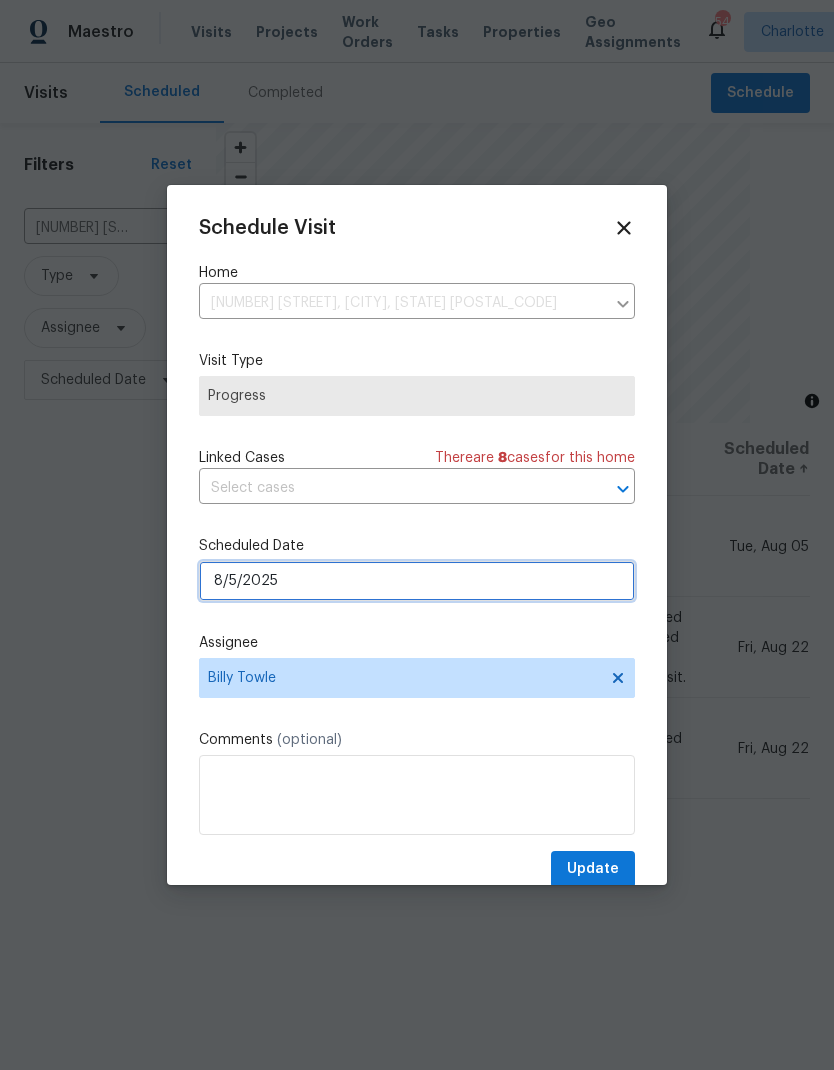 click on "8/5/2025" at bounding box center (417, 581) 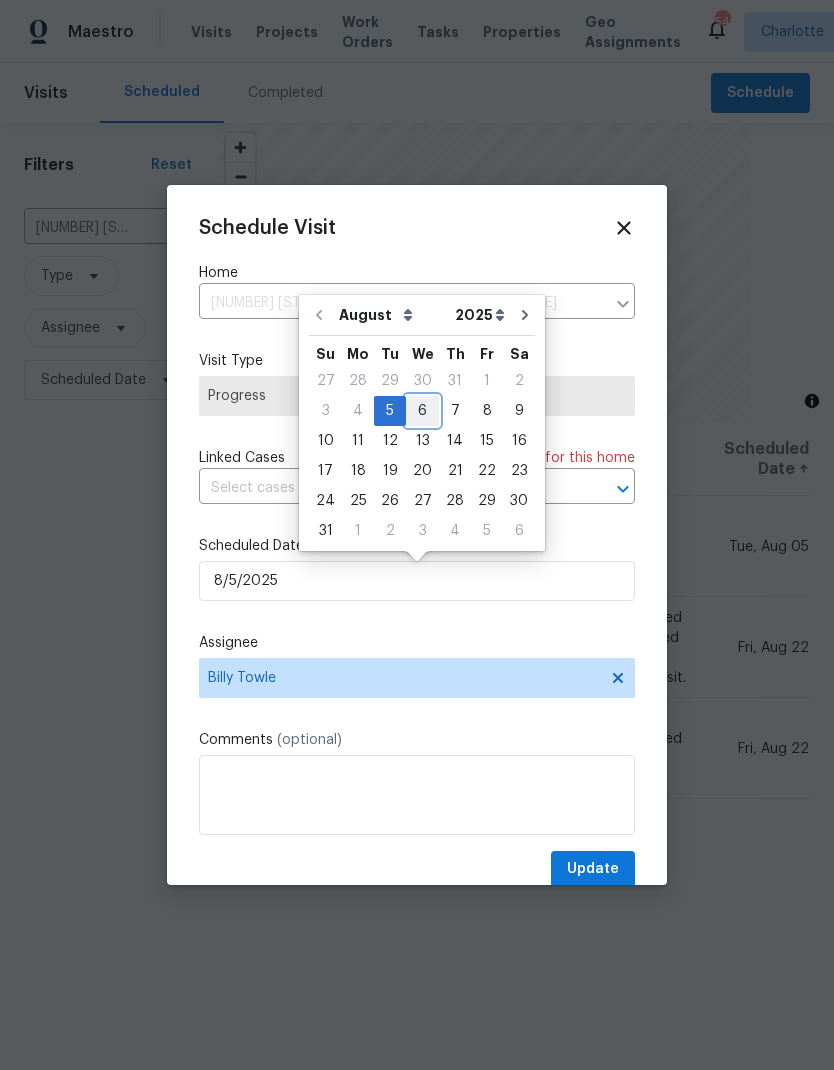 click on "6" at bounding box center [422, 411] 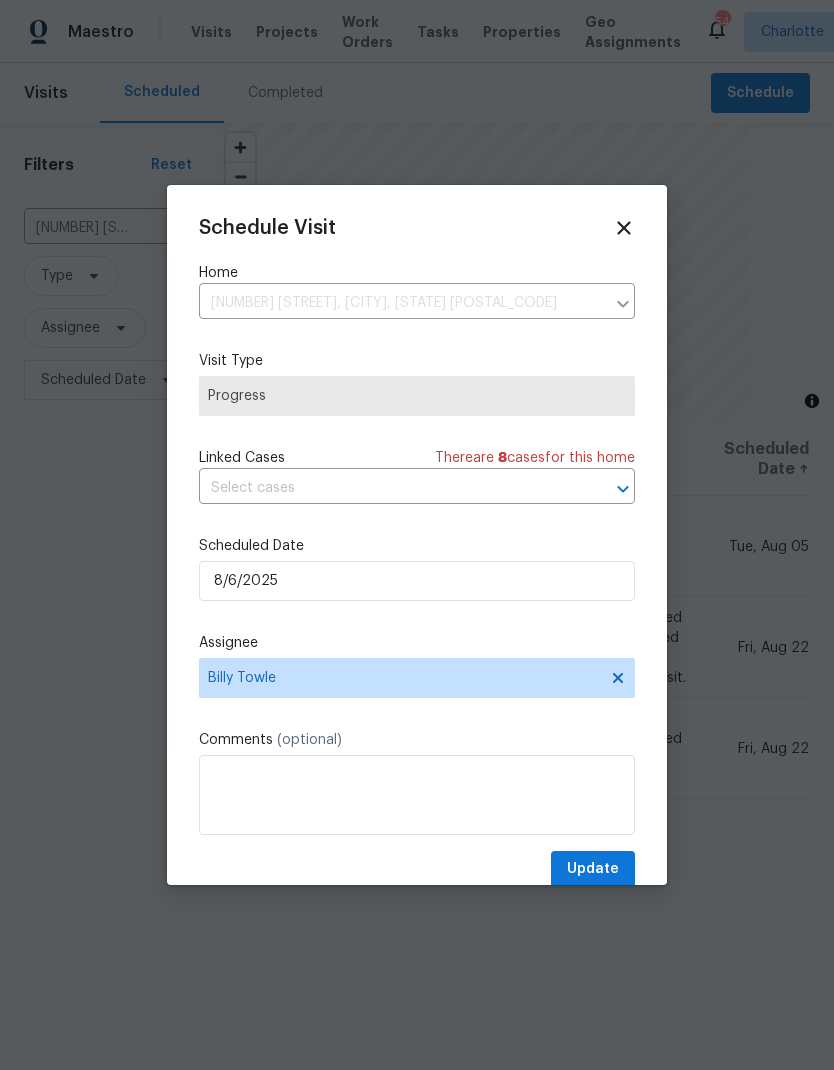 type on "8/6/2025" 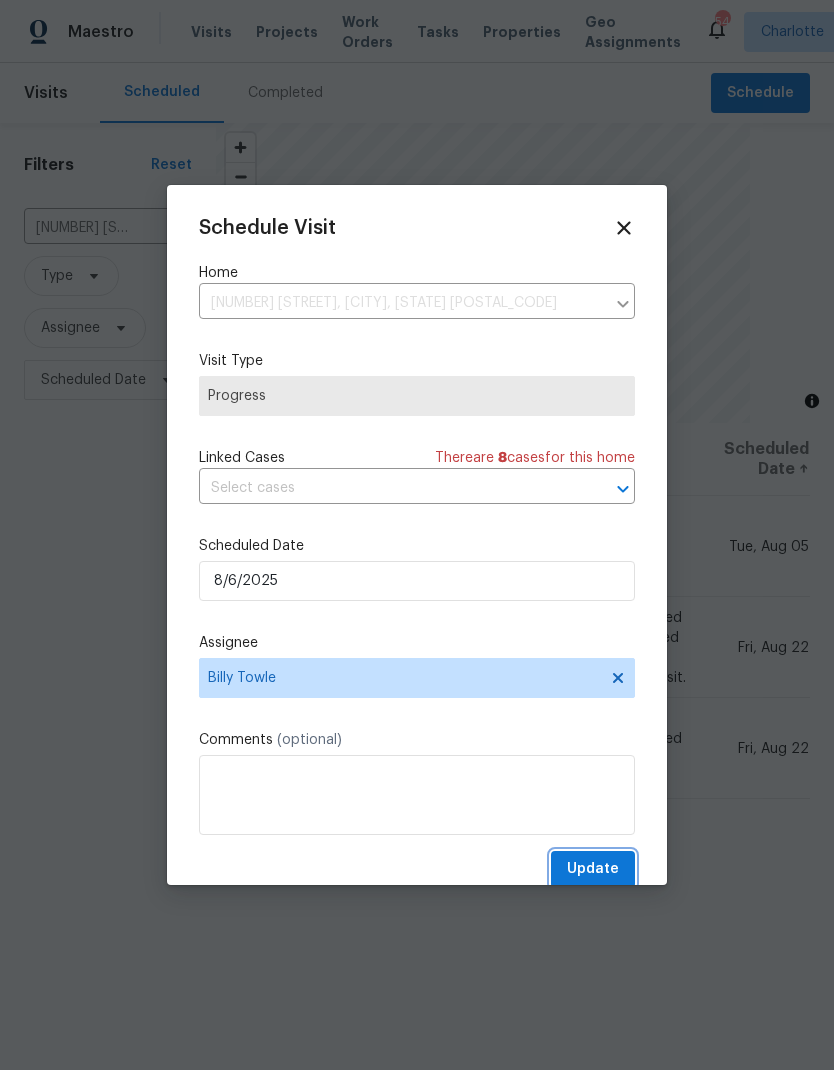 click on "Update" at bounding box center (593, 869) 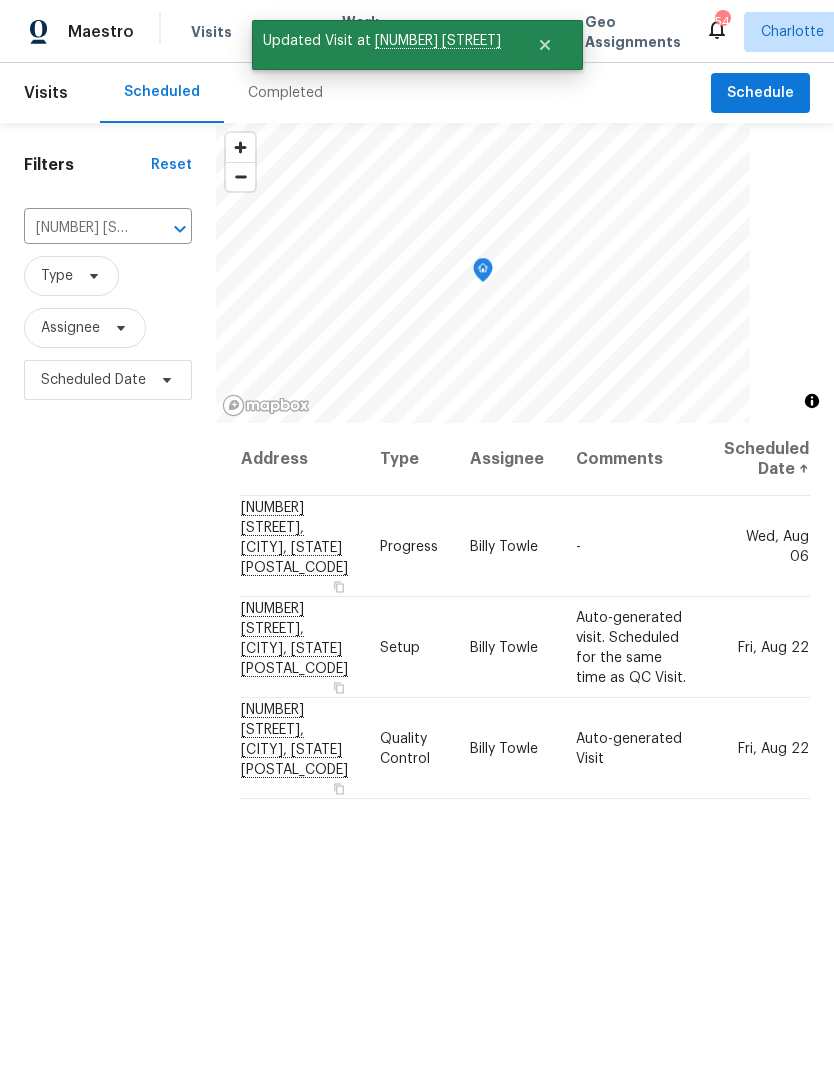 click 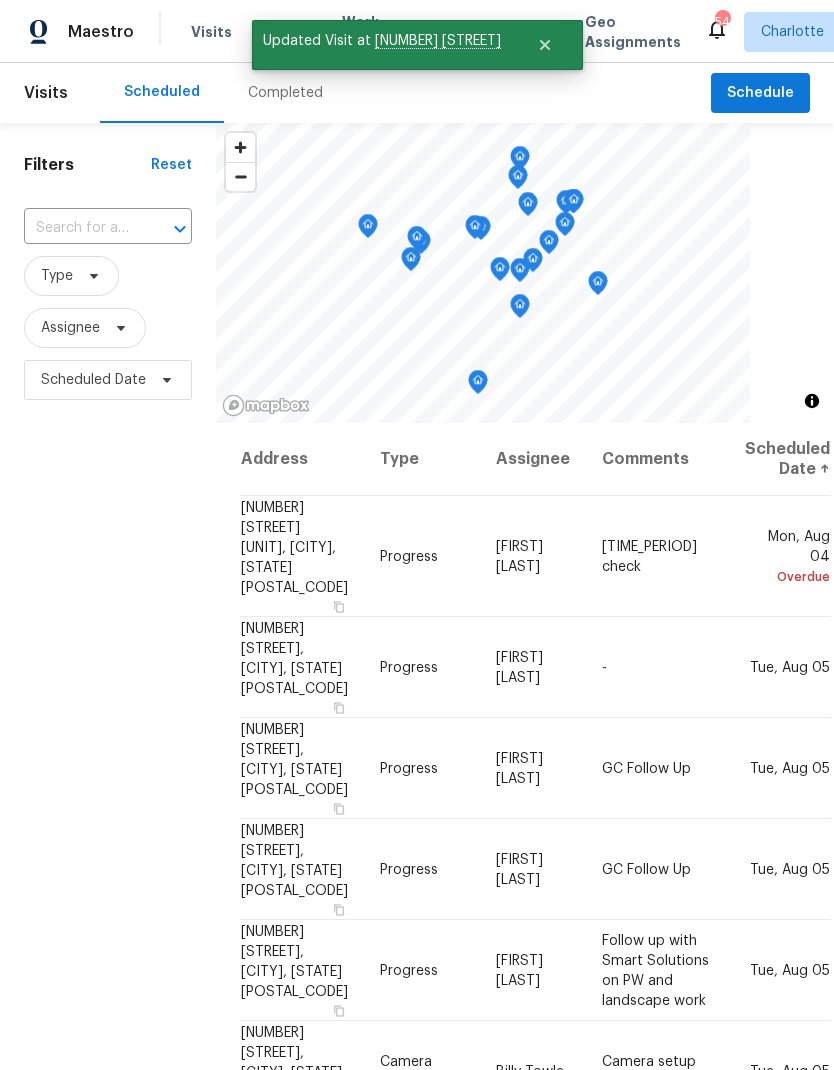 click at bounding box center (80, 228) 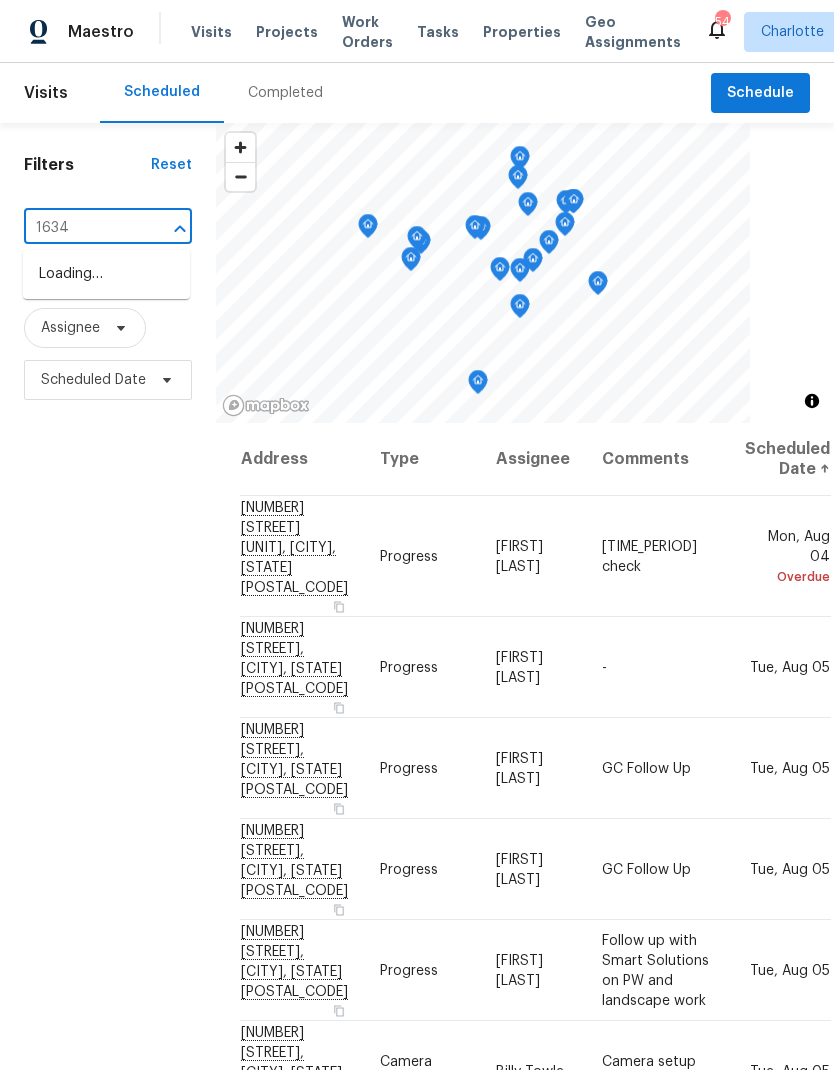 type on "1634" 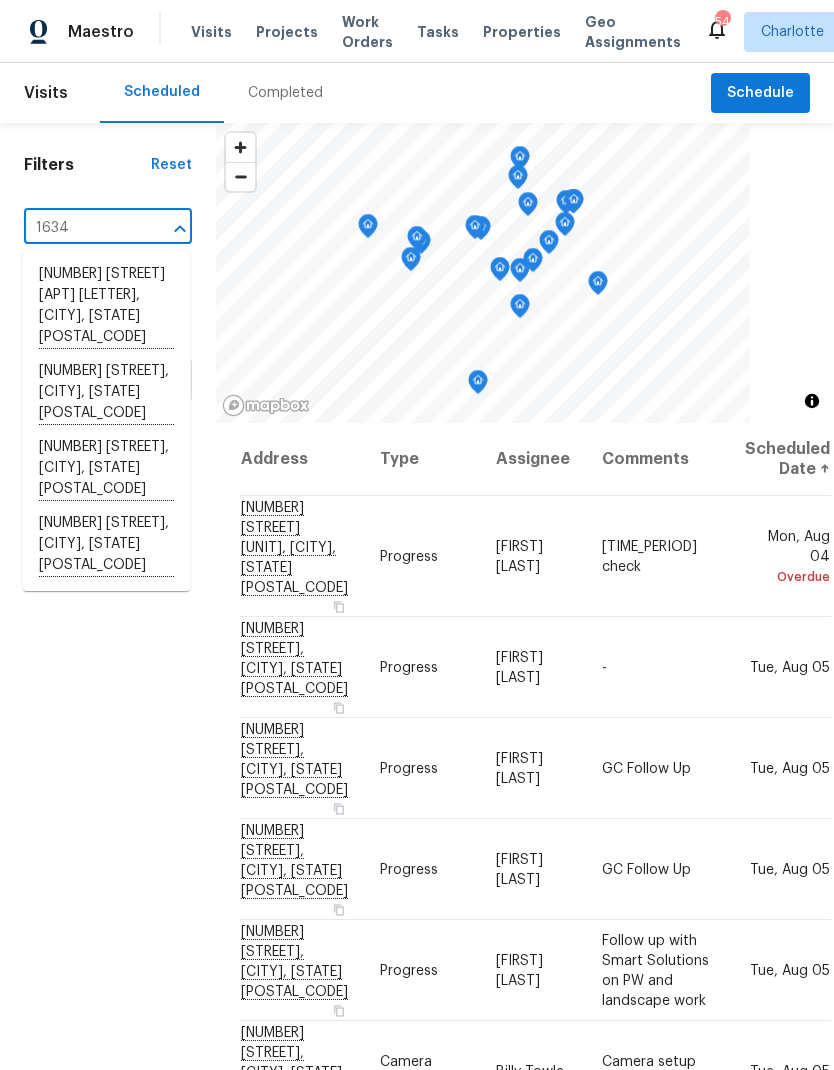 click on "1634 Dawson Ct, Rock Hill, SC 29730" at bounding box center (106, 545) 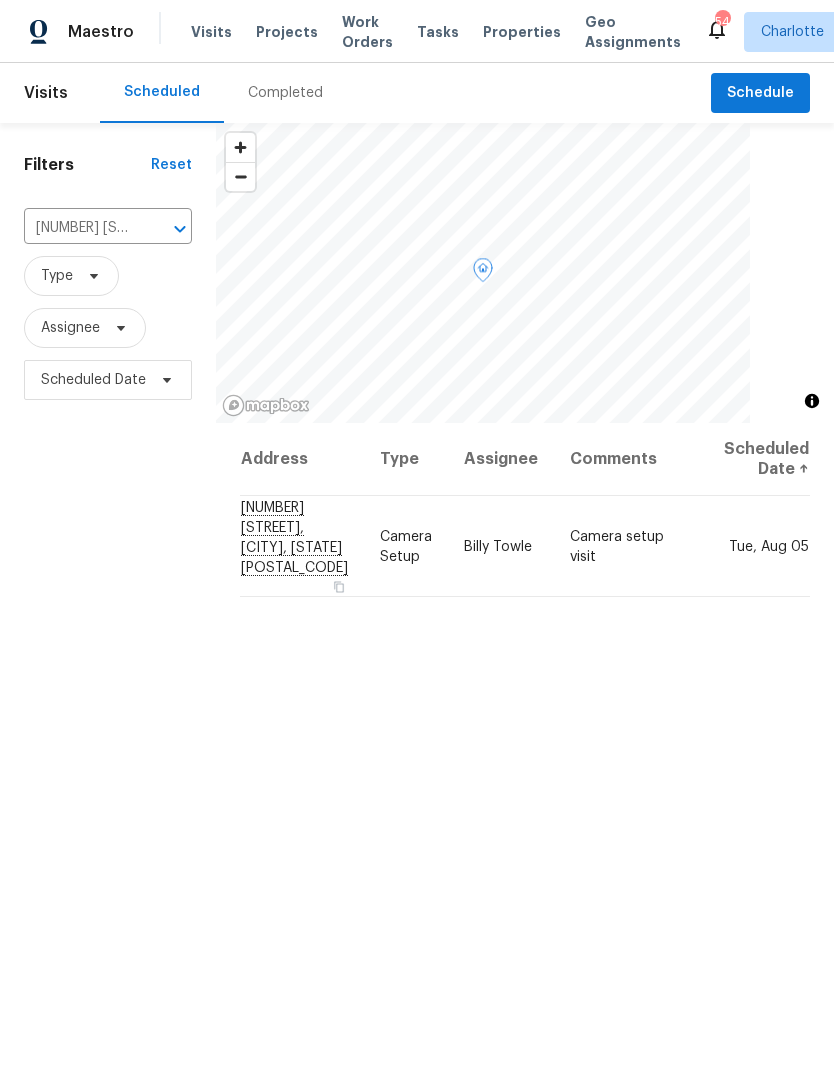 click 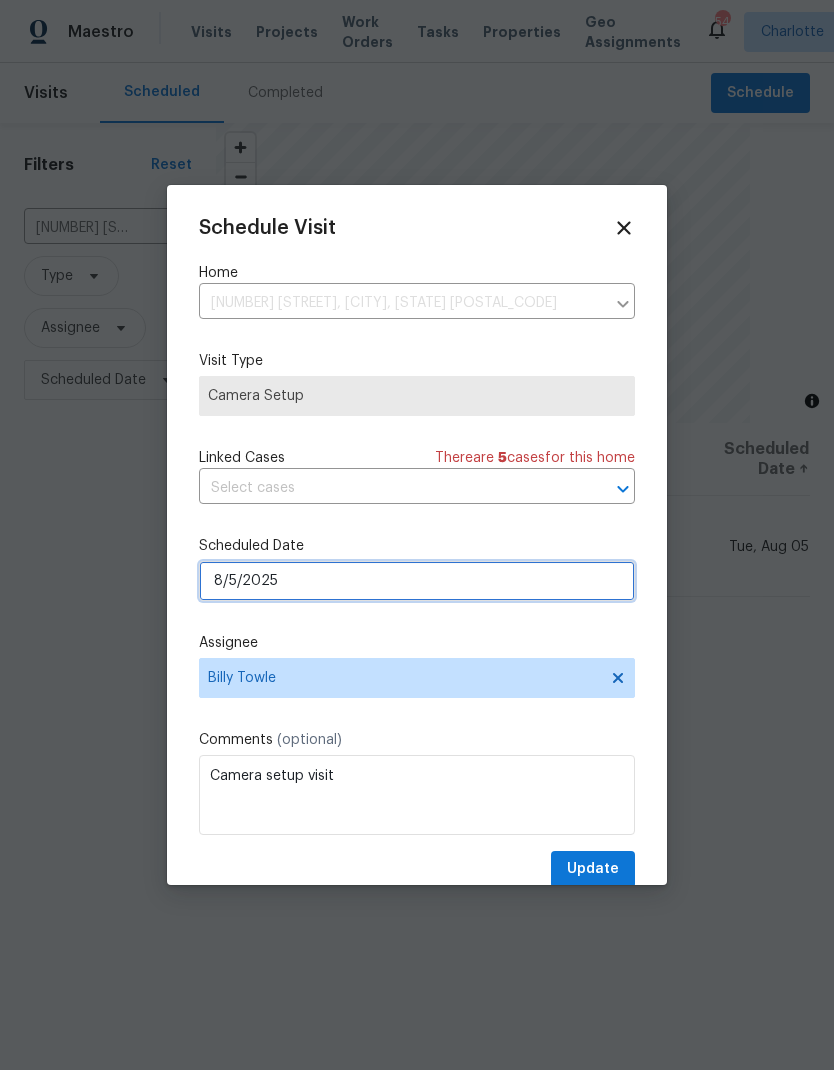 click on "8/5/2025" at bounding box center [417, 581] 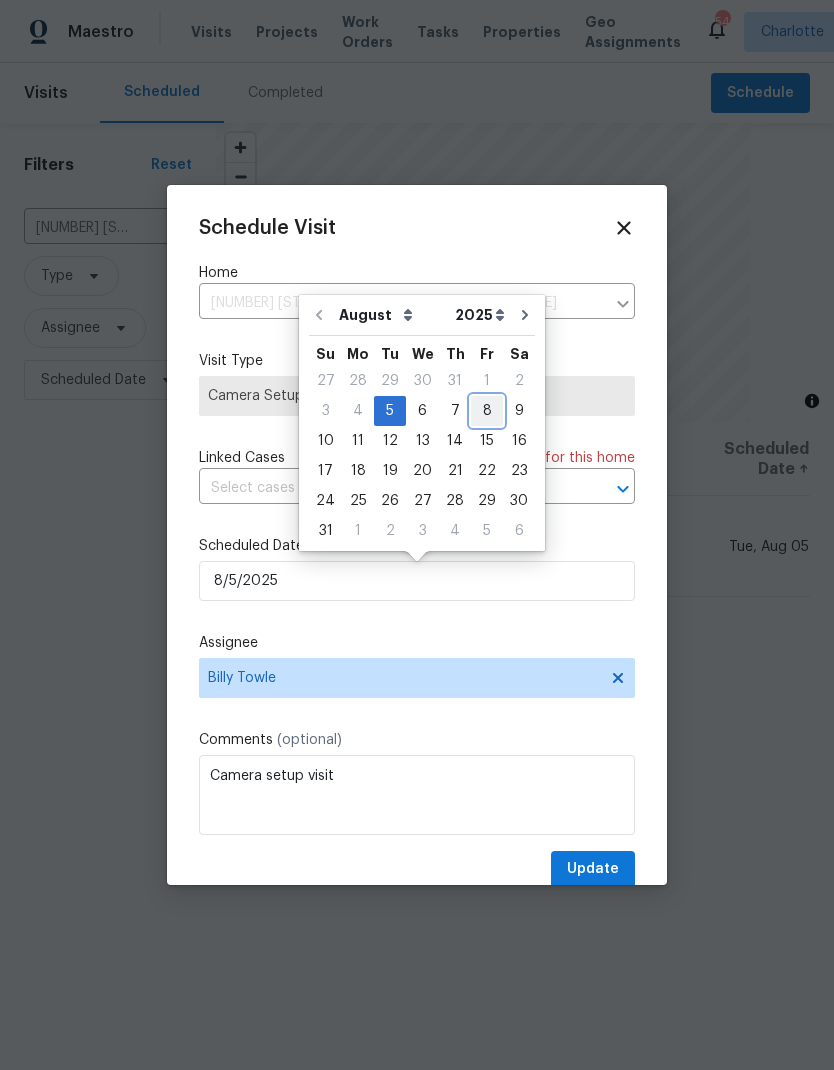 click on "8" at bounding box center [487, 411] 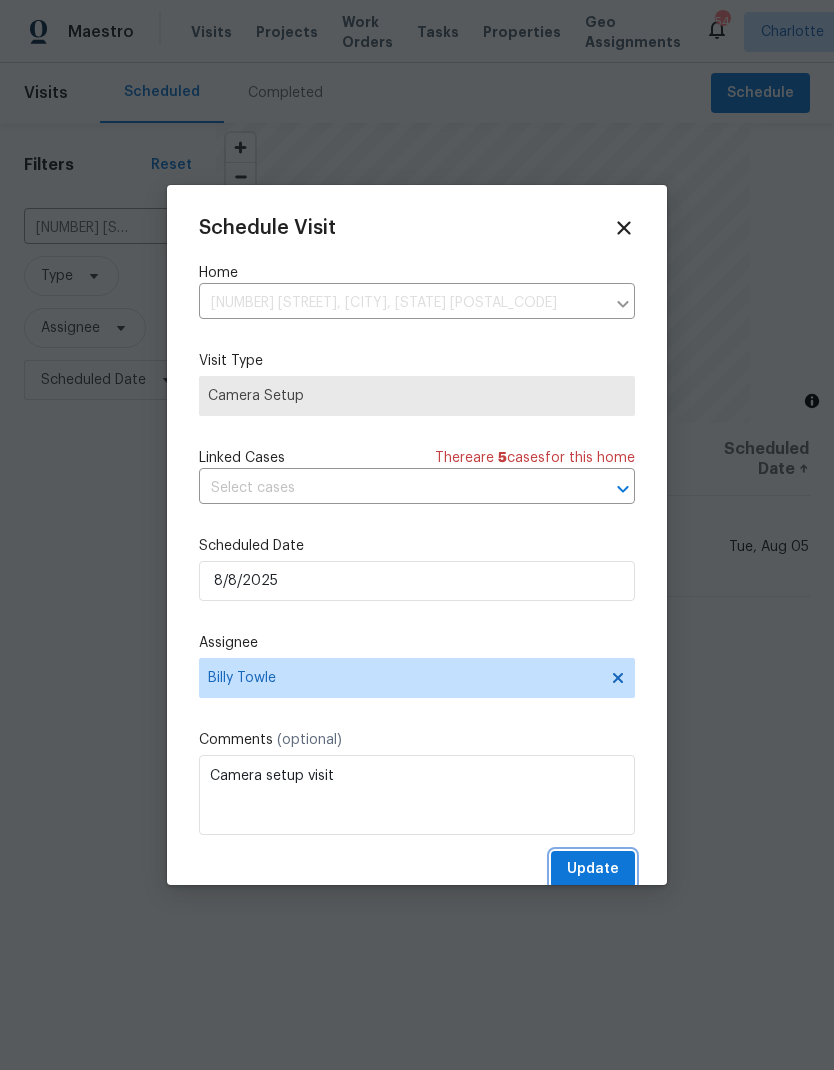 click on "Update" at bounding box center [593, 869] 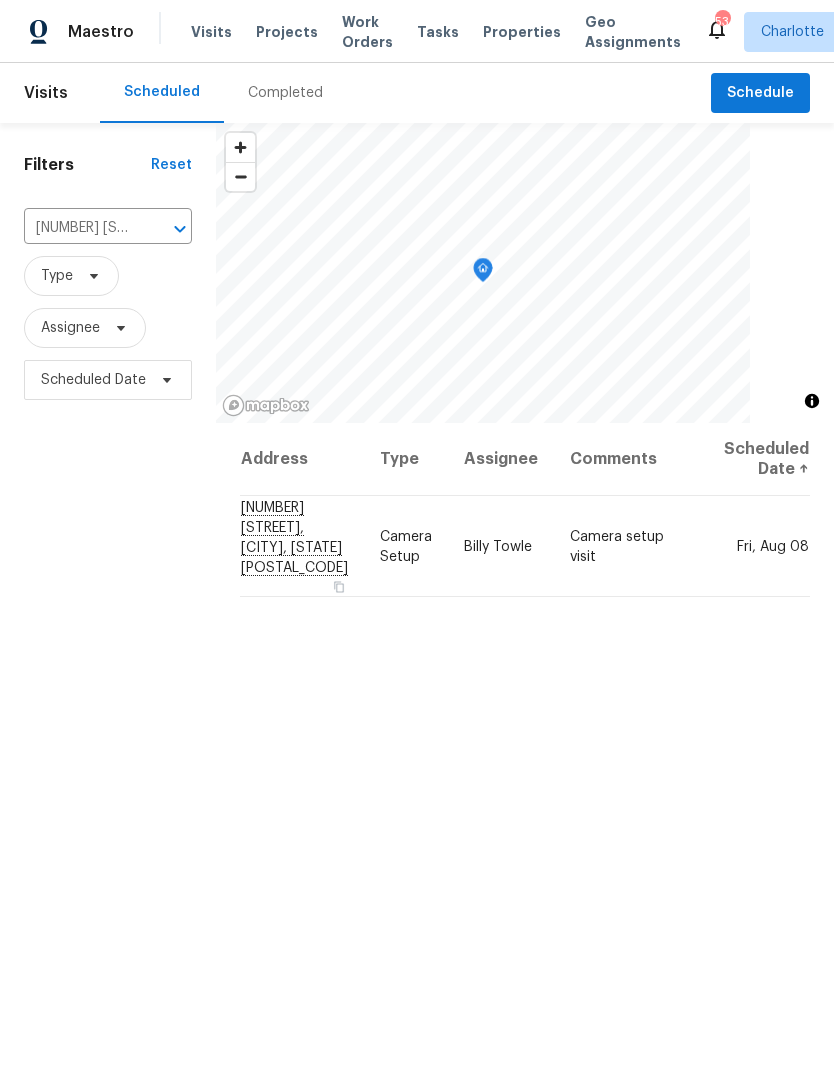 click 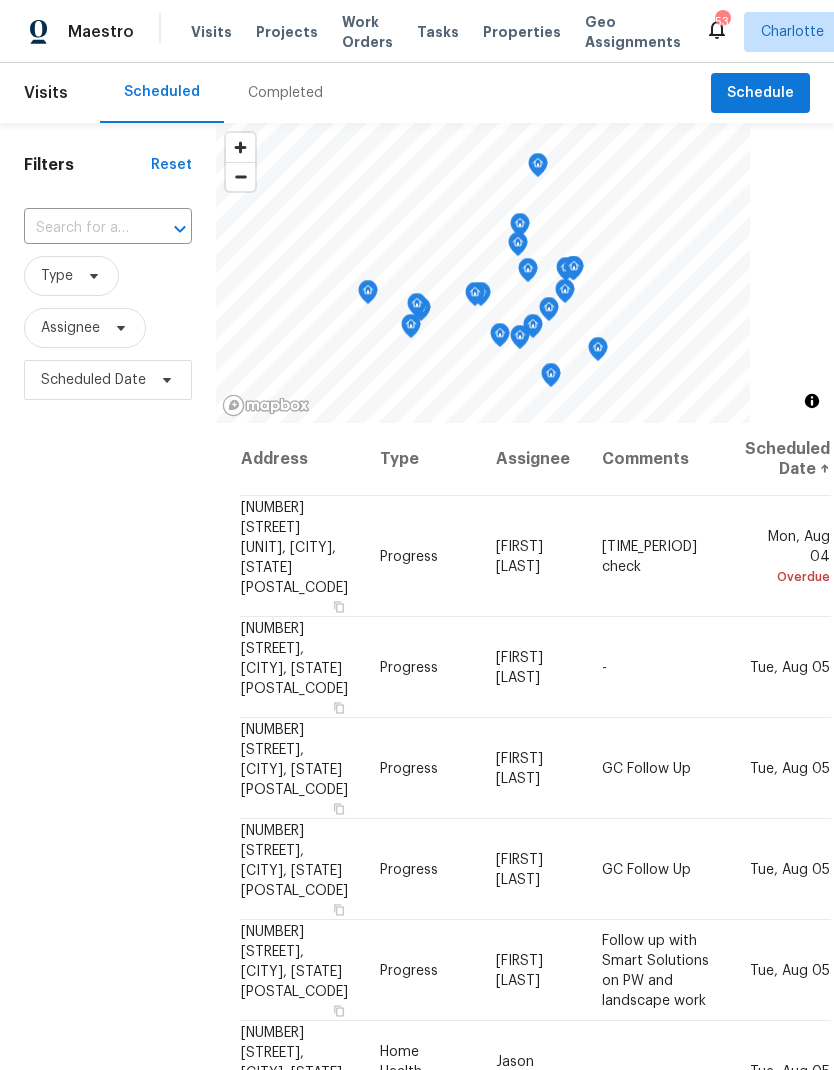 click at bounding box center (80, 228) 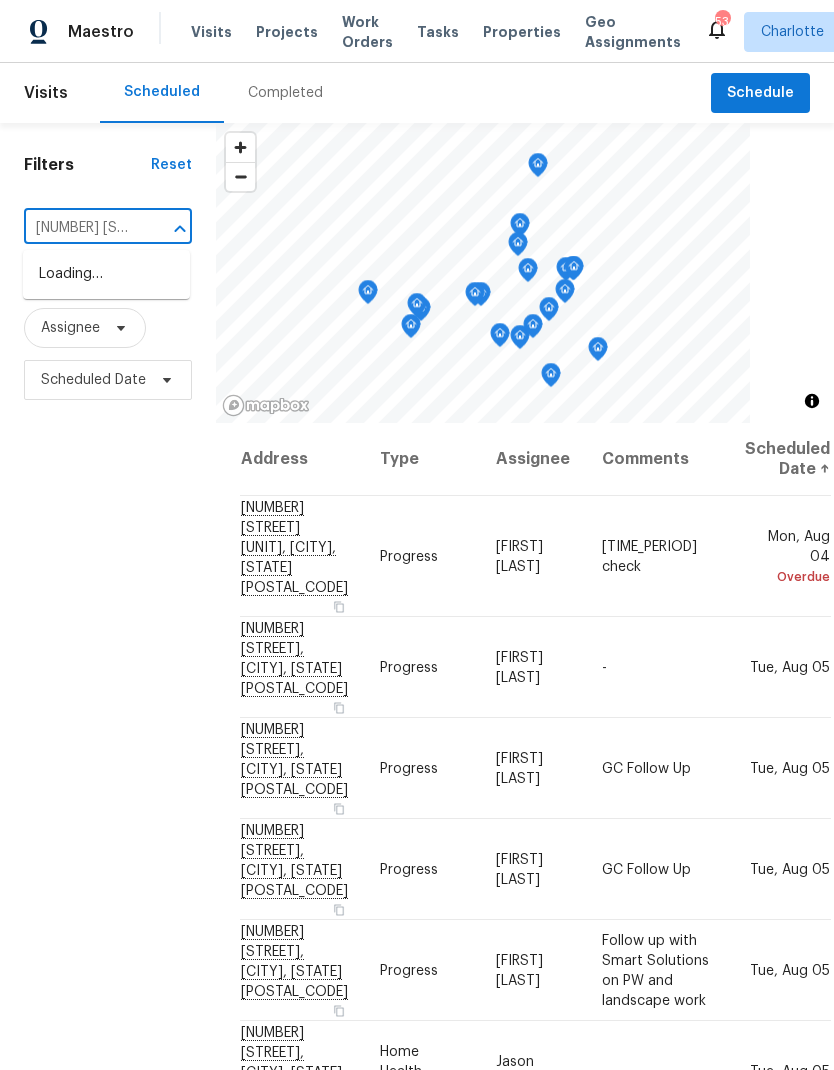 type on "4026 pal" 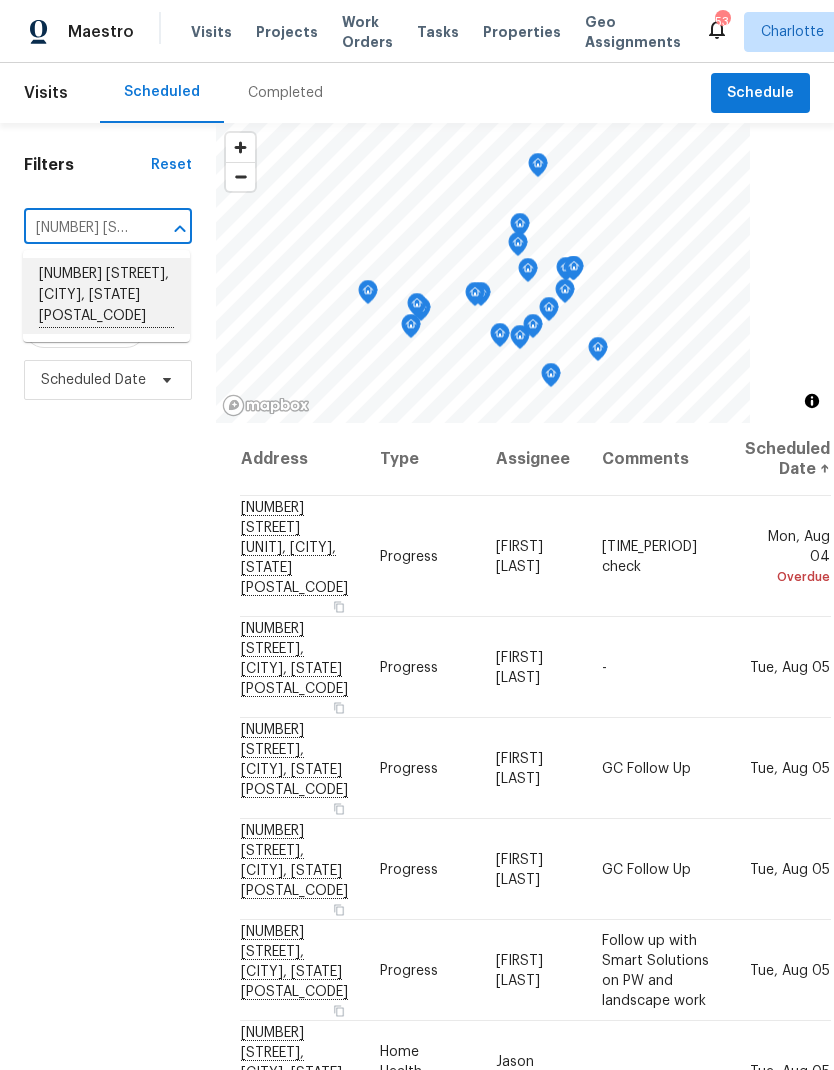 click on "[NUMBER] [STREET], [CITY], [STATE] [POSTAL_CODE]" at bounding box center [106, 296] 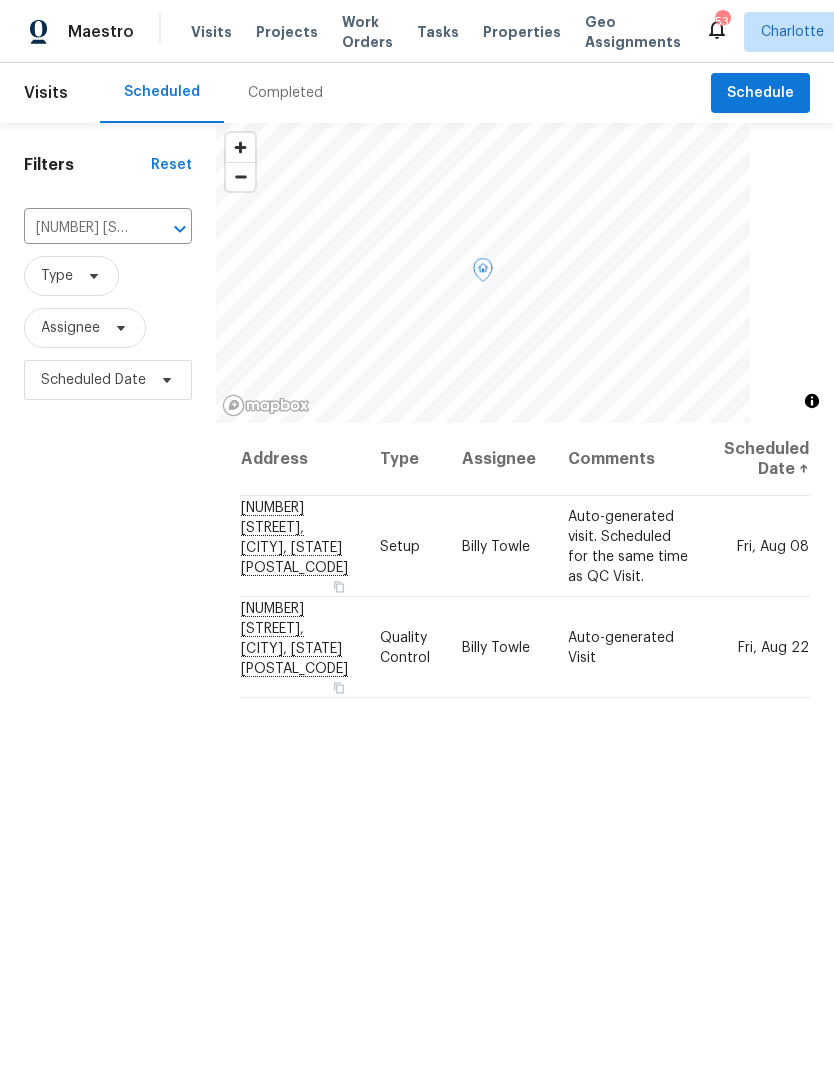 click 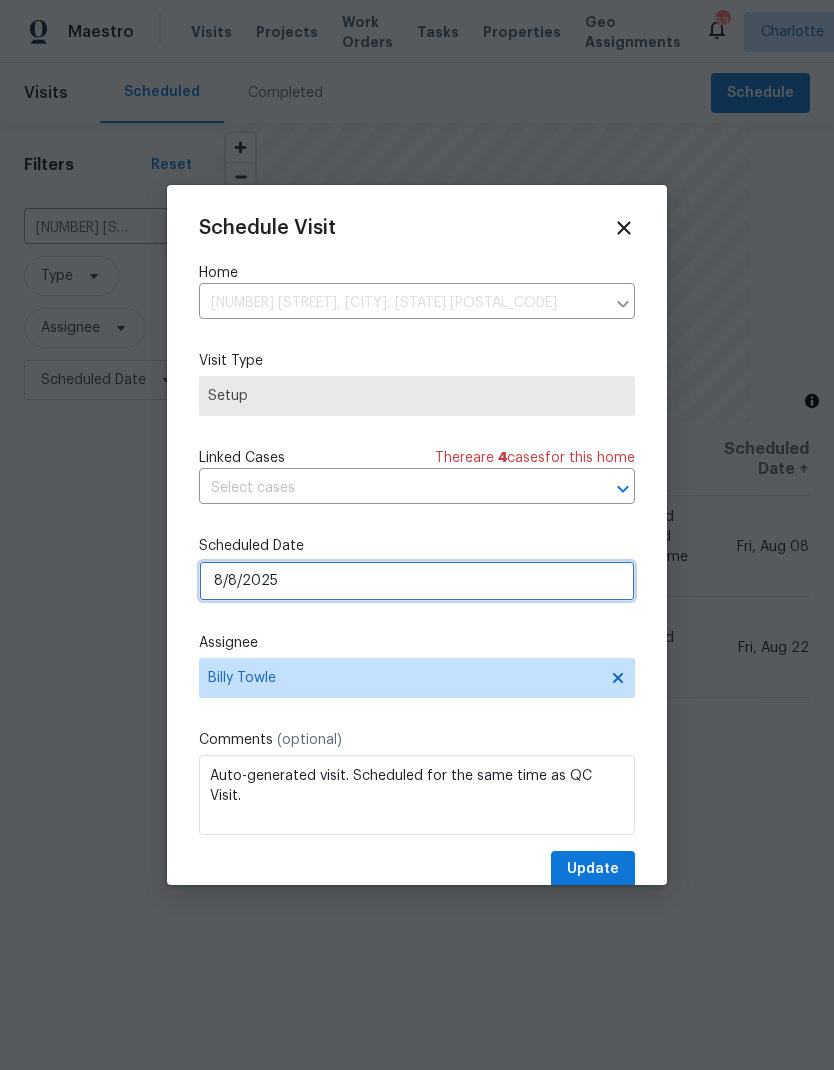 click on "8/8/2025" at bounding box center (417, 581) 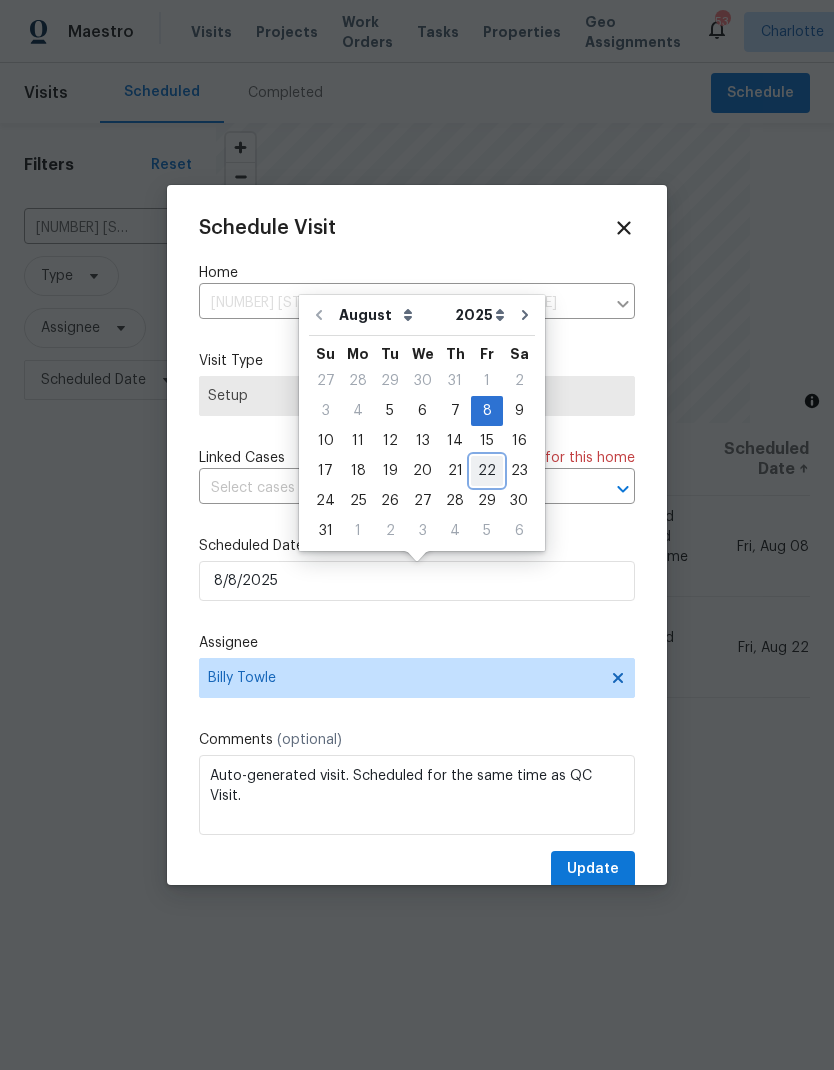 click on "22" at bounding box center (487, 471) 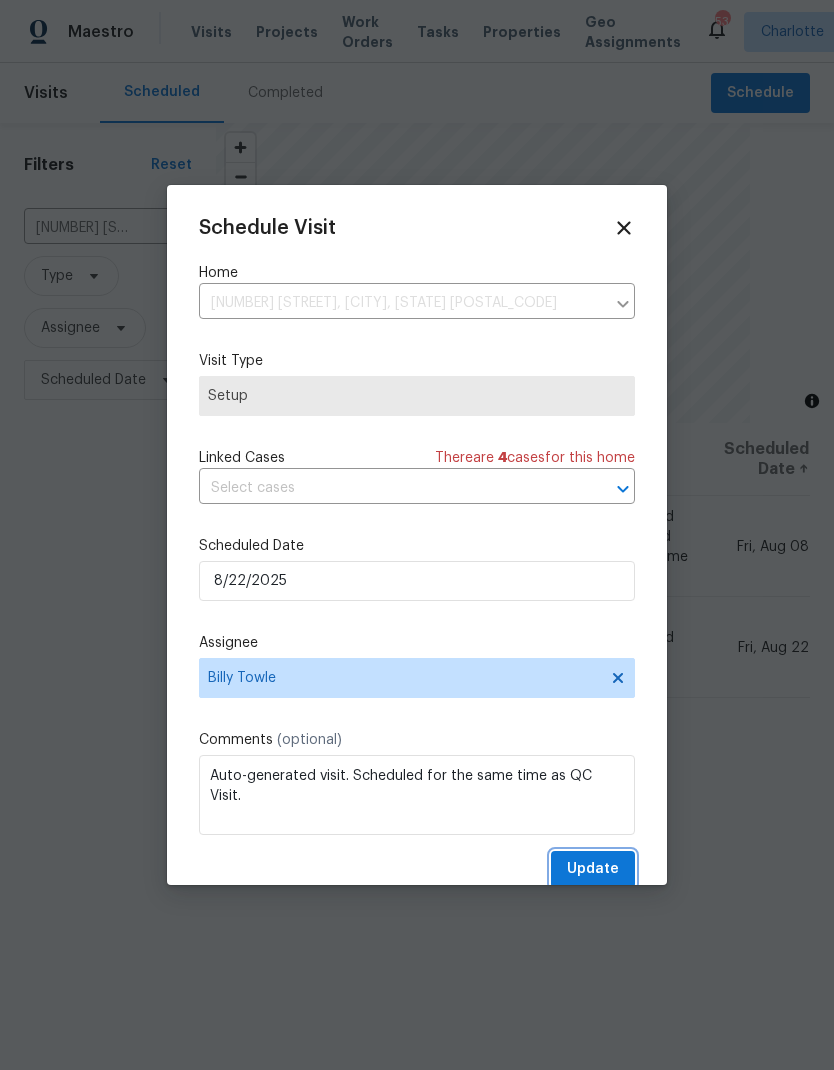 click on "Update" at bounding box center (593, 869) 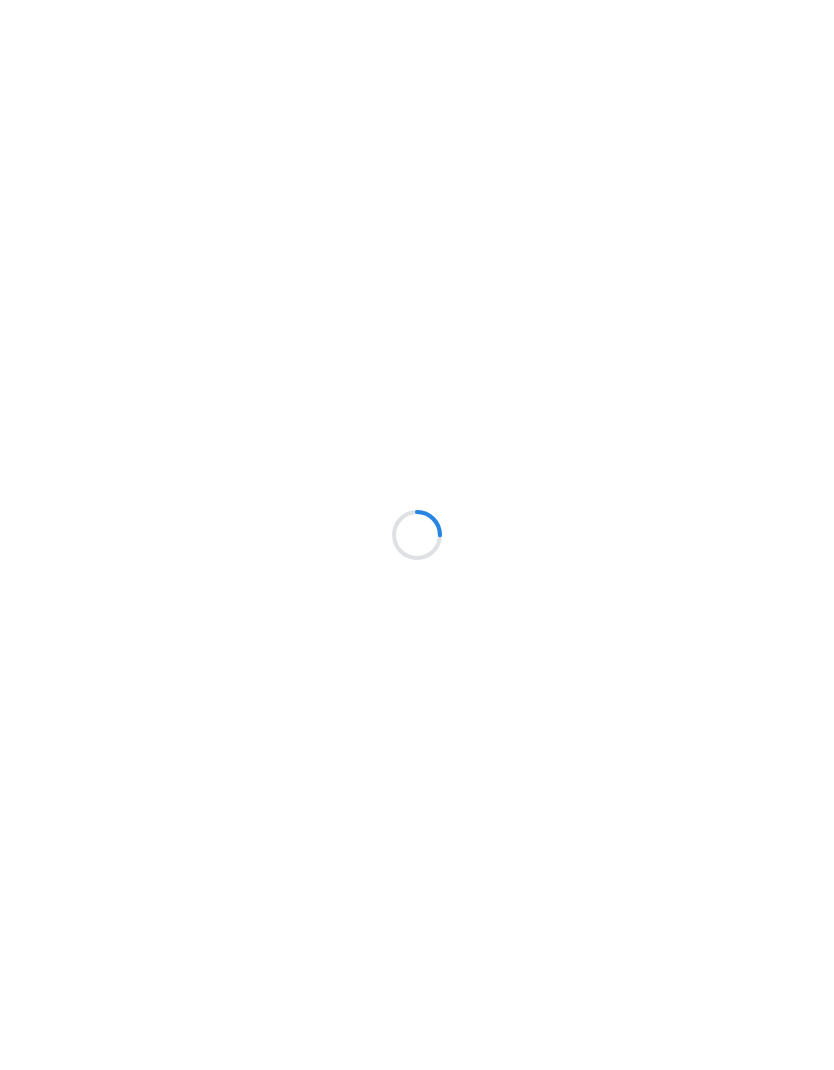 scroll, scrollTop: 0, scrollLeft: 0, axis: both 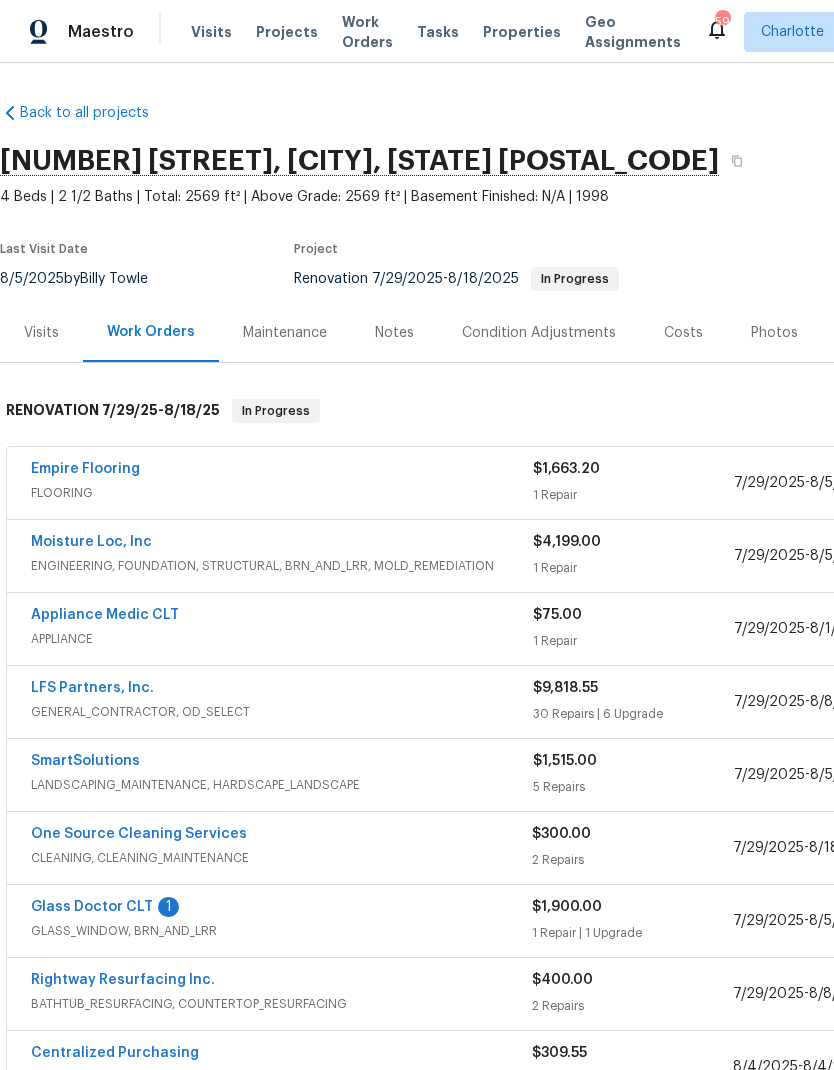click on "Glass Doctor CLT" at bounding box center [92, 907] 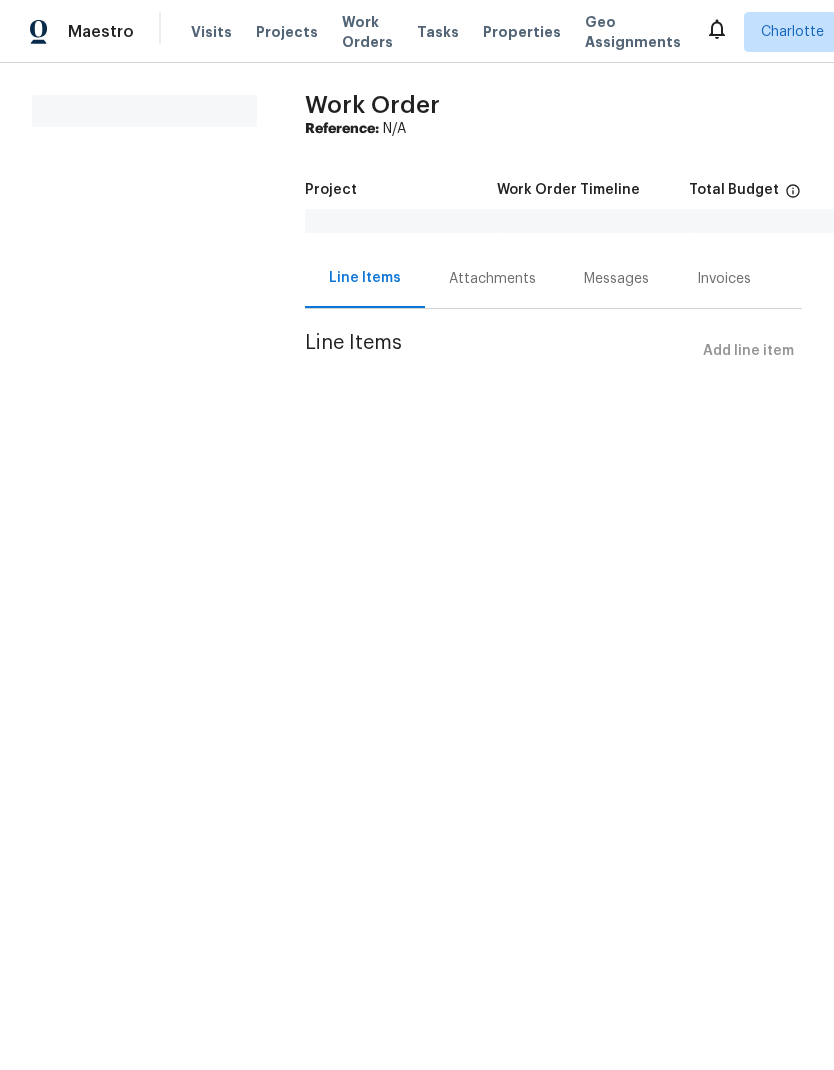 scroll, scrollTop: 0, scrollLeft: 0, axis: both 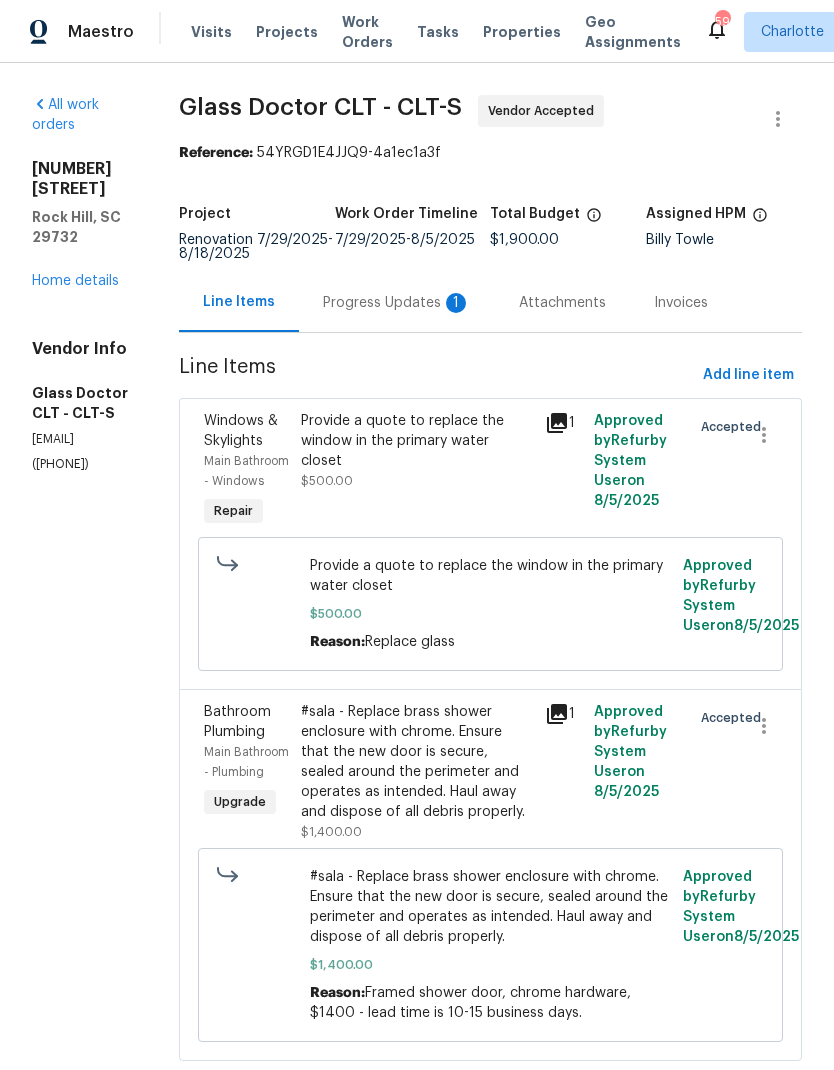 click on "Progress Updates 1" at bounding box center [397, 303] 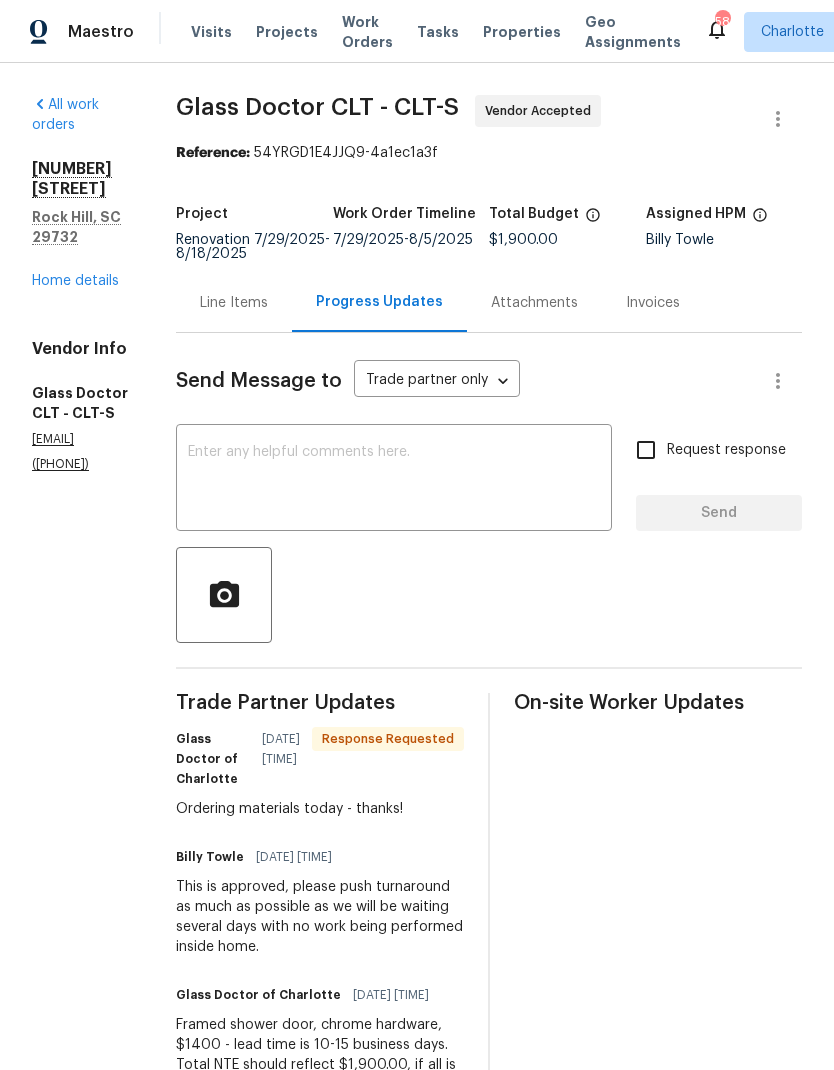 click at bounding box center (394, 480) 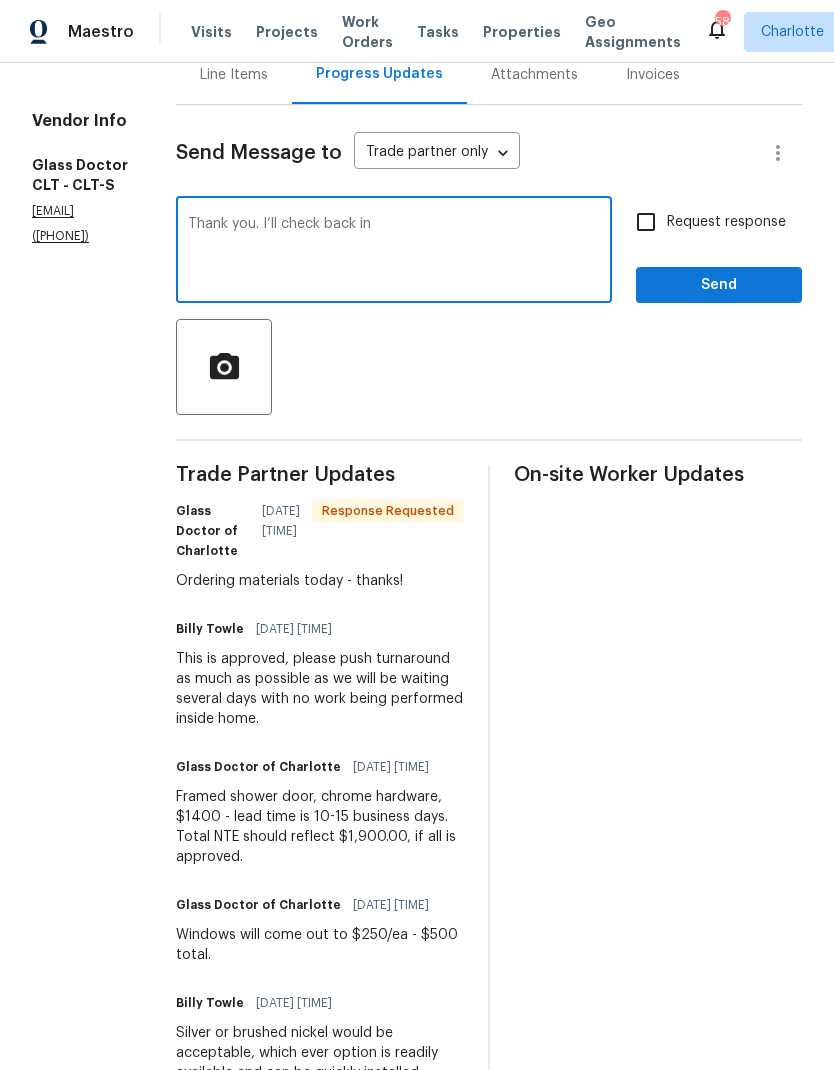 scroll, scrollTop: 202, scrollLeft: 0, axis: vertical 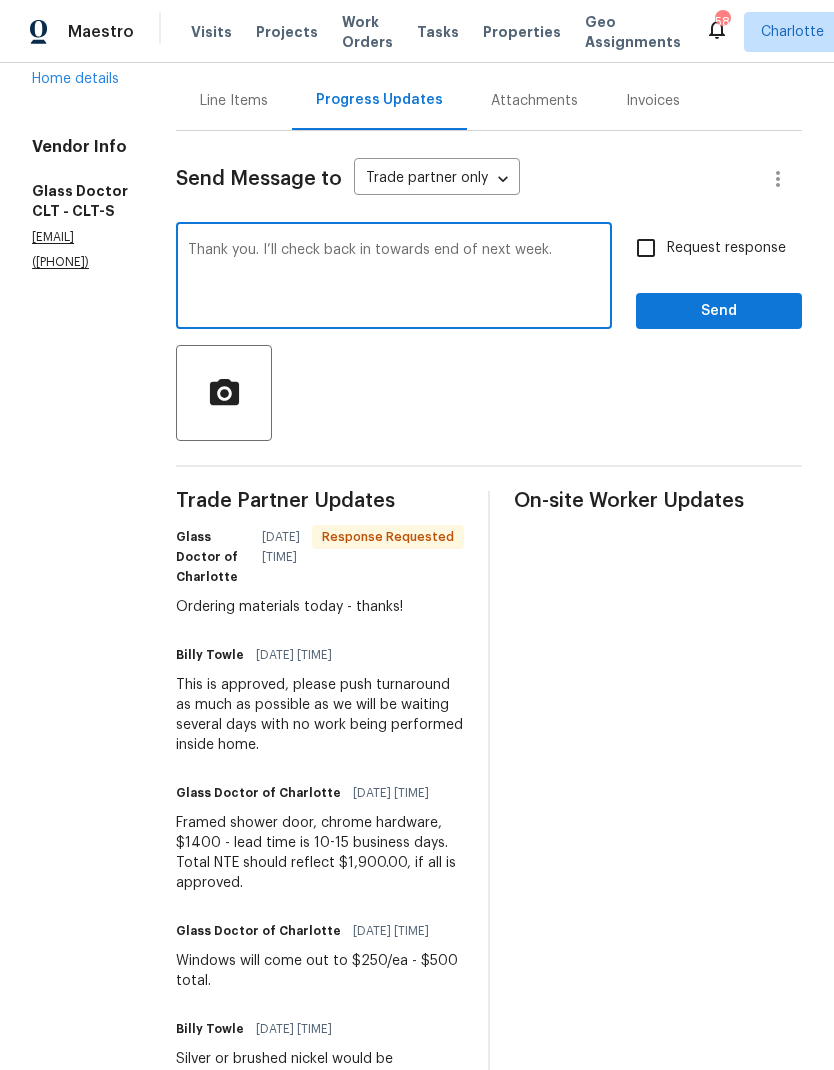 type on "Thank you. I’ll check back in towards end of next week." 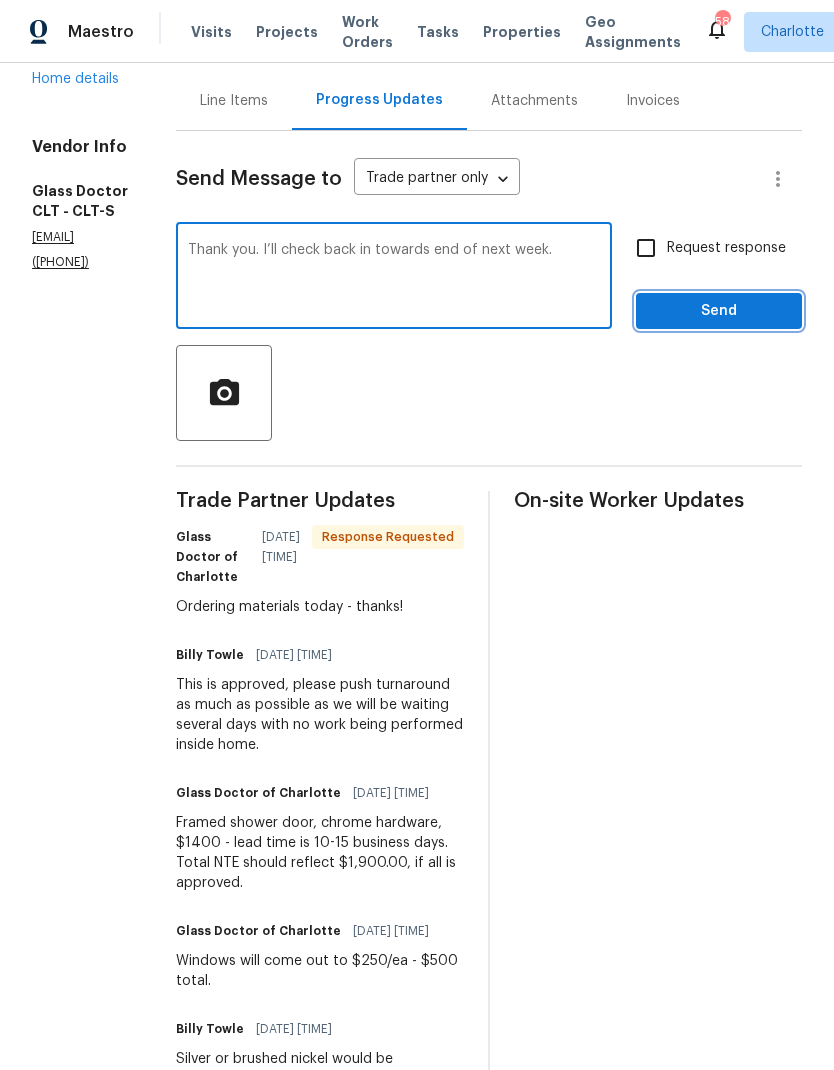 click on "Send" at bounding box center [719, 311] 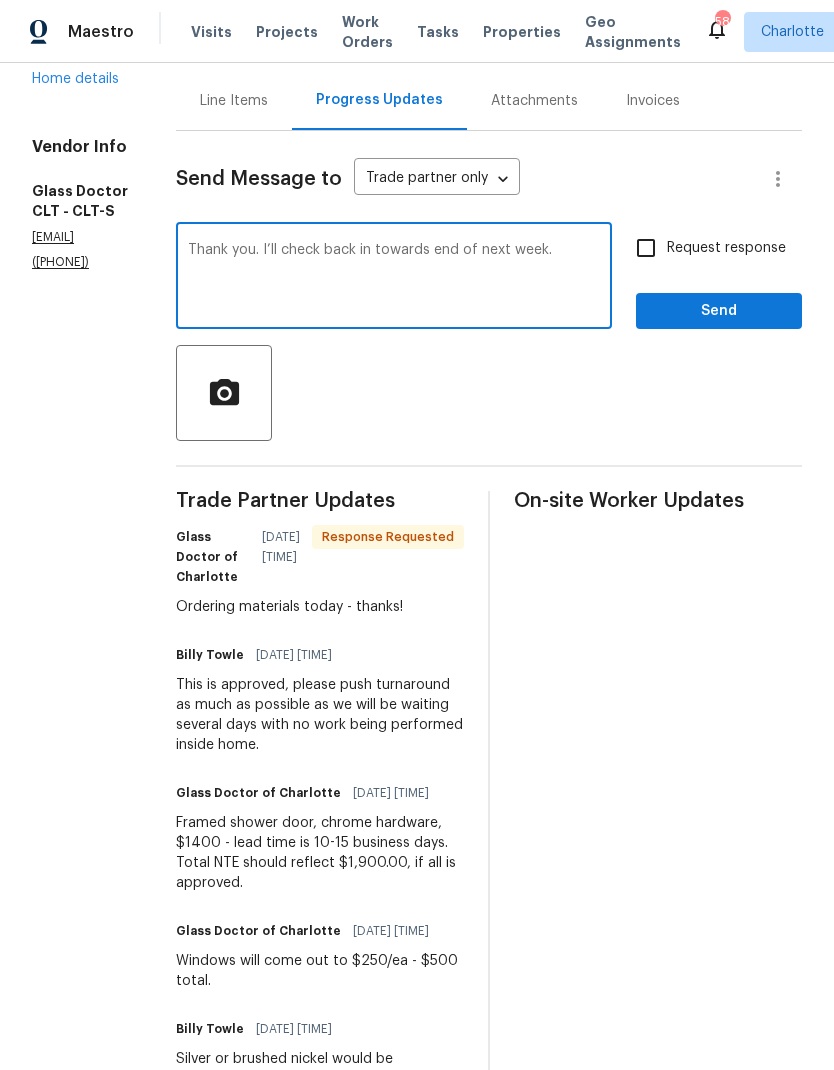 scroll, scrollTop: 0, scrollLeft: 0, axis: both 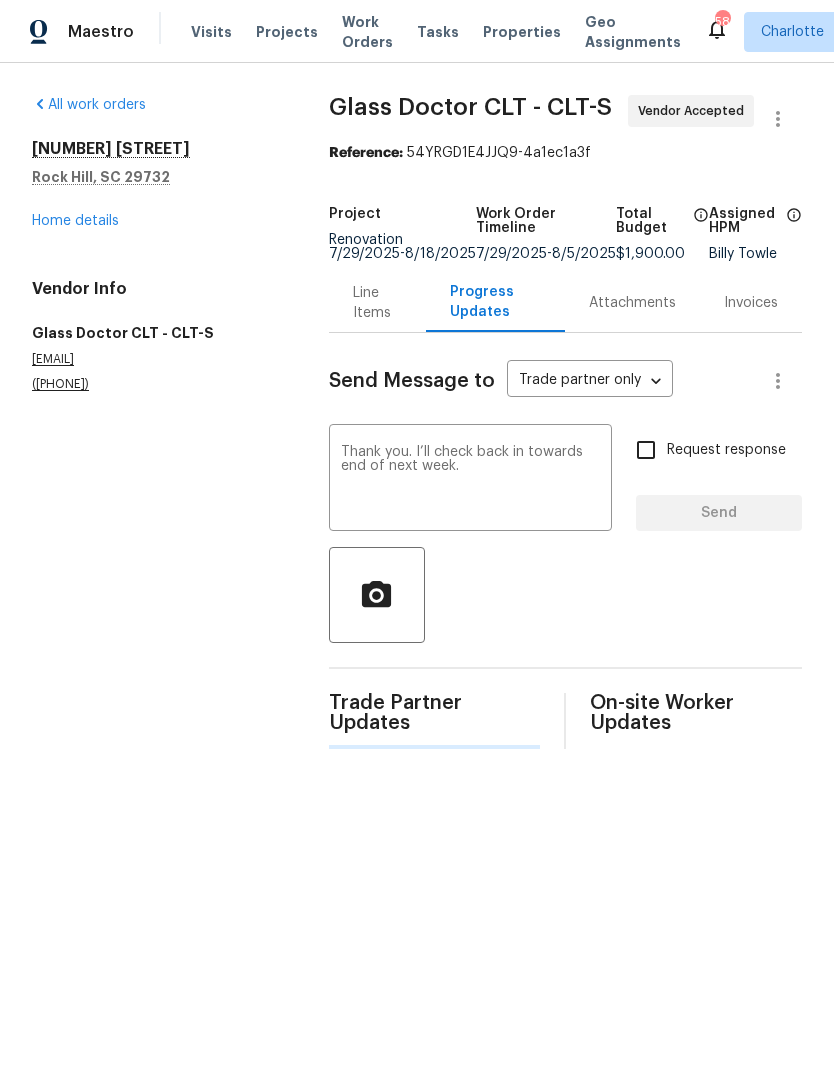 type 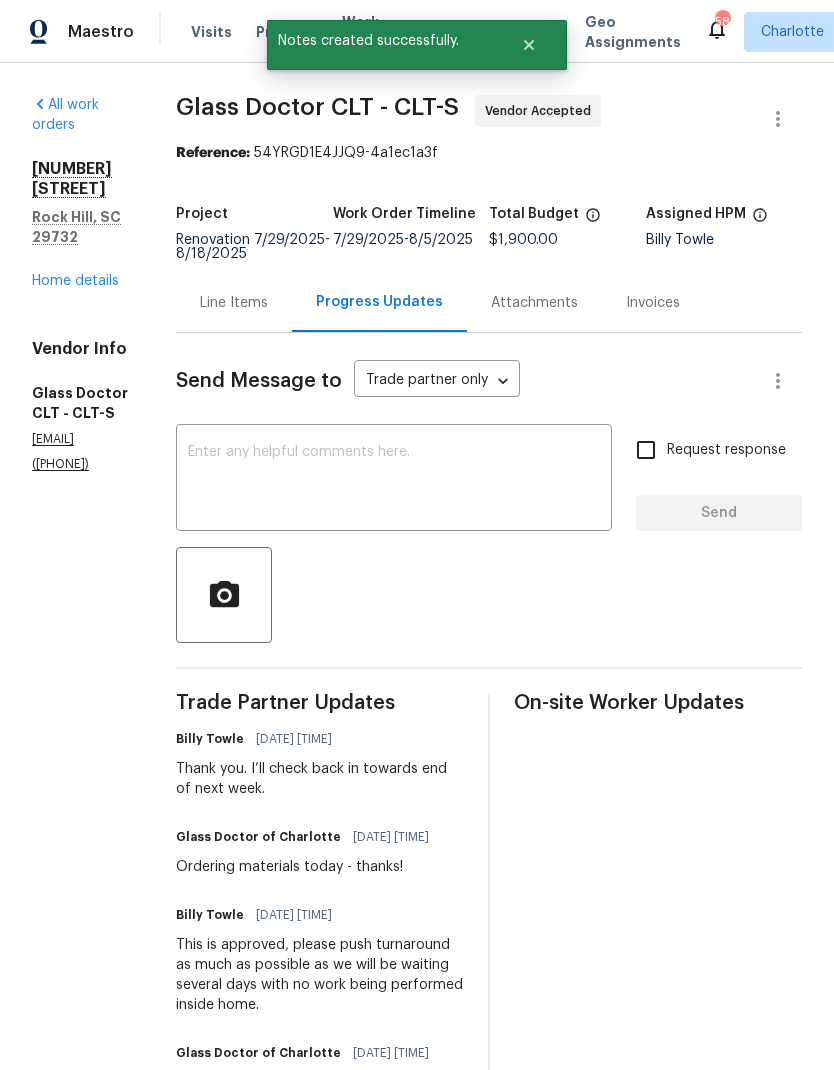 click on "Home details" at bounding box center [75, 281] 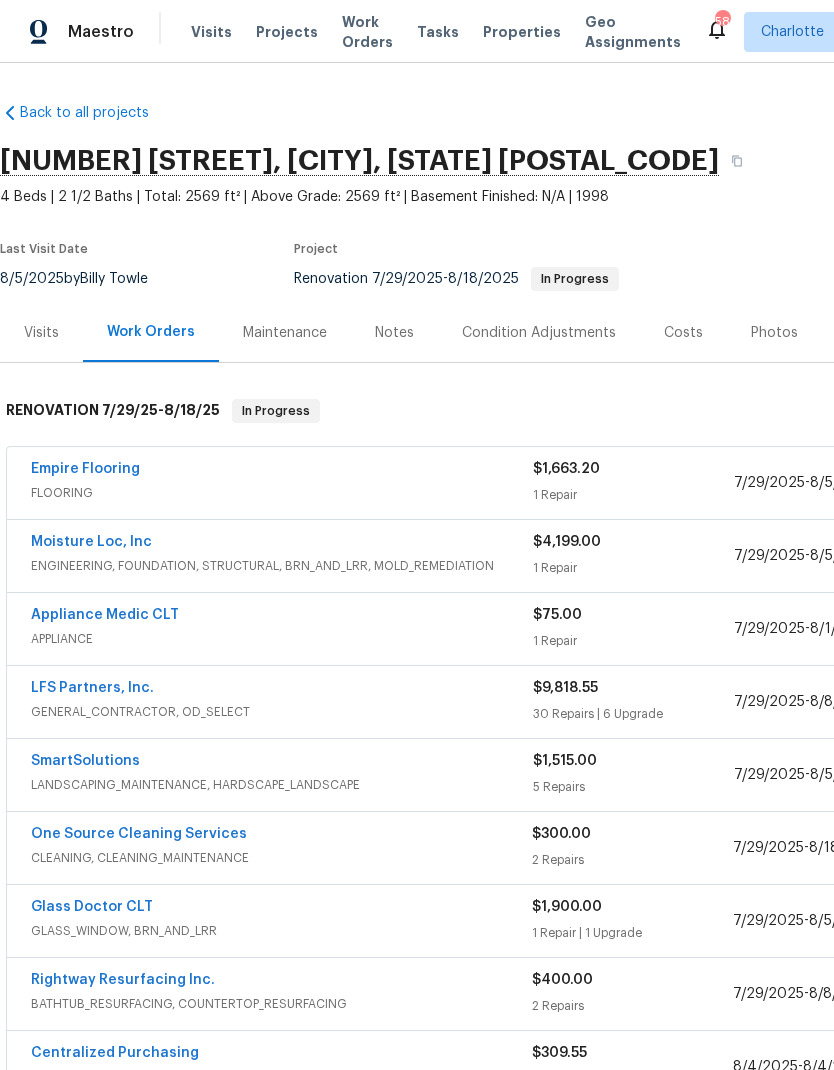 scroll, scrollTop: 0, scrollLeft: 0, axis: both 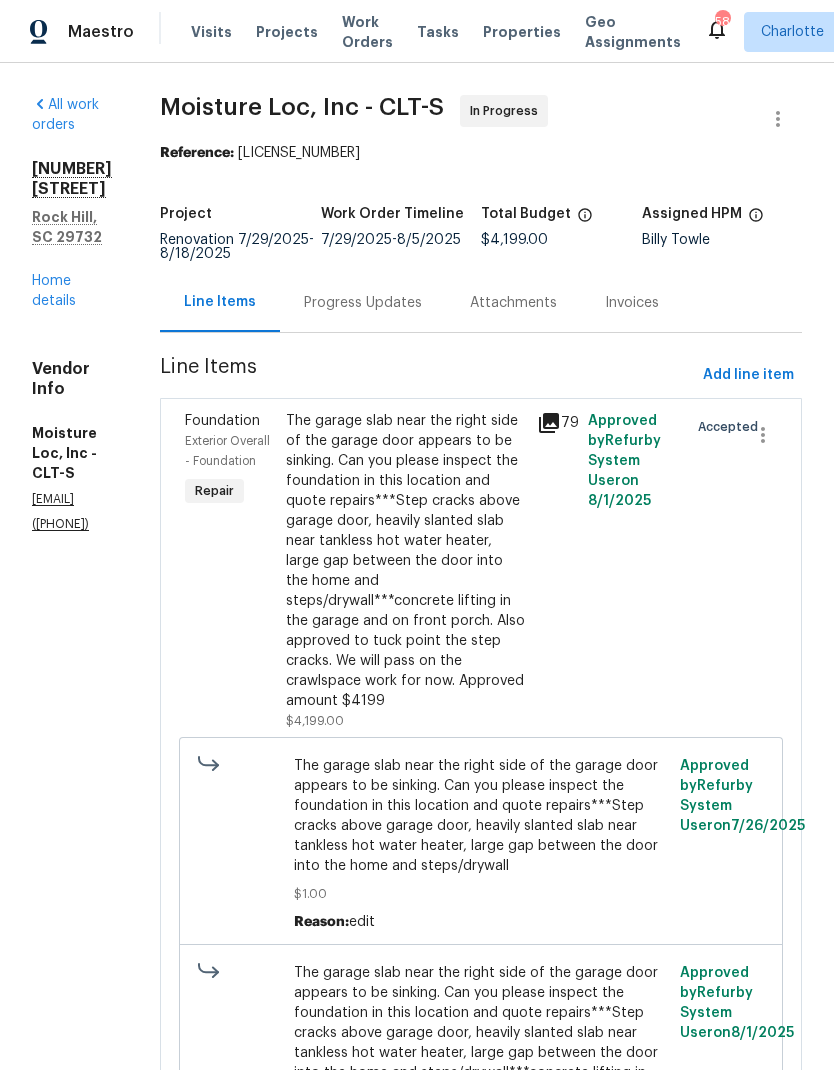 click on "Progress Updates" at bounding box center [363, 303] 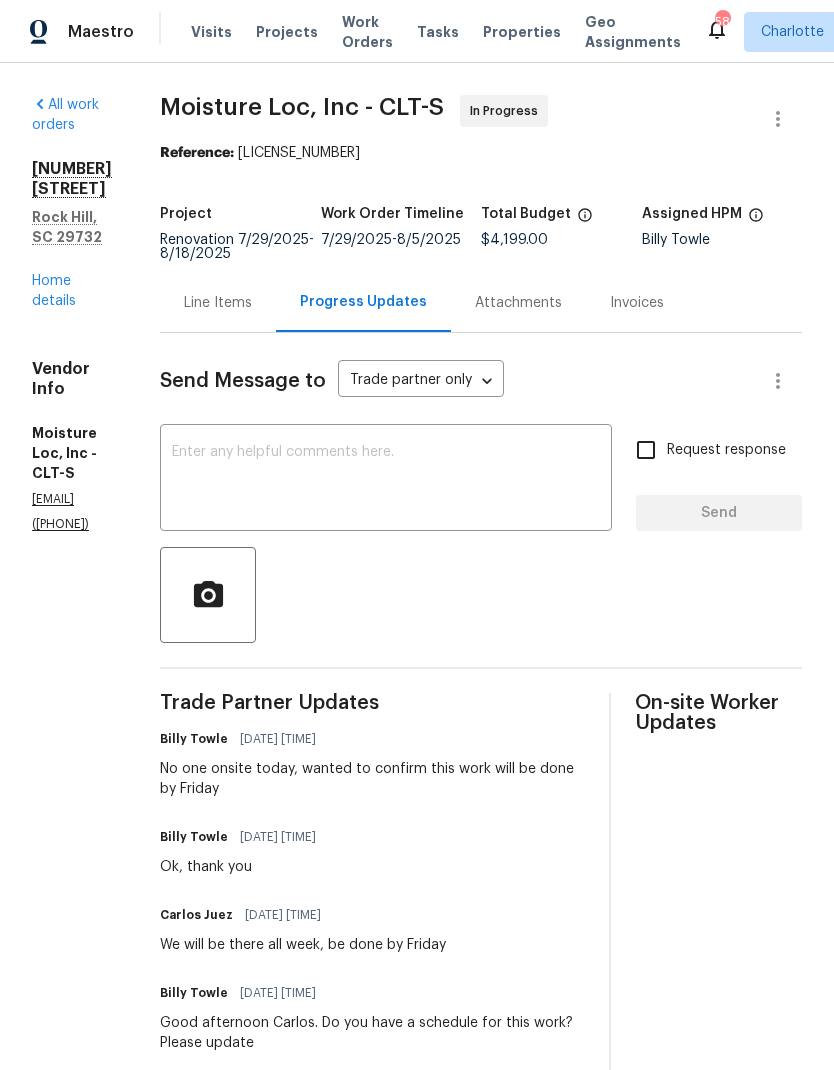 click on "Home details" at bounding box center (54, 291) 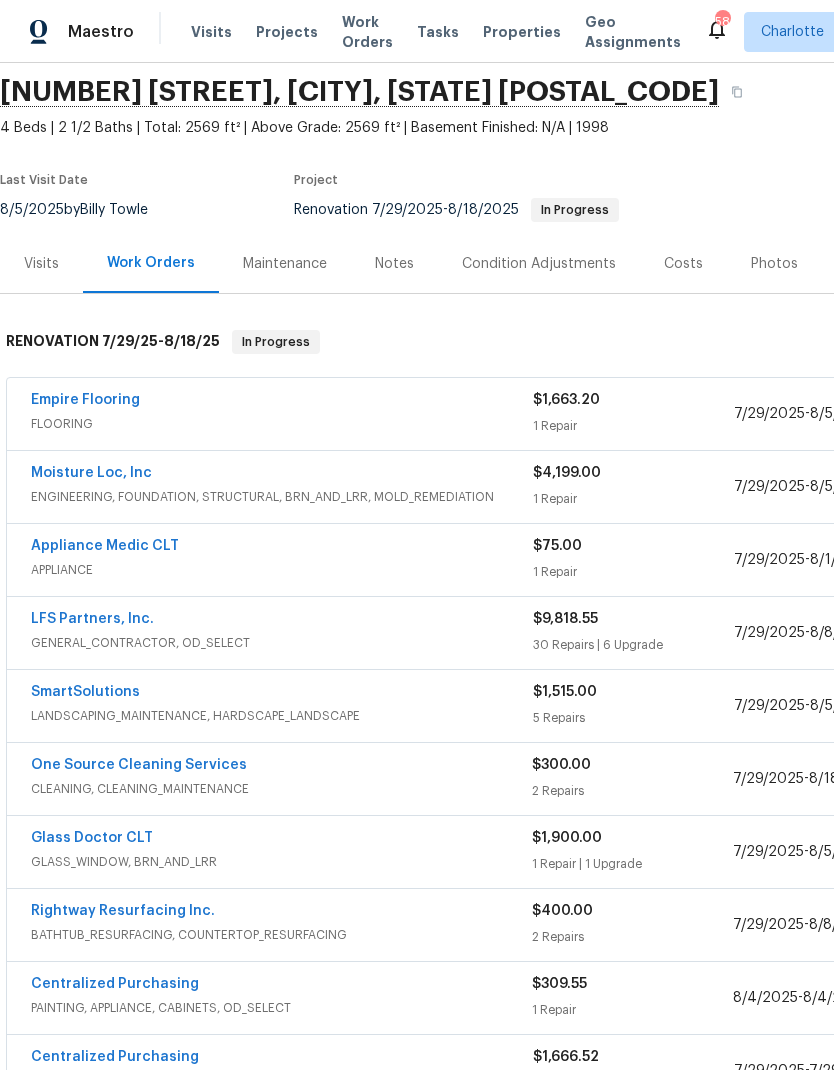 scroll, scrollTop: 70, scrollLeft: 0, axis: vertical 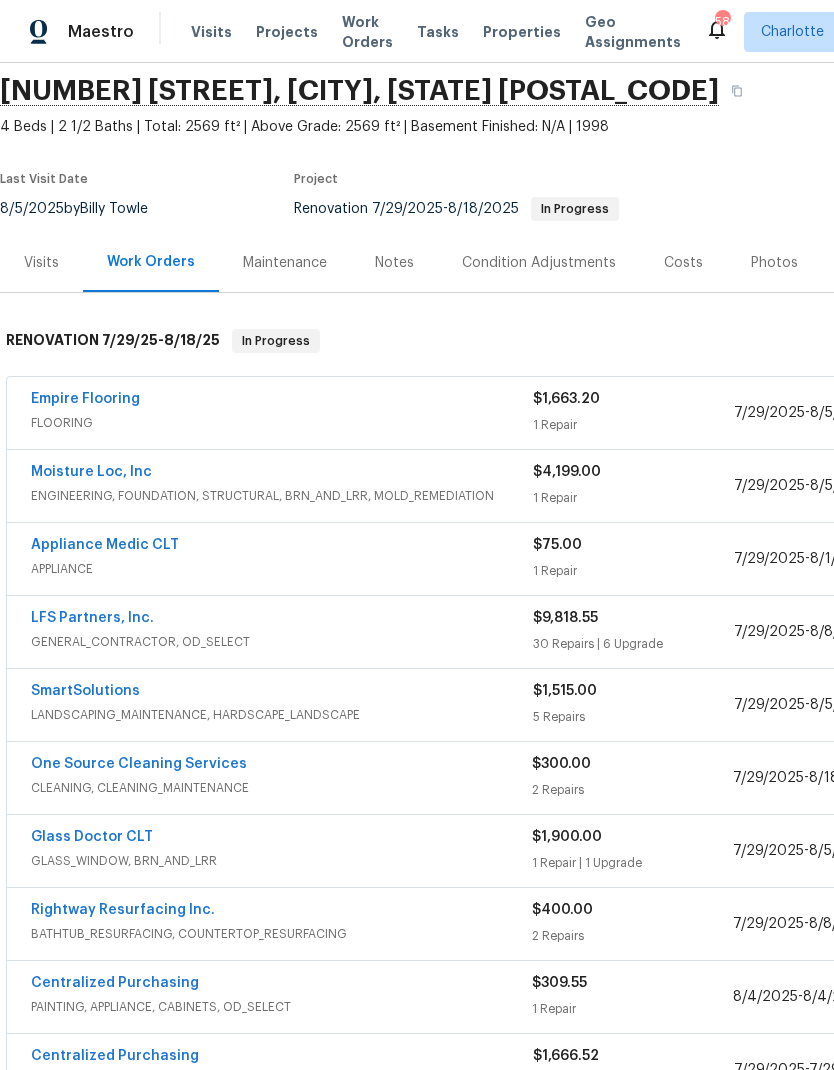 click on "Notes" at bounding box center [394, 263] 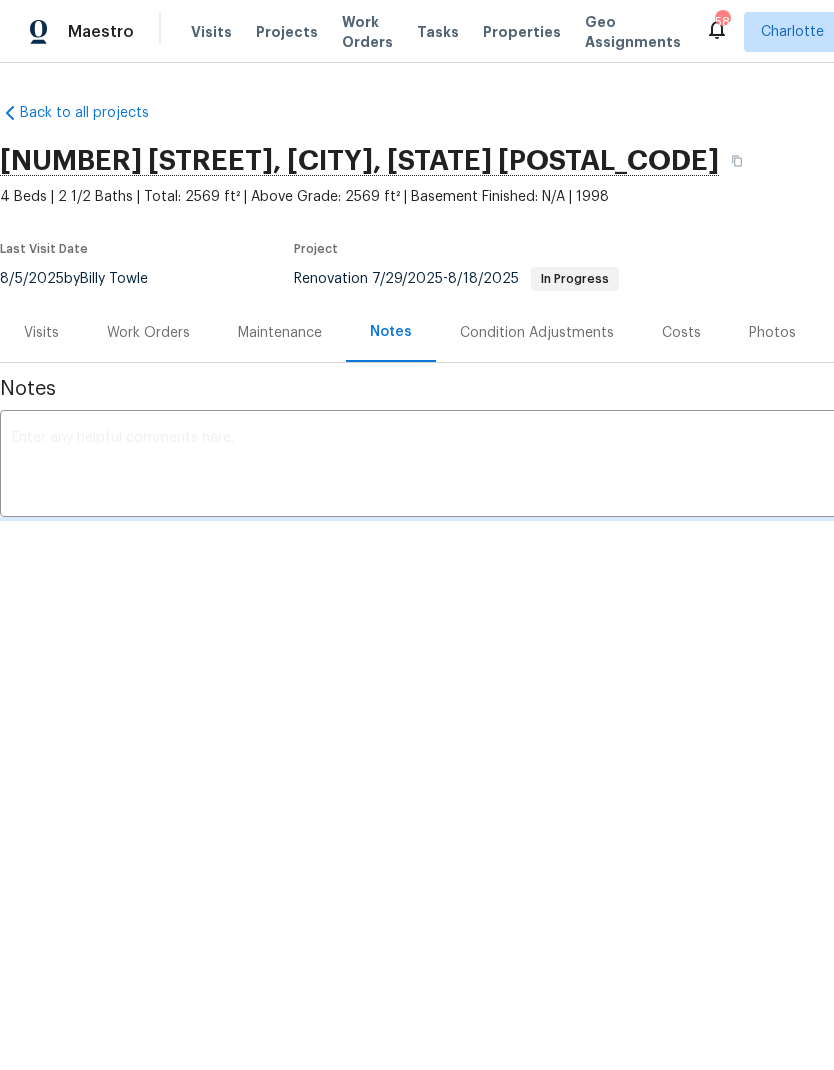 scroll, scrollTop: 0, scrollLeft: 0, axis: both 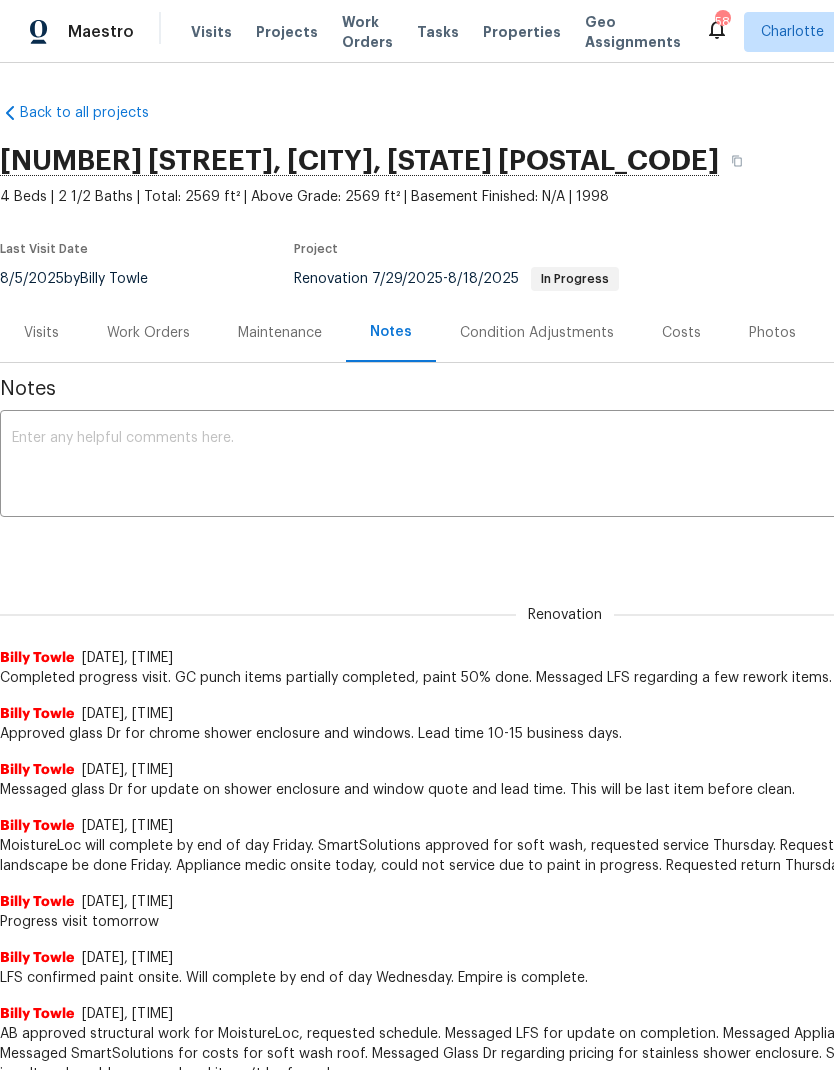 click on "Work Orders" at bounding box center [148, 333] 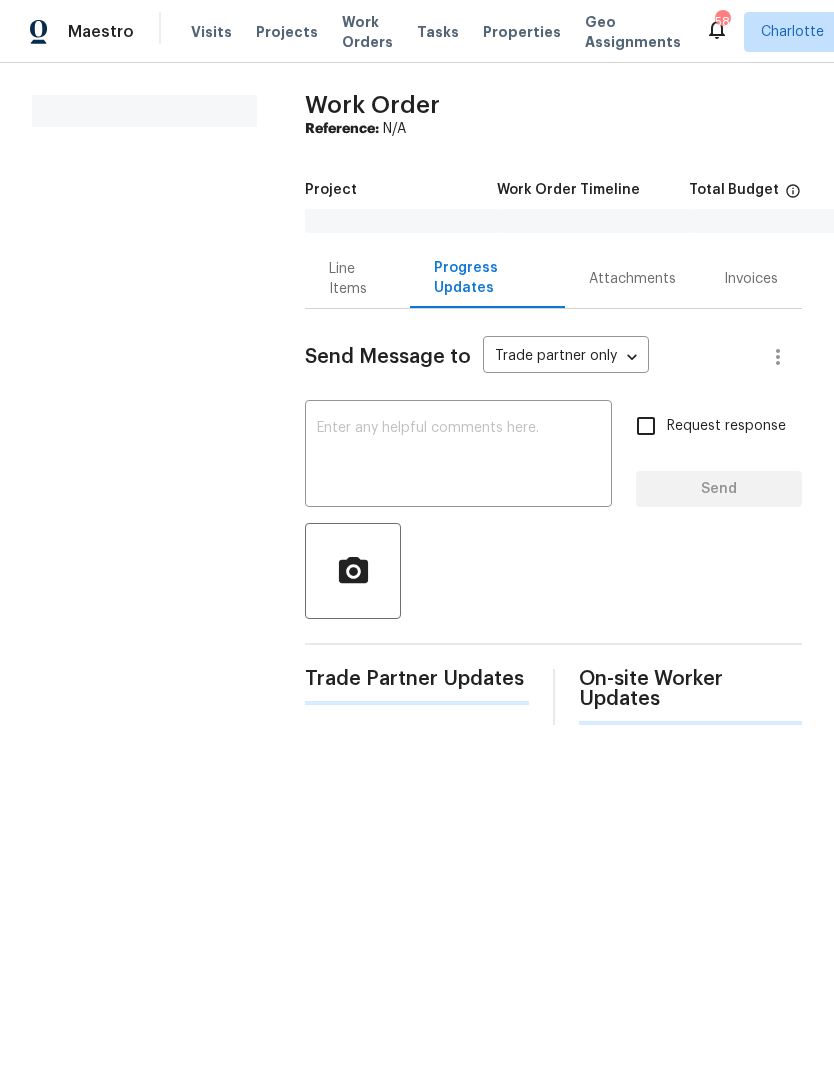scroll, scrollTop: 0, scrollLeft: 0, axis: both 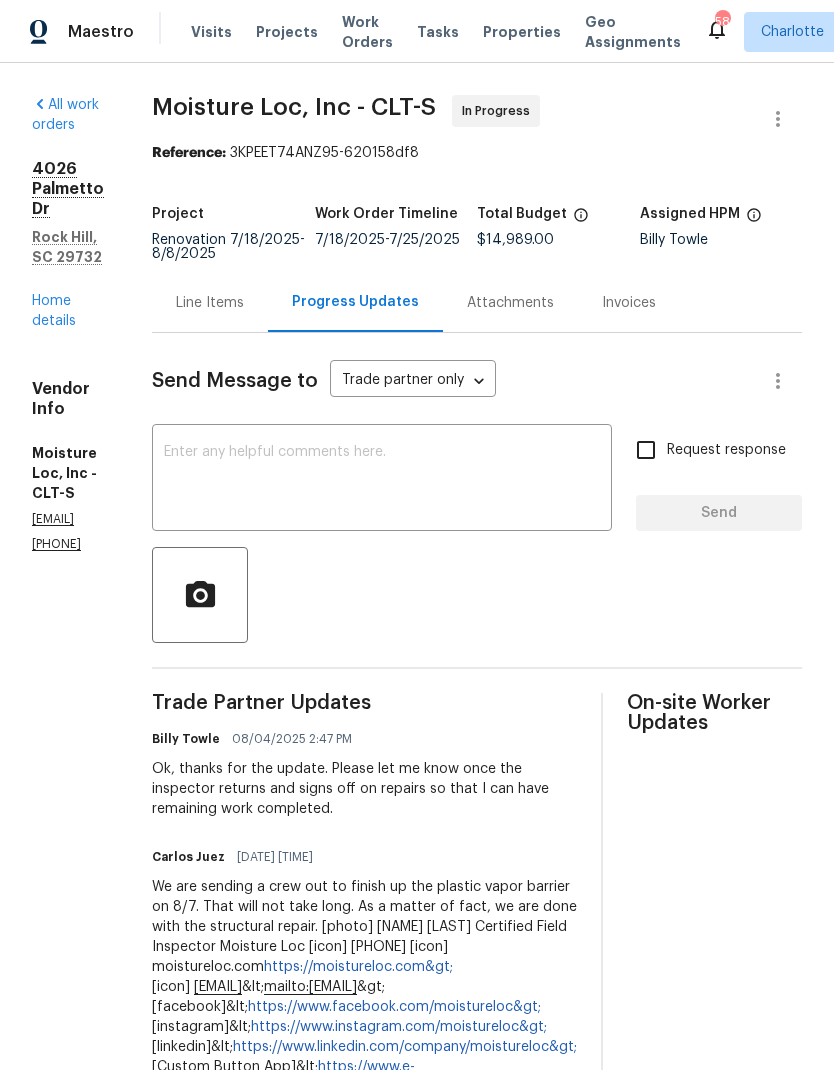 click at bounding box center (382, 480) 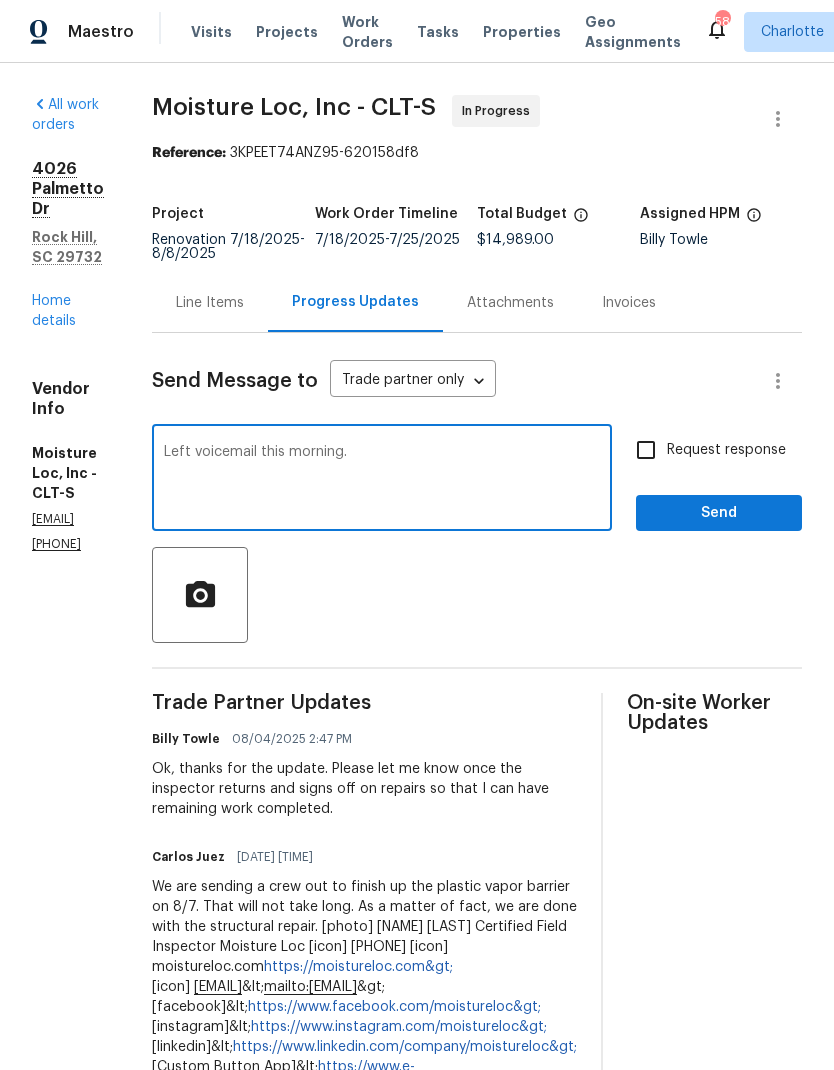click on "Left voicemail this morning." at bounding box center (382, 480) 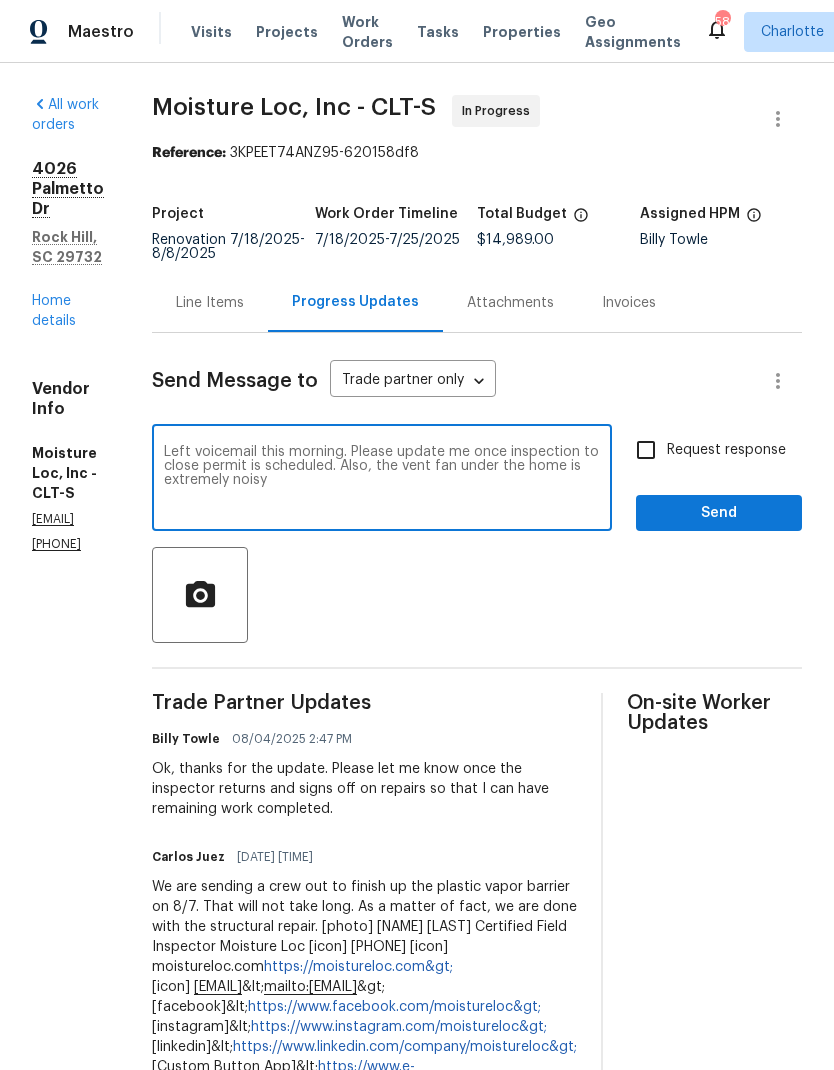 click on "Left voicemail this morning. Please update me once inspection to close permit is scheduled. Also, the vent fan under the home is extremely noisy" at bounding box center [382, 480] 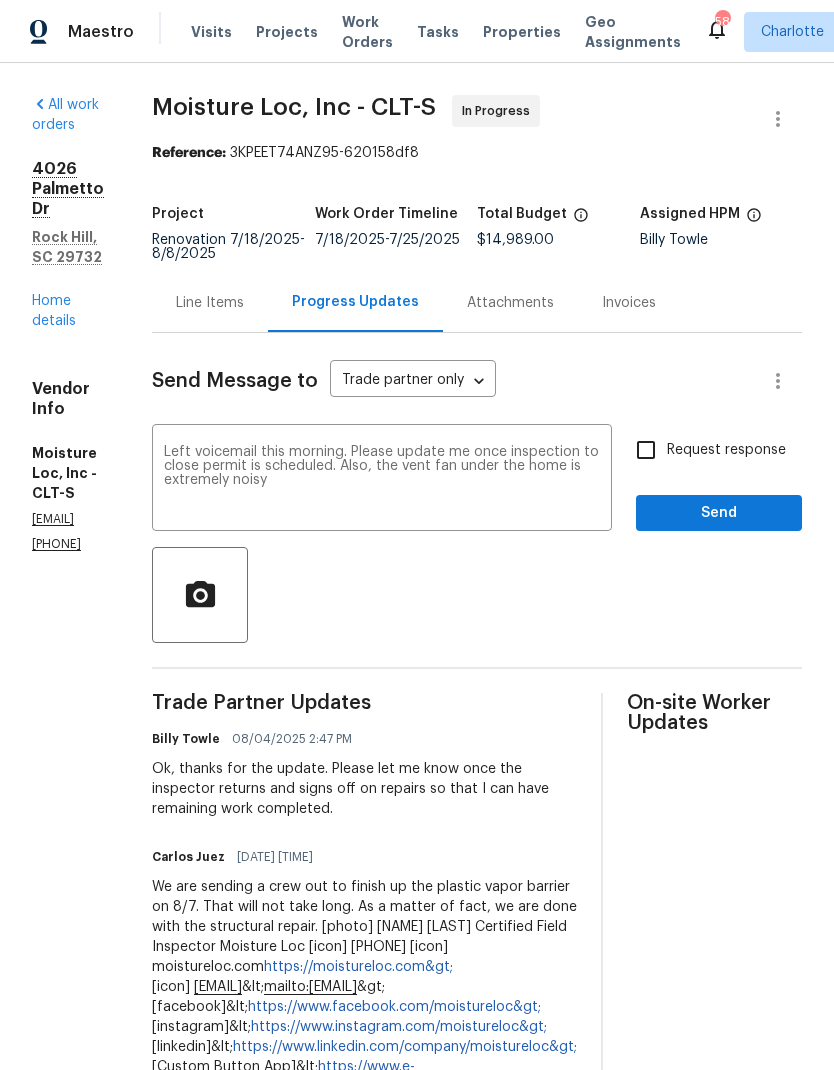 click on "Left voicemail this morning. Please update me once inspection to close permit is scheduled. Also, the vent fan under the home is extremely noisy" at bounding box center [382, 480] 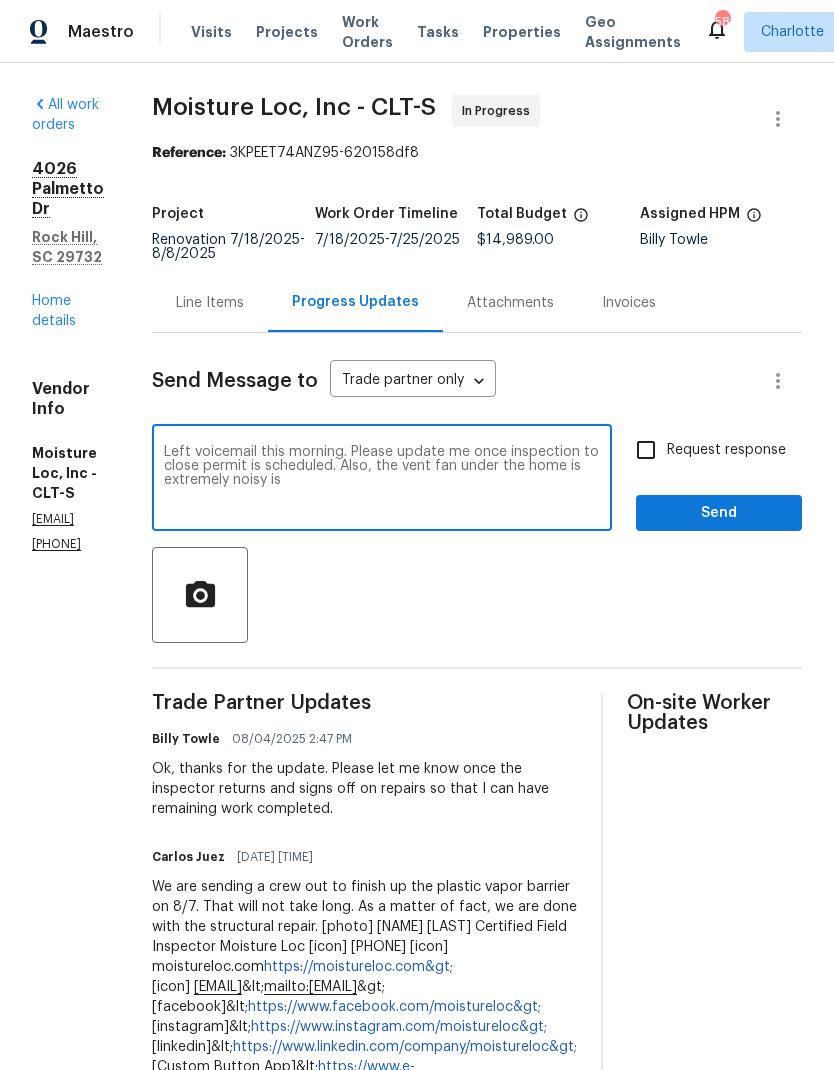 click on "Left voicemail this morning. Please update me once inspection to close permit is scheduled. Also, the vent fan under the home is extremely noisy is" at bounding box center [382, 480] 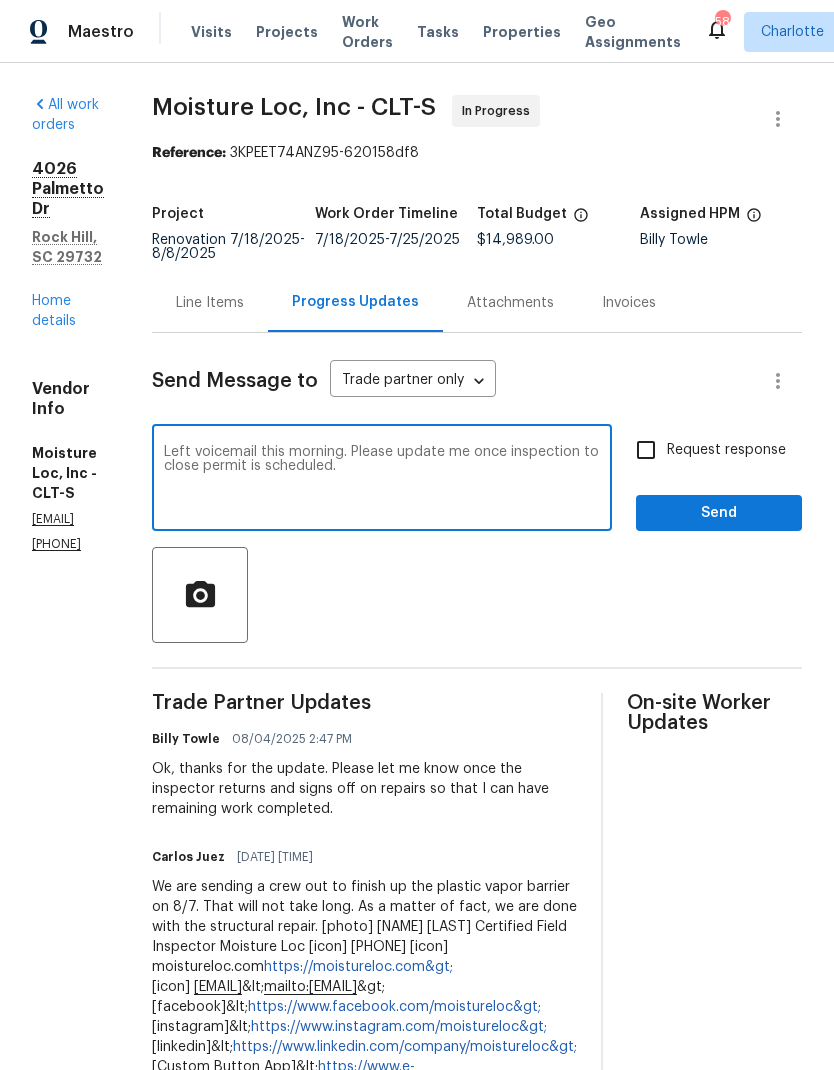 type on "Left voicemail this morning. Please update me once inspection to close permit is scheduled." 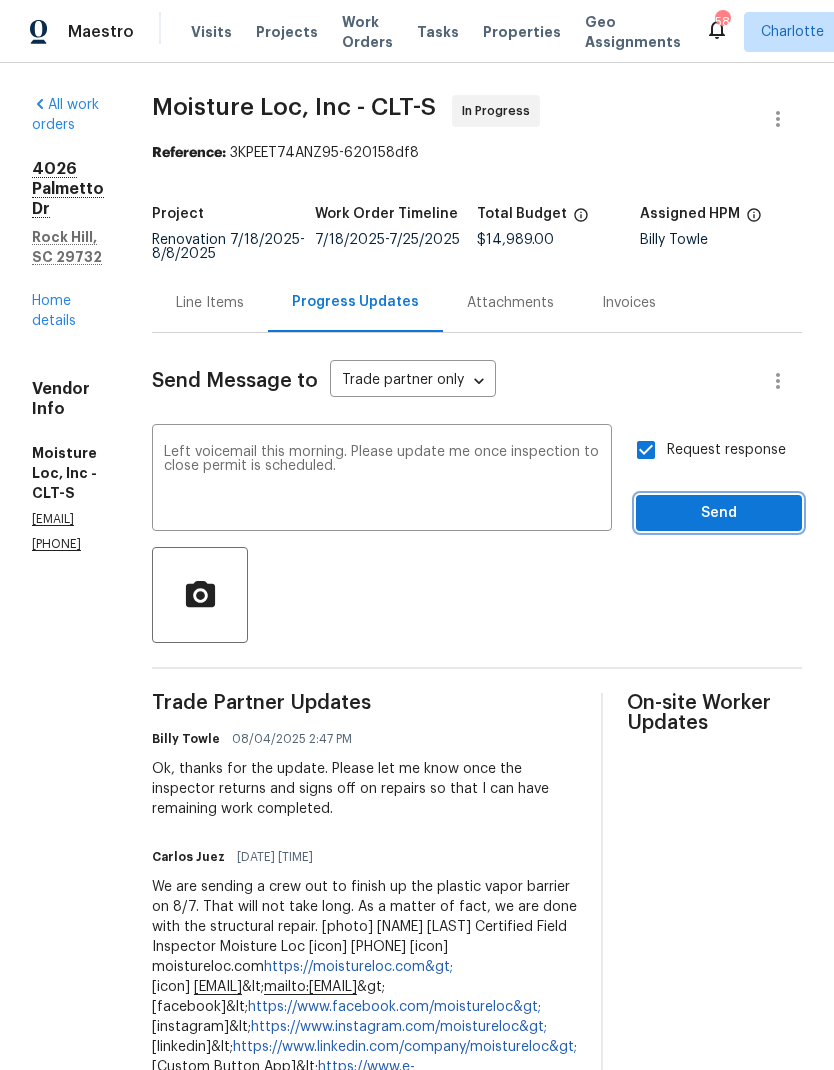 click on "Send" at bounding box center [719, 513] 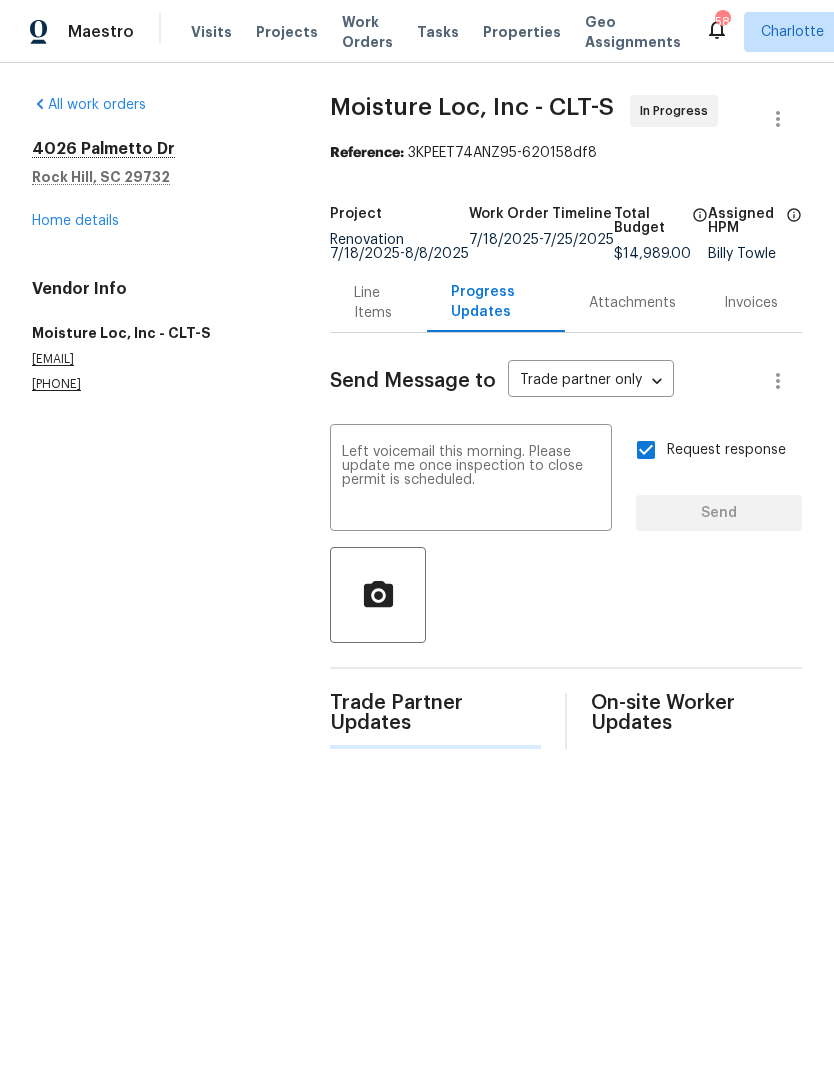 type 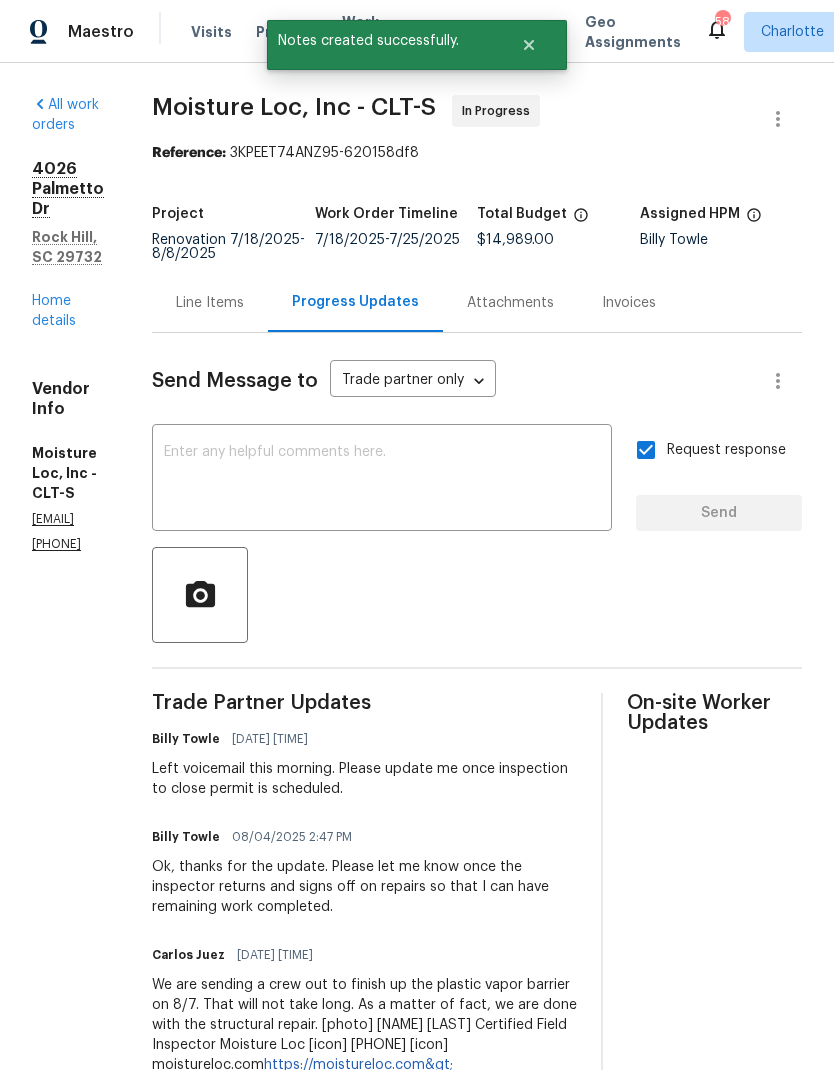 click on "Home details" at bounding box center [54, 311] 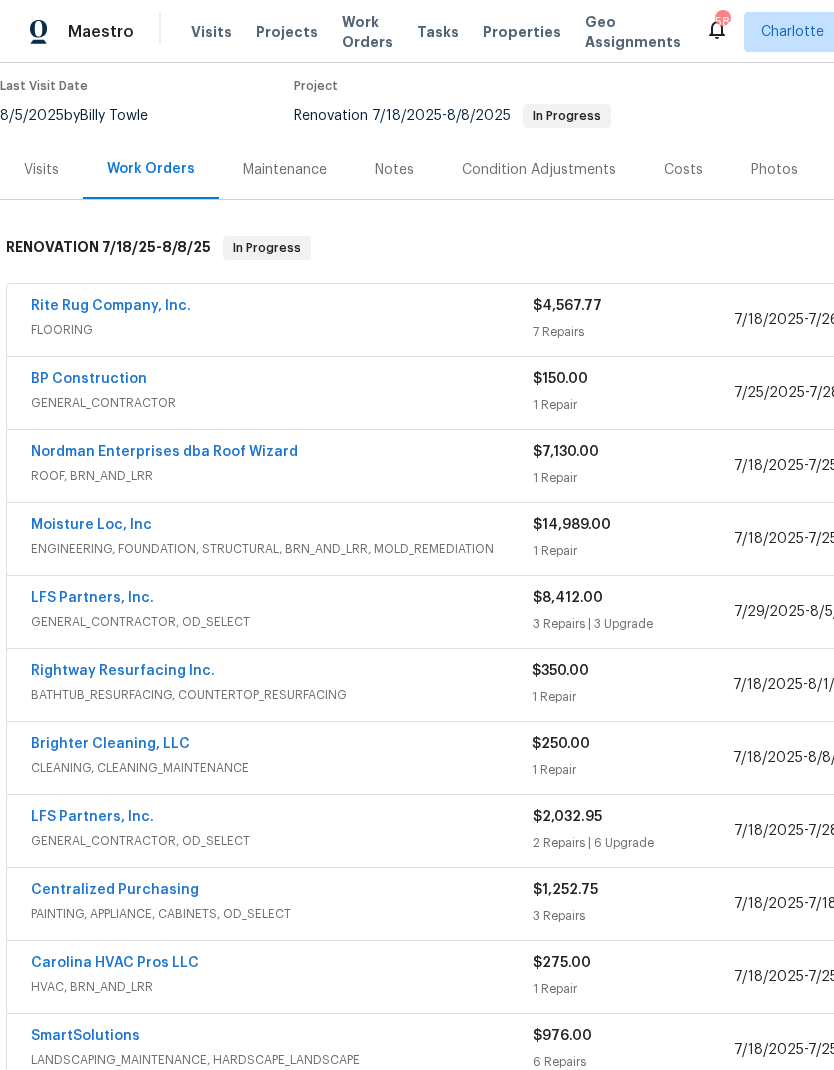 scroll, scrollTop: 163, scrollLeft: 0, axis: vertical 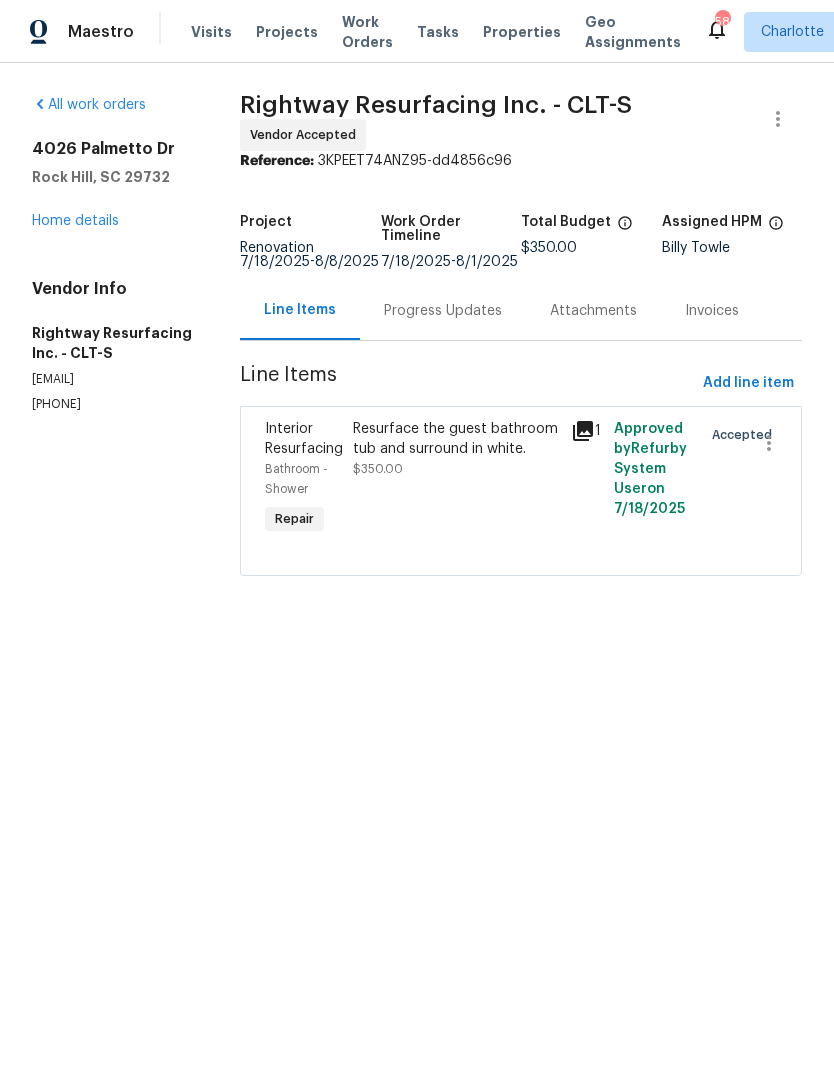 click on "Progress Updates" at bounding box center [443, 311] 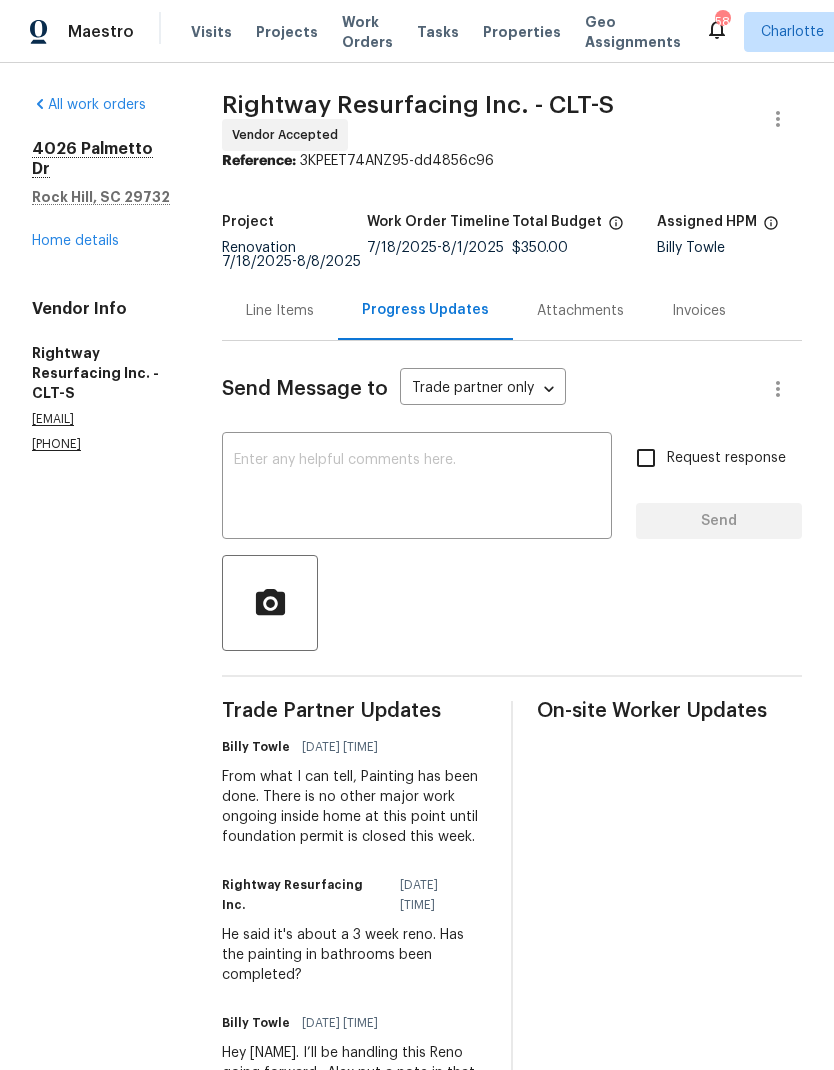 click on "Home details" at bounding box center [75, 241] 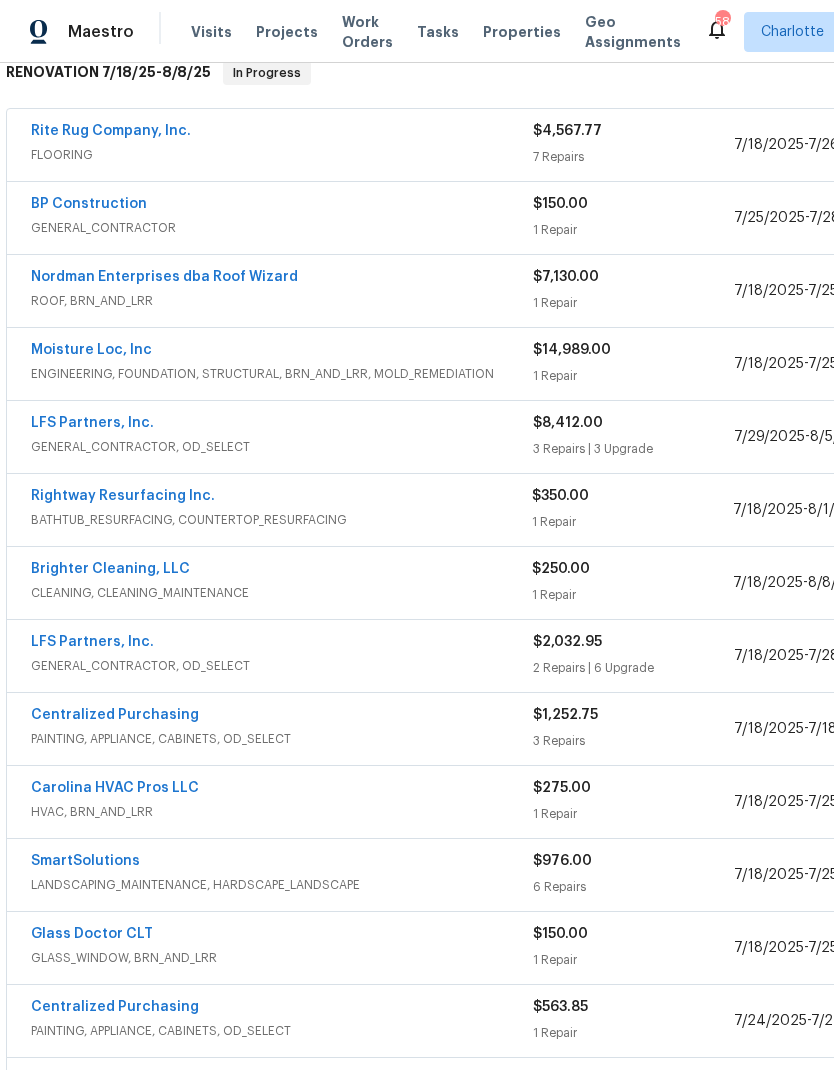 scroll, scrollTop: 340, scrollLeft: 0, axis: vertical 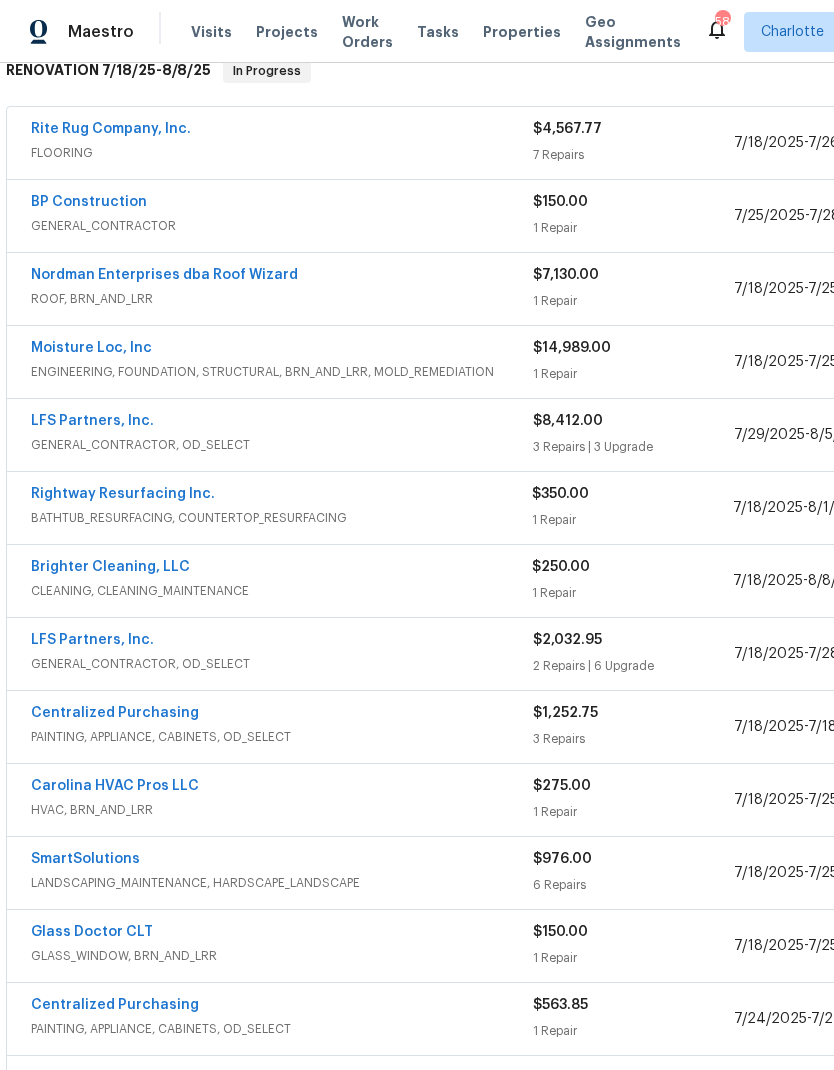 click on "Brighter Cleaning, LLC" at bounding box center (110, 567) 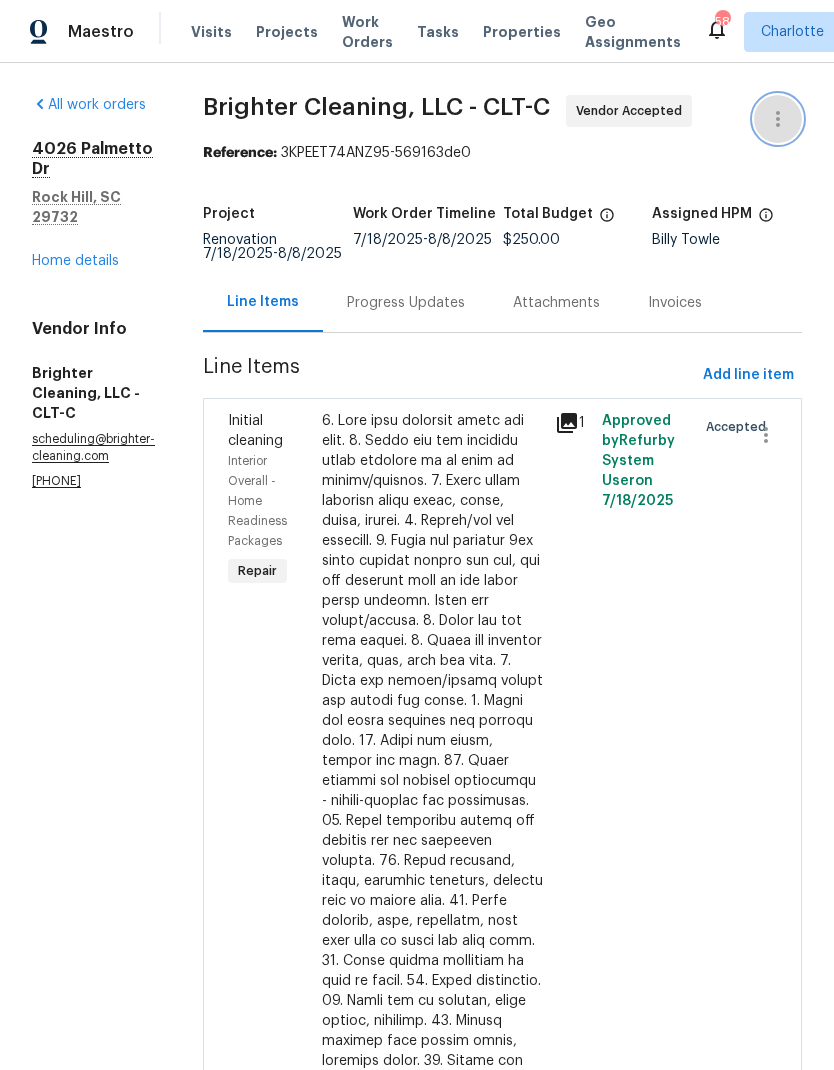 click 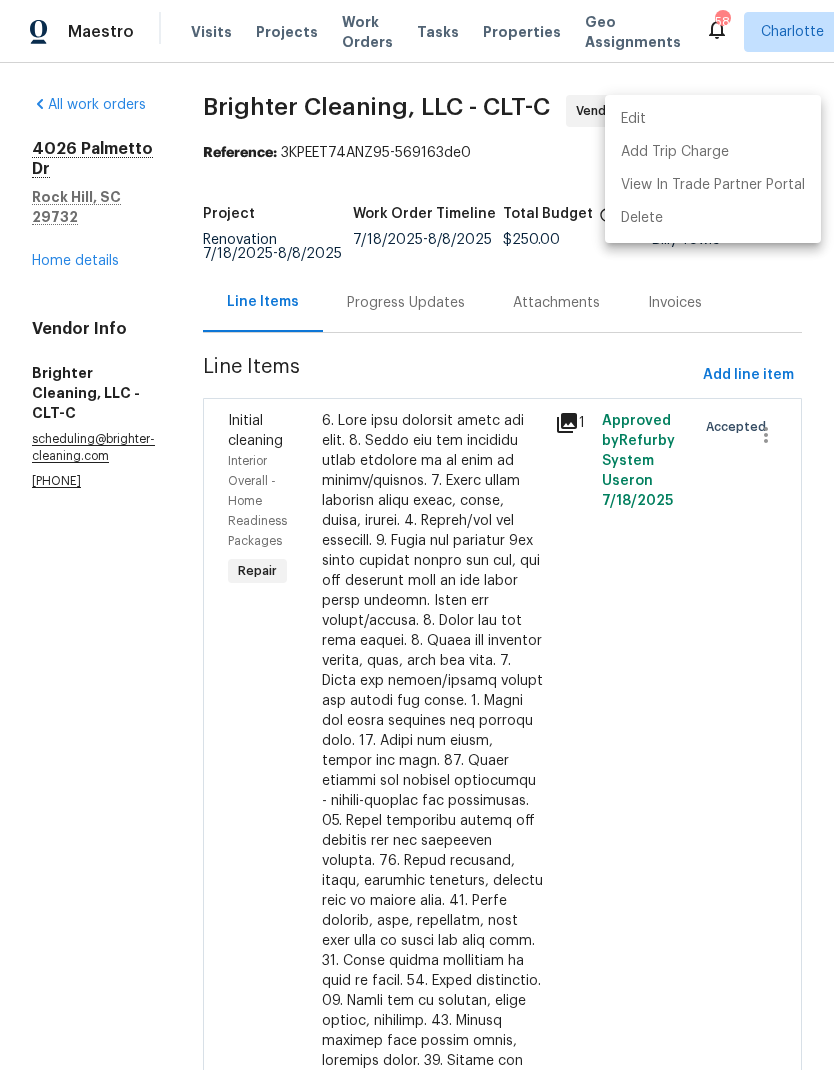 click at bounding box center [417, 535] 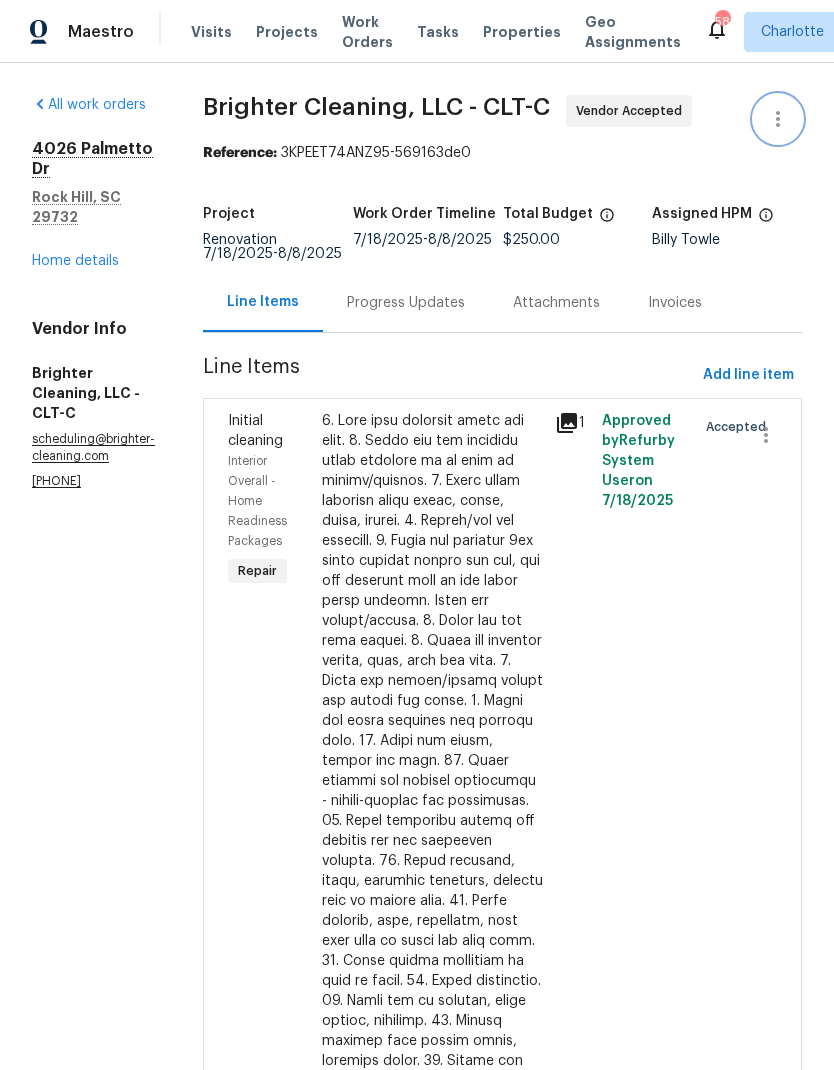 click 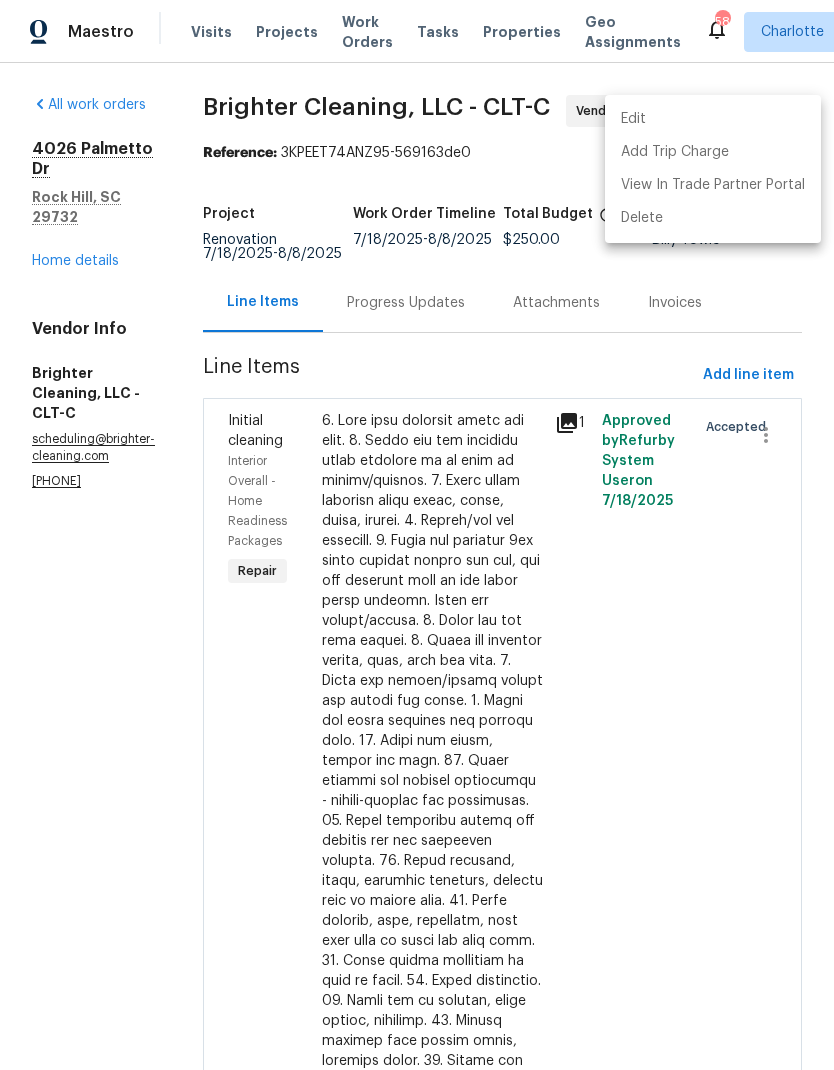 click on "Edit" at bounding box center [713, 119] 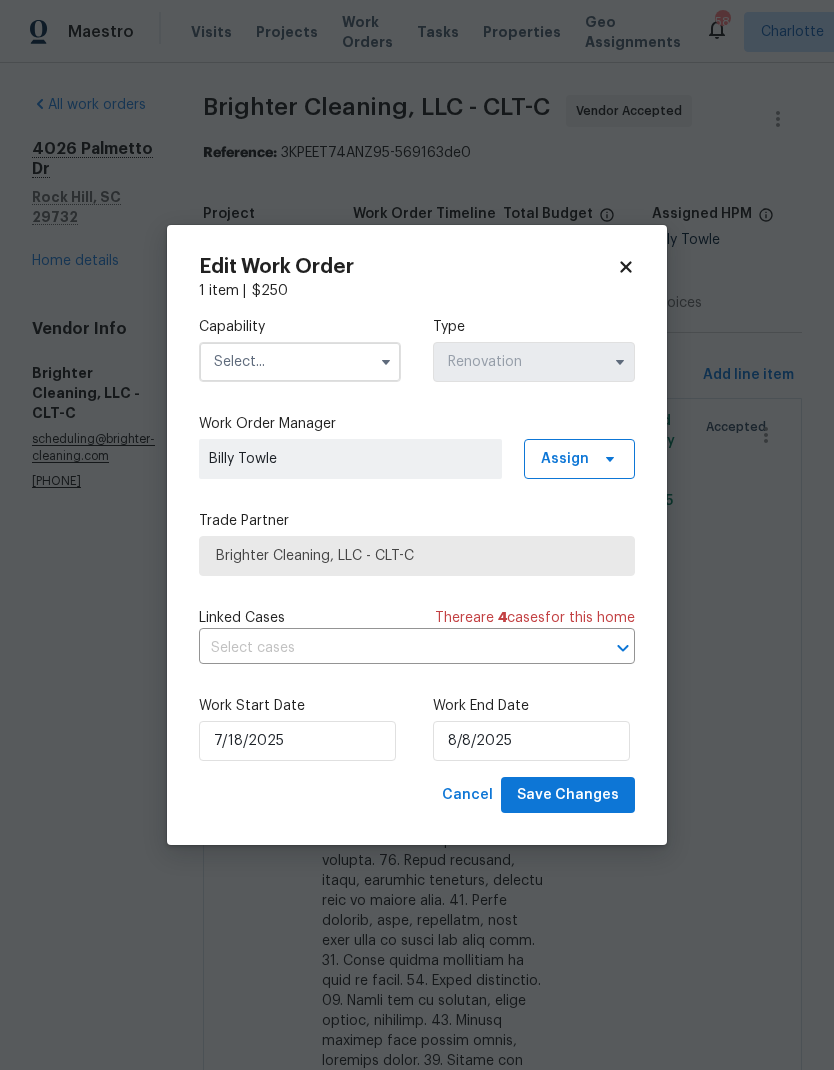 click at bounding box center [300, 362] 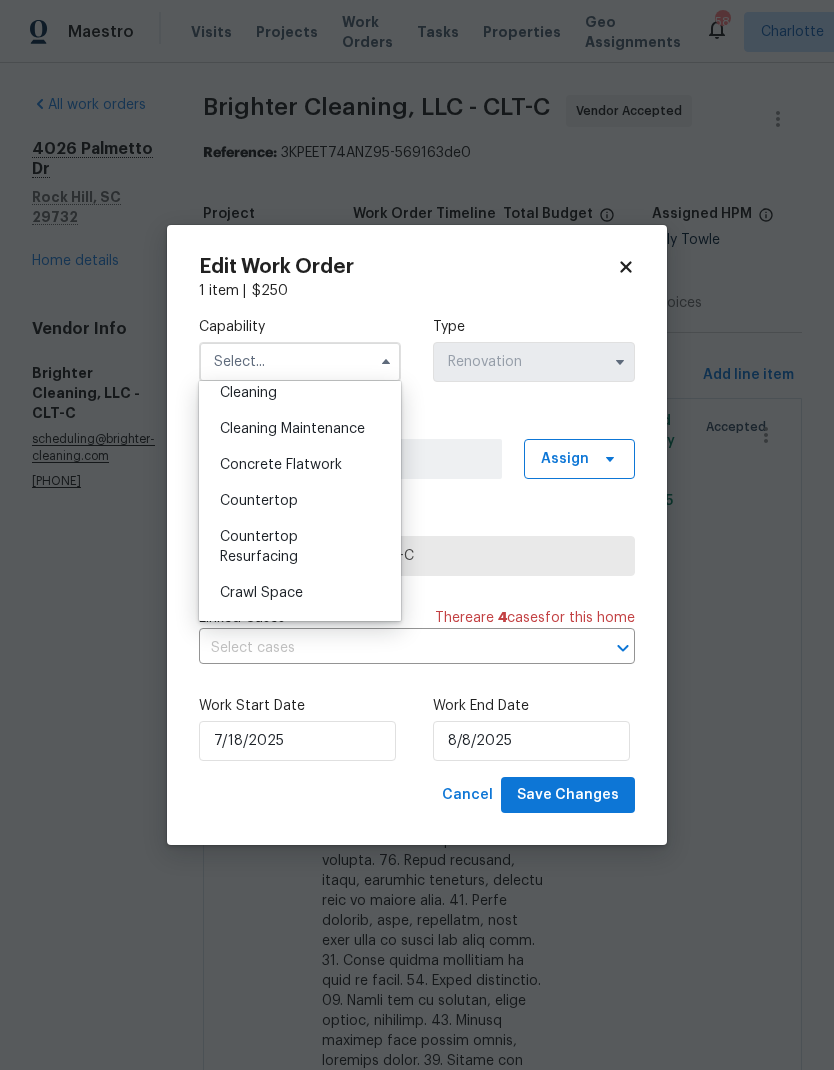 scroll, scrollTop: 283, scrollLeft: 0, axis: vertical 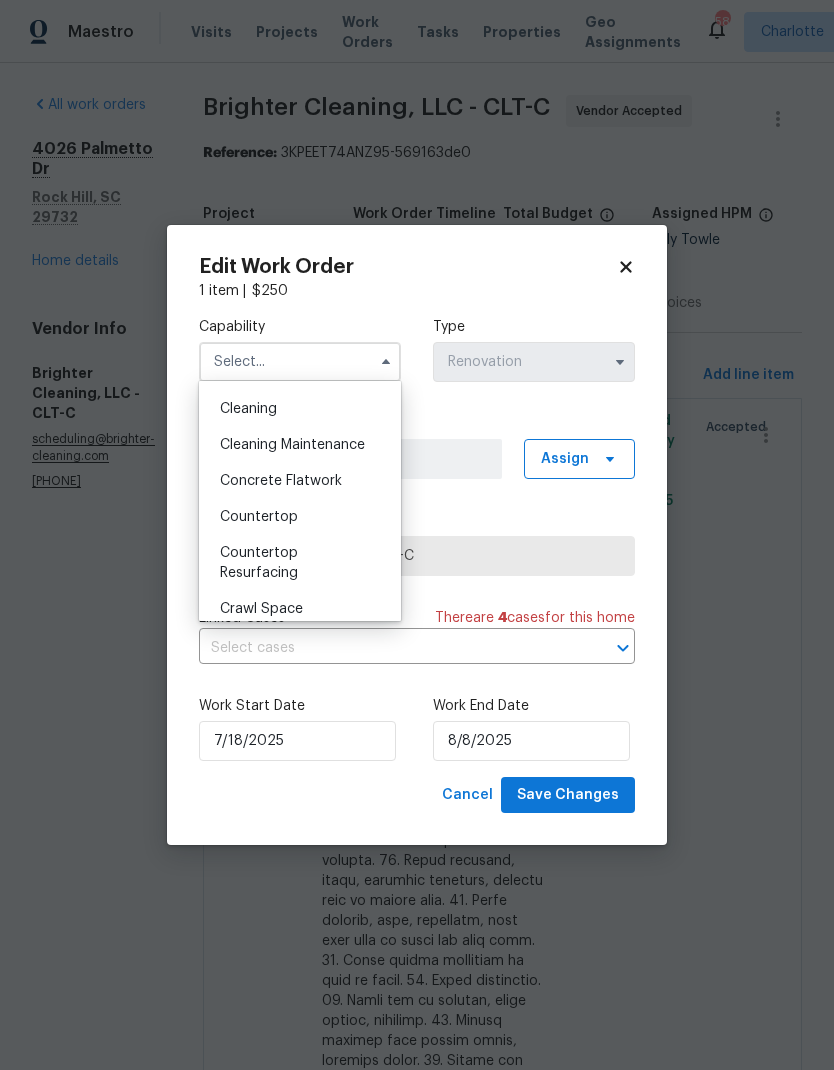 click on "Cleaning Maintenance" at bounding box center [292, 445] 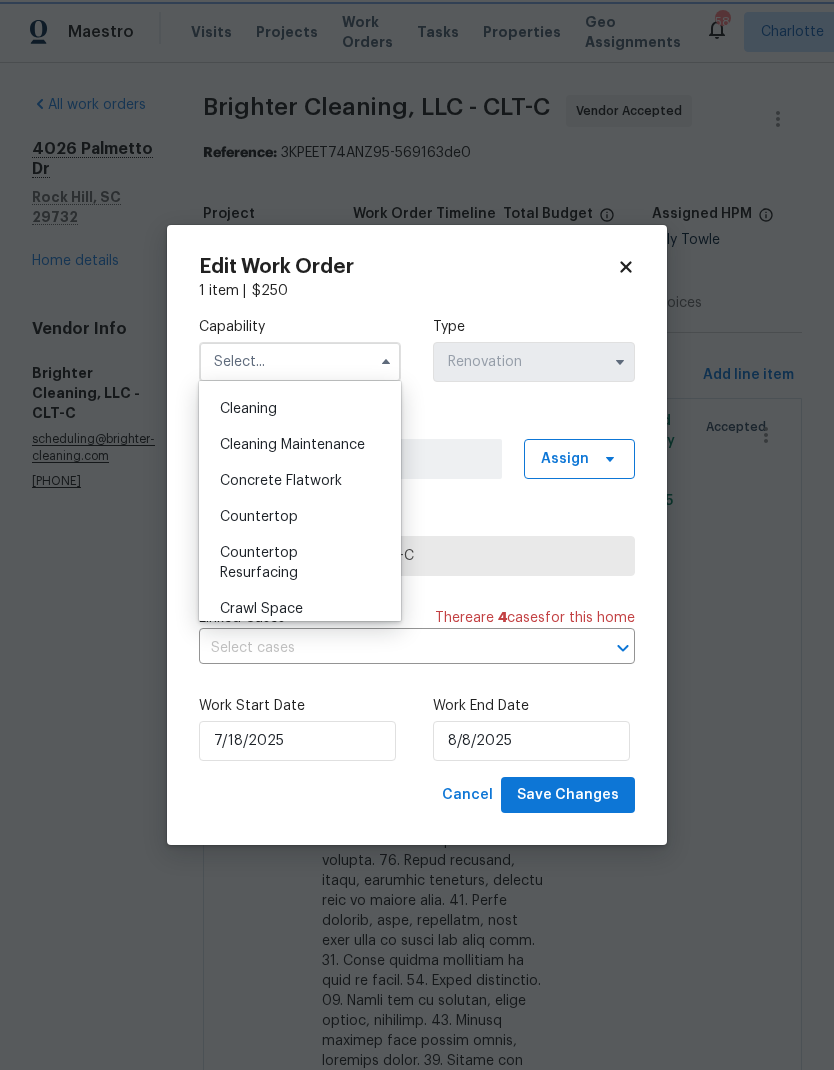 type on "Cleaning Maintenance" 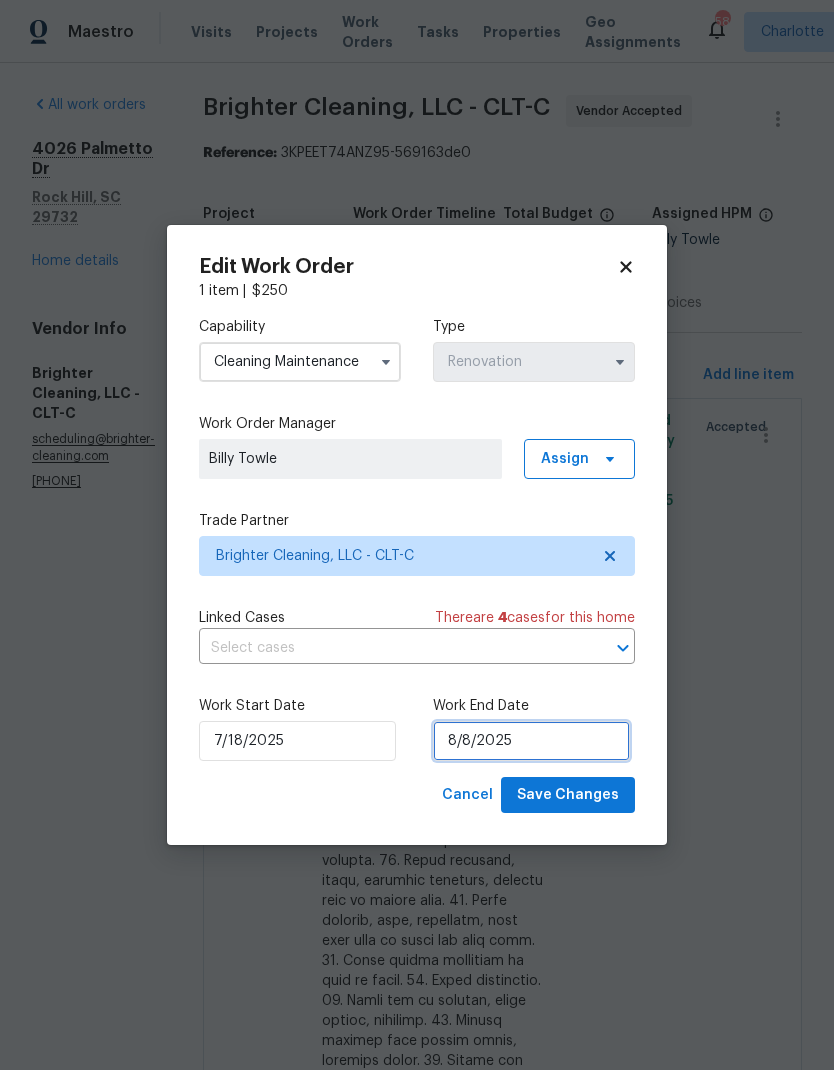 click on "8/8/2025" at bounding box center (531, 741) 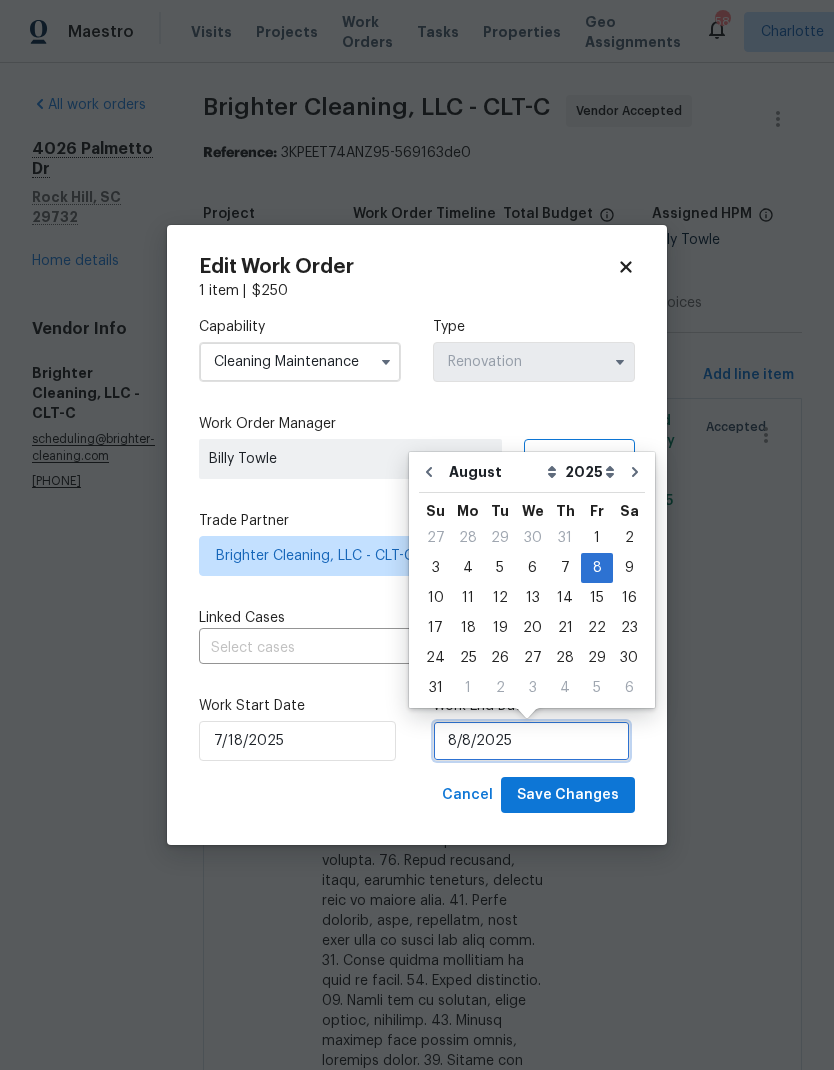 scroll, scrollTop: 15, scrollLeft: 0, axis: vertical 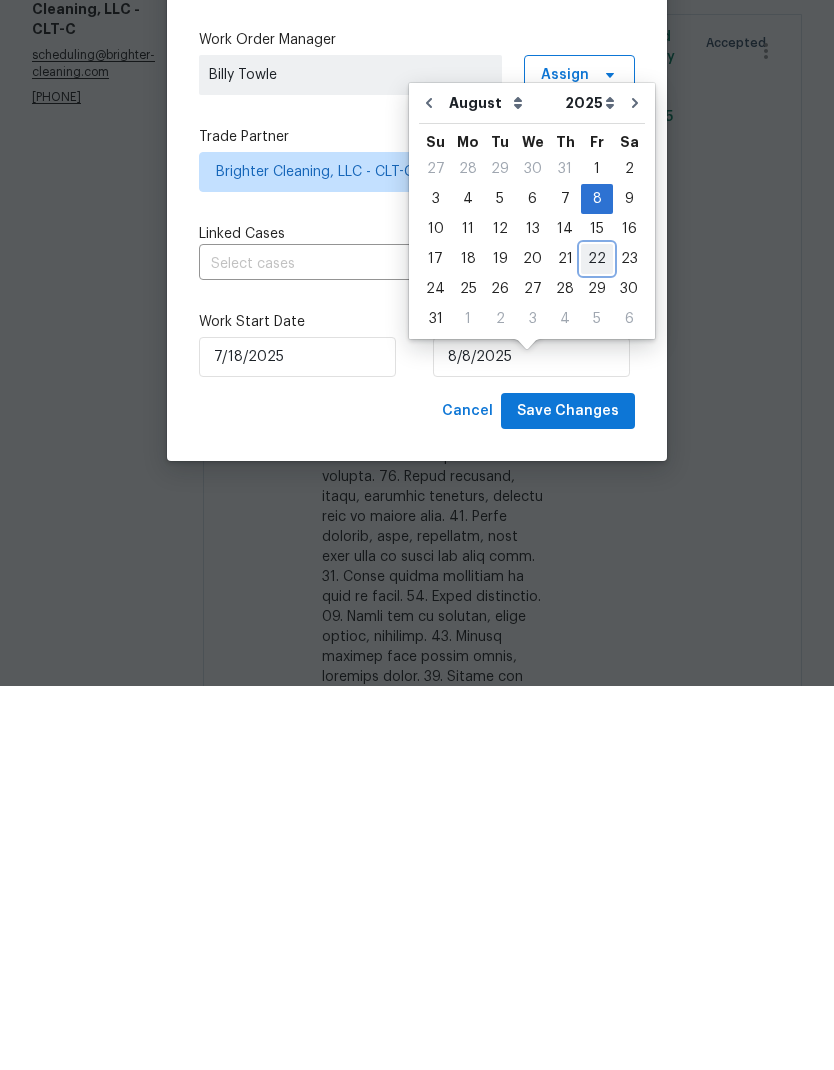 click on "22" at bounding box center (597, 643) 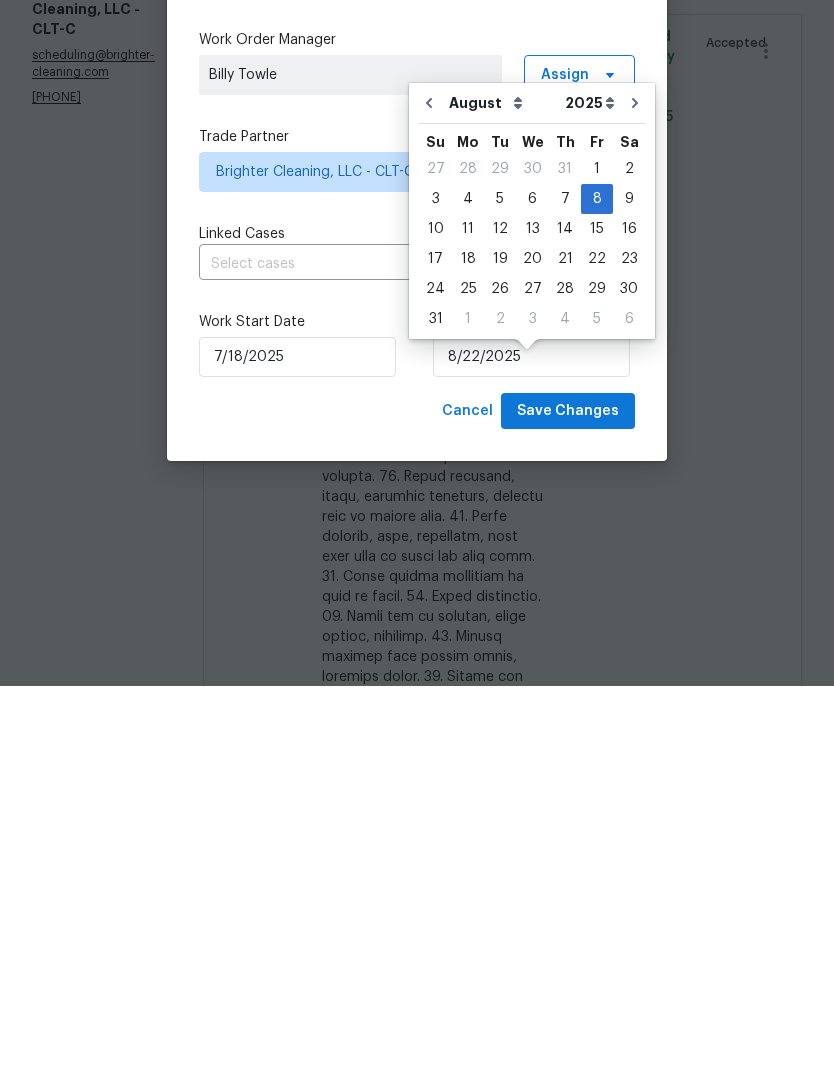 scroll, scrollTop: 80, scrollLeft: 0, axis: vertical 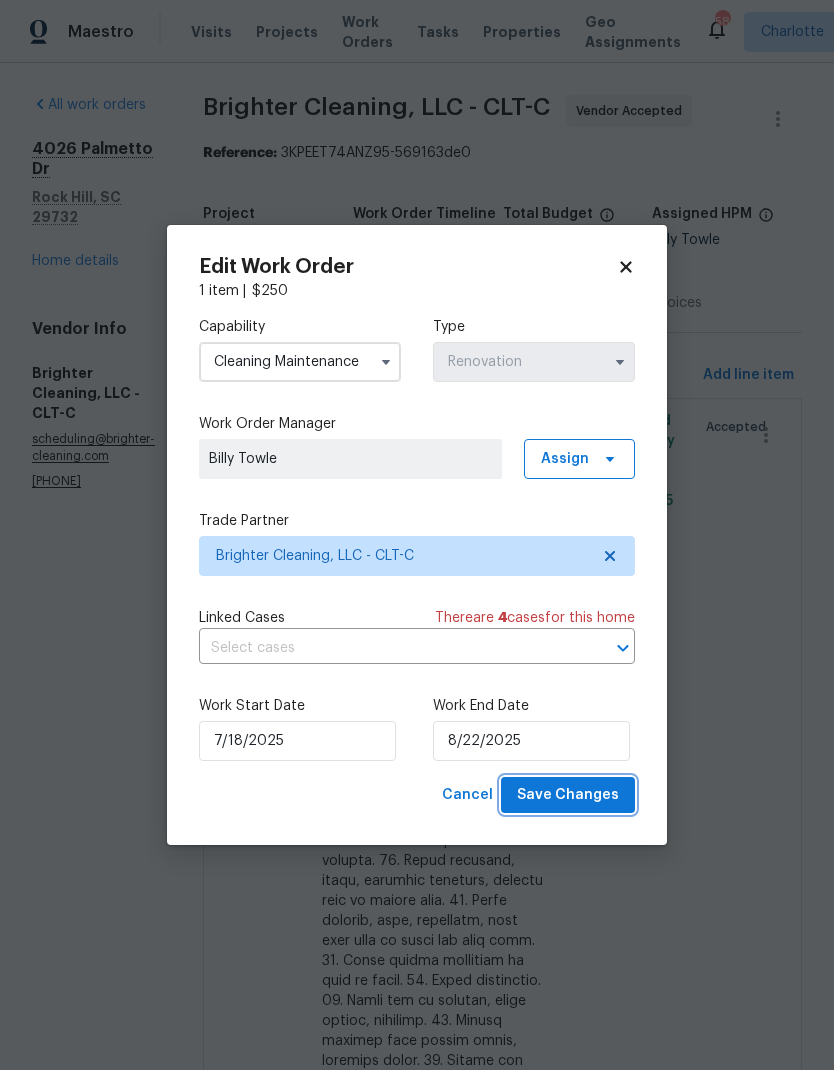 click on "Save Changes" at bounding box center (568, 795) 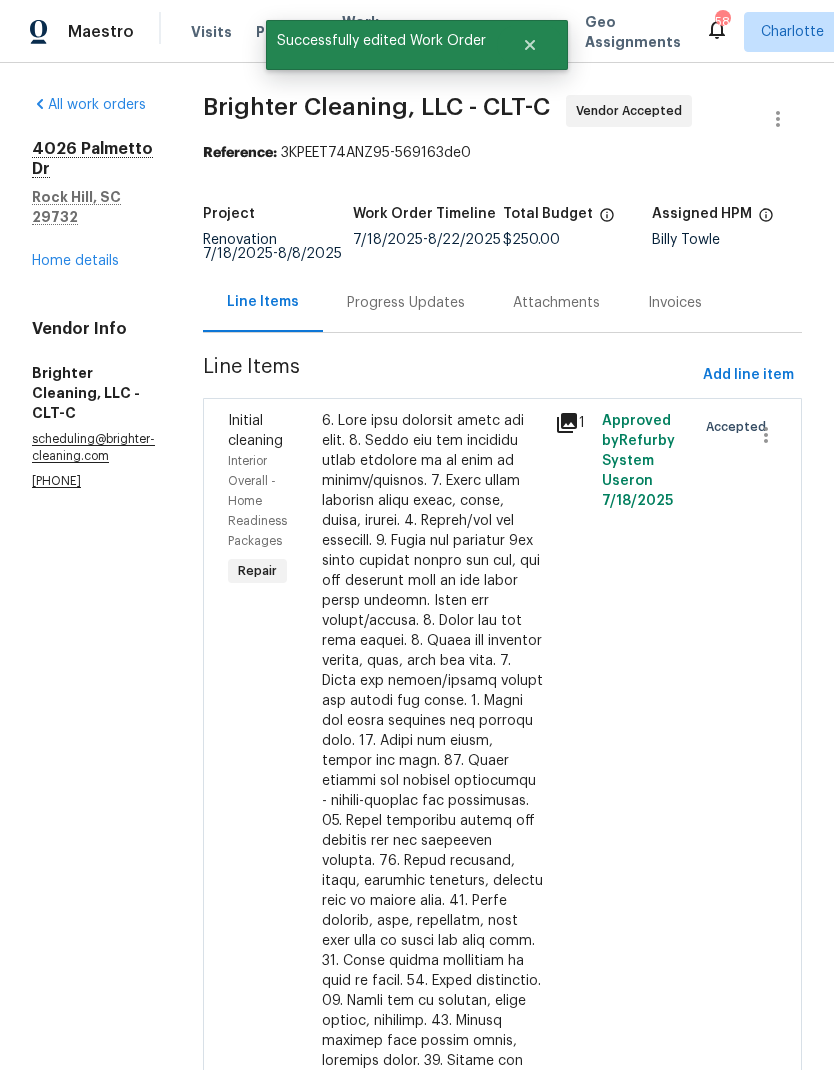 click on "Progress Updates" at bounding box center (406, 303) 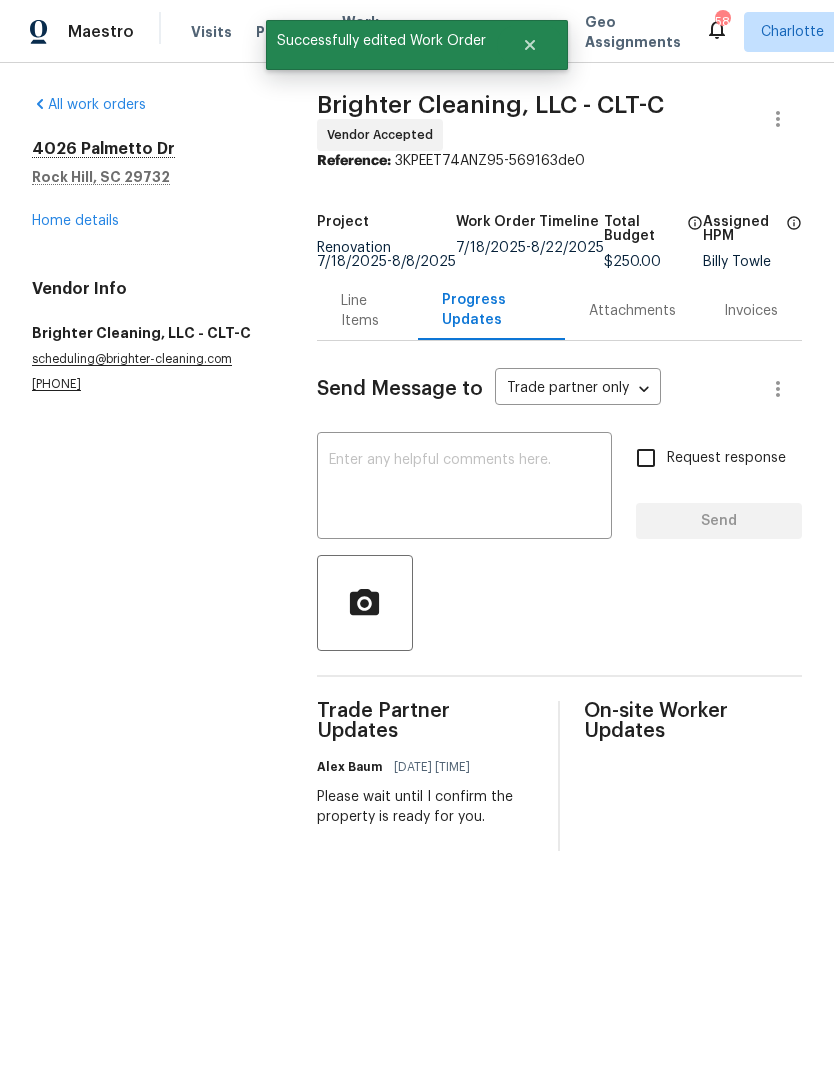 click on "Home details" at bounding box center [75, 221] 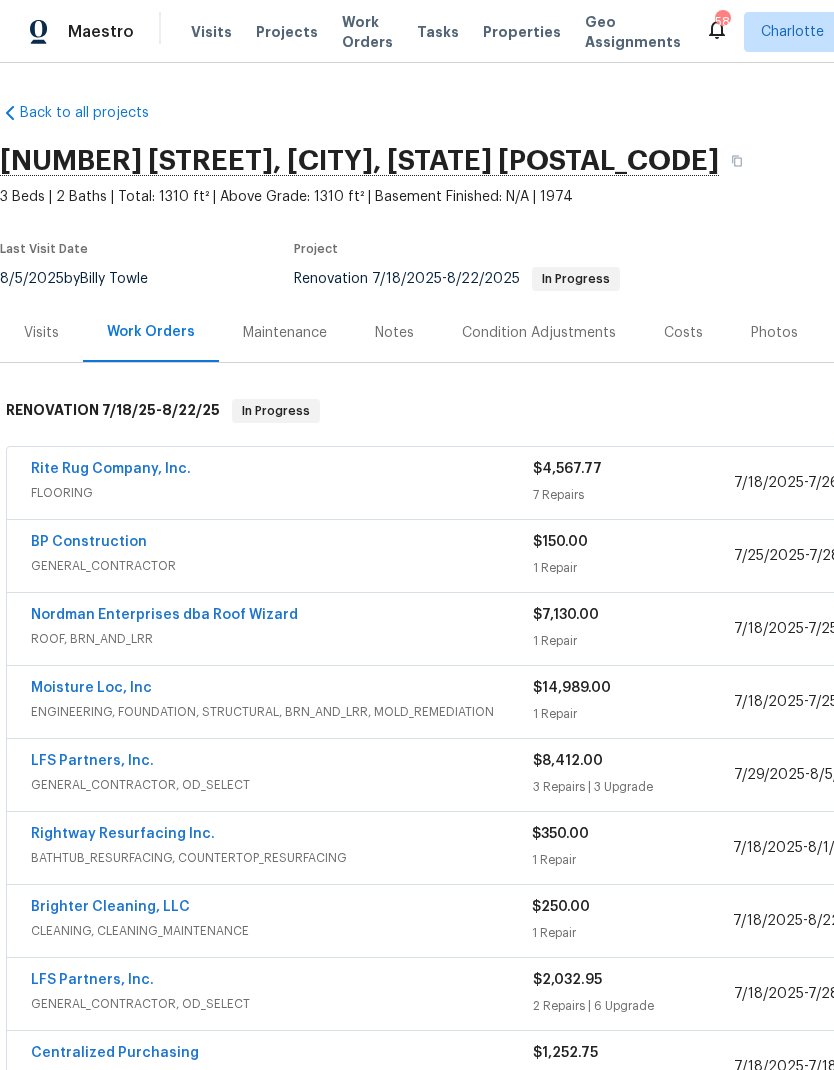 click on "Notes" at bounding box center [394, 333] 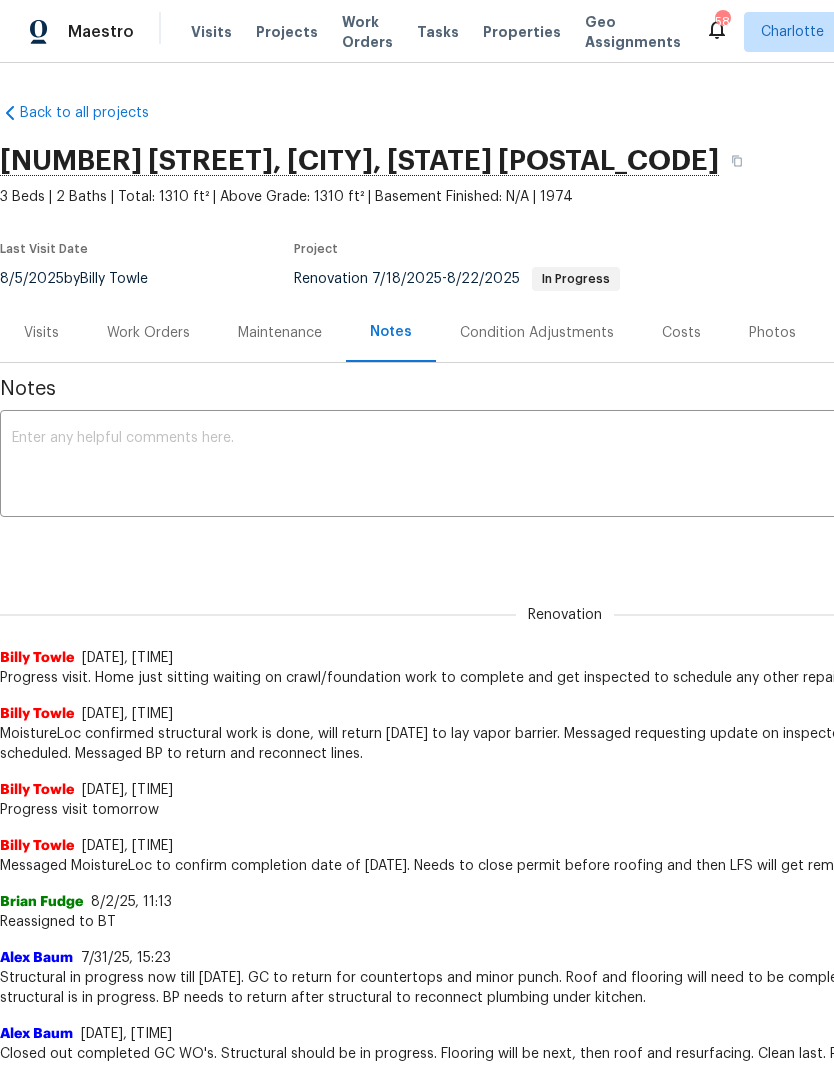 scroll, scrollTop: 0, scrollLeft: 0, axis: both 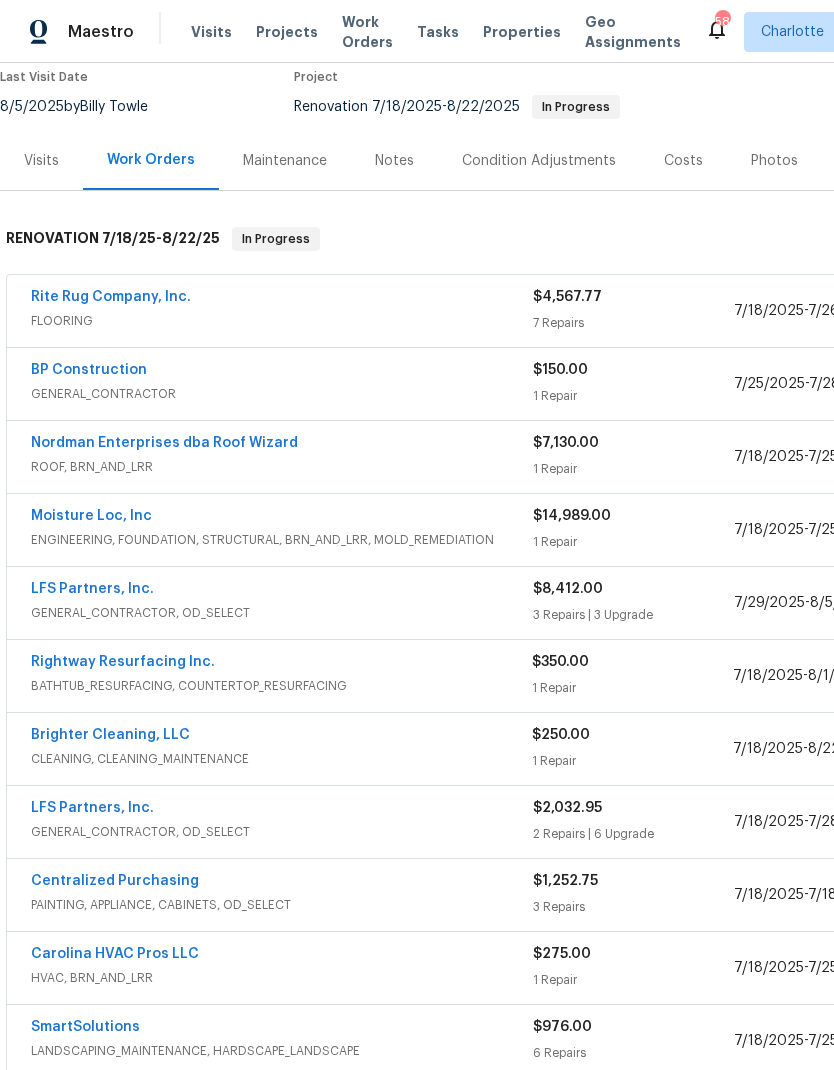 click on "LFS Partners, Inc." at bounding box center (92, 589) 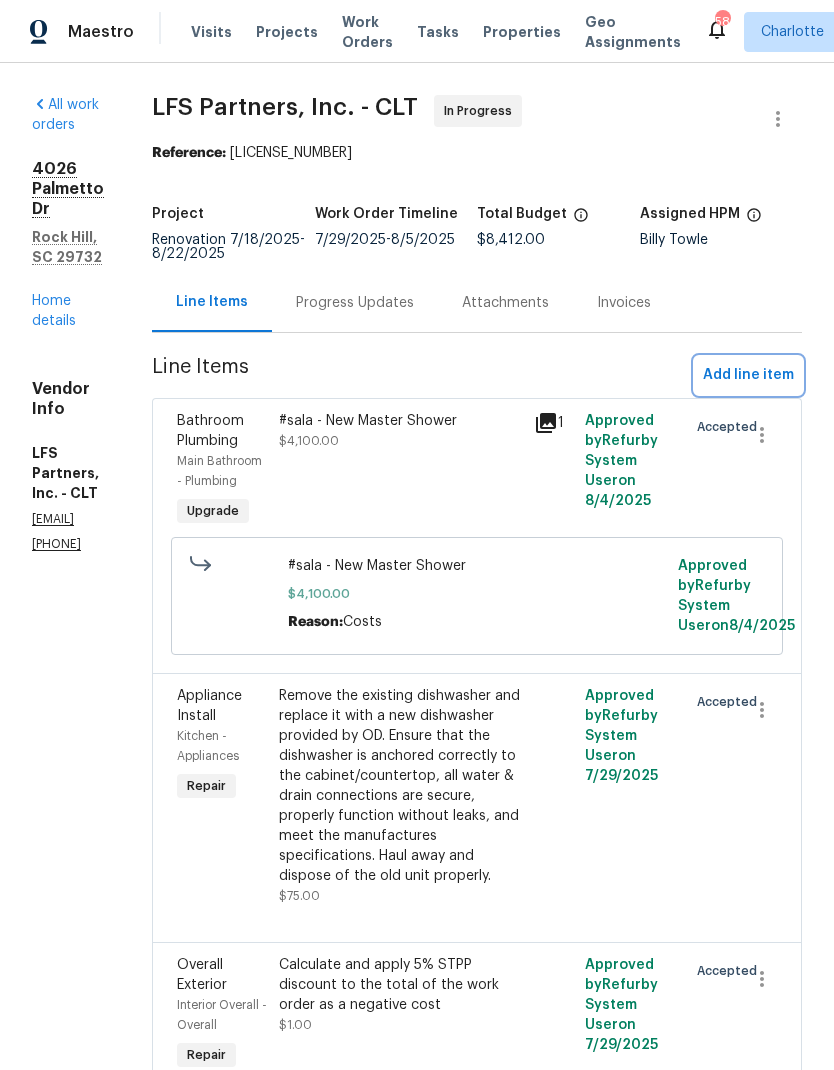 click on "Add line item" at bounding box center [748, 375] 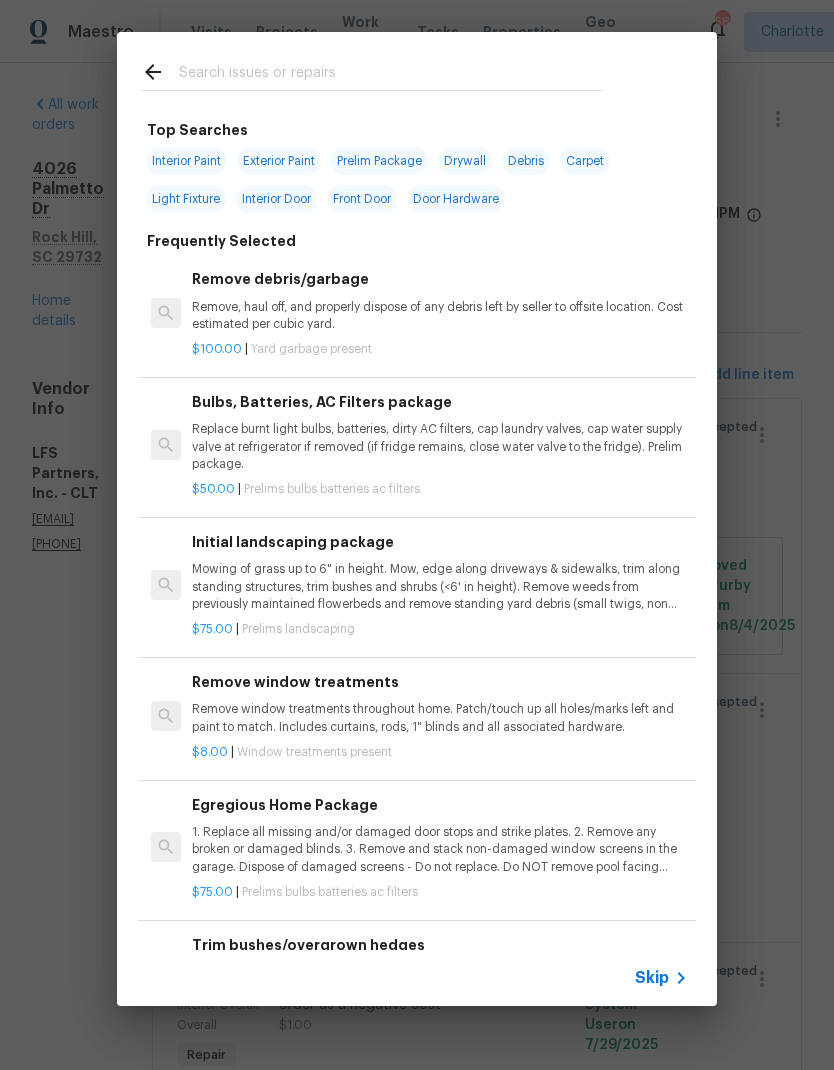 click at bounding box center [391, 75] 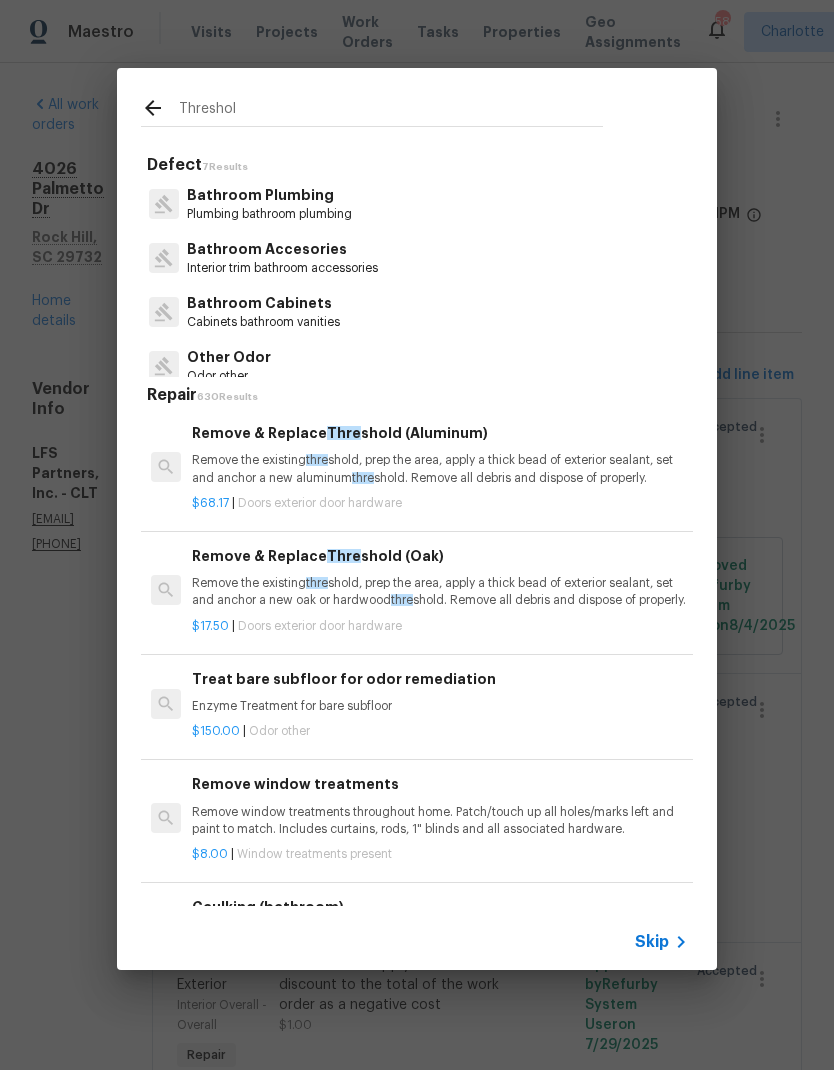type on "Threshold" 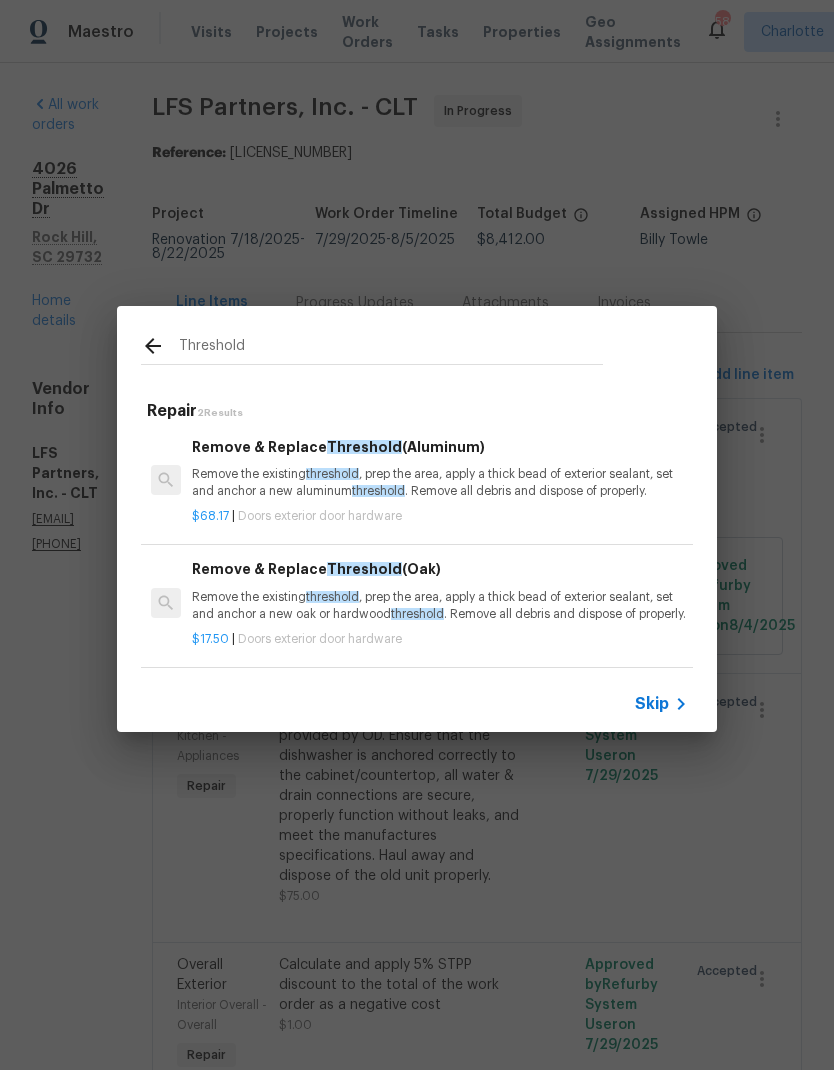 scroll, scrollTop: 3, scrollLeft: 0, axis: vertical 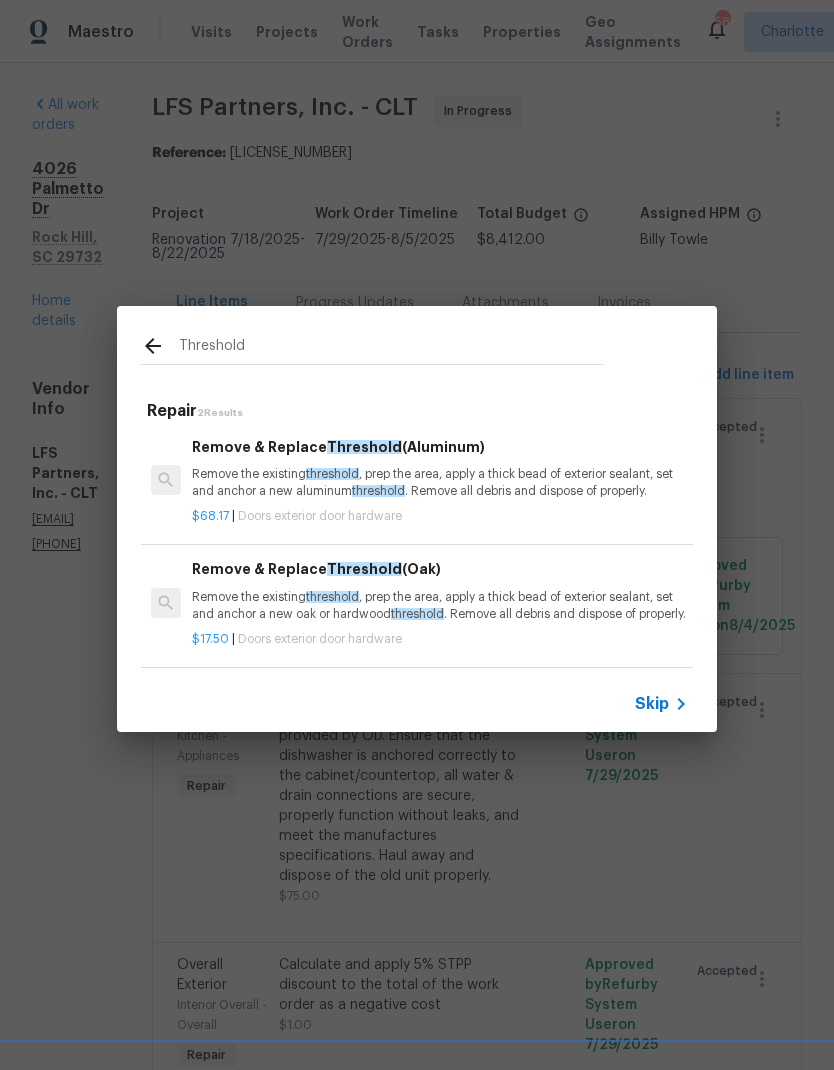 click on "Remove the existing  threshold , prep the area, apply a thick bead of exterior sealant, set and anchor a new oak or hardwood  threshold . Remove all debris and dispose of properly." at bounding box center [440, 606] 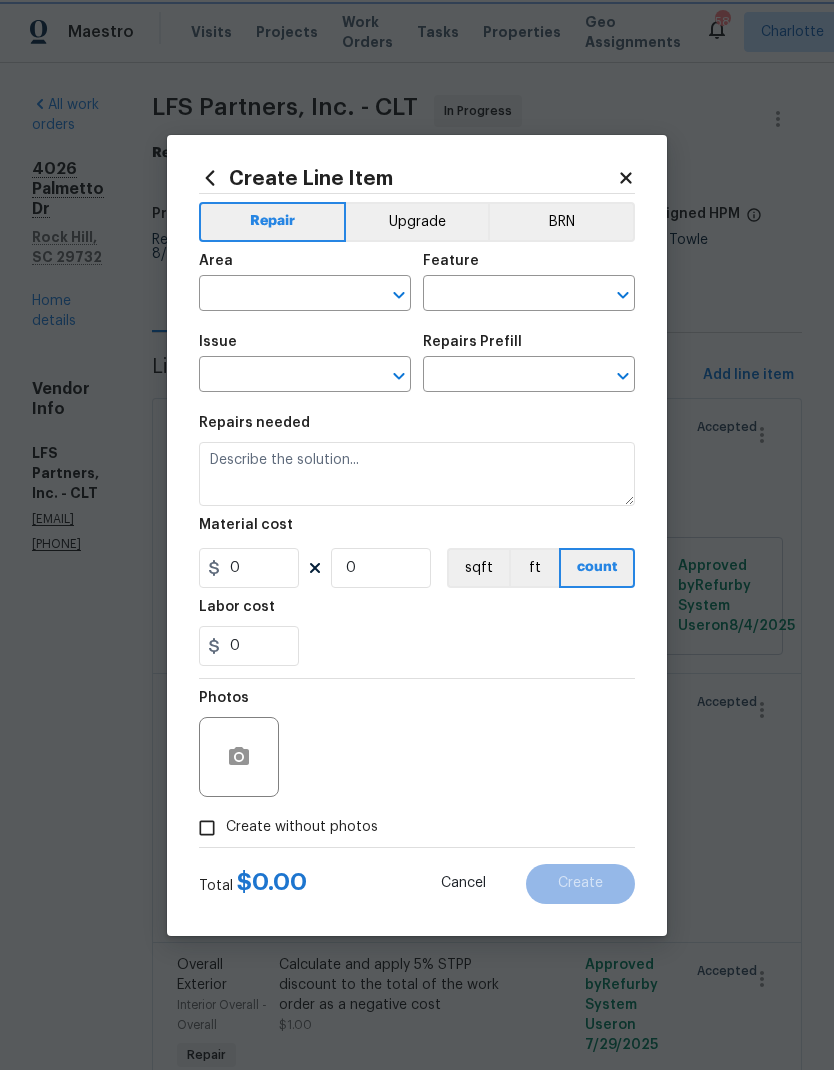 type on "Interior Door" 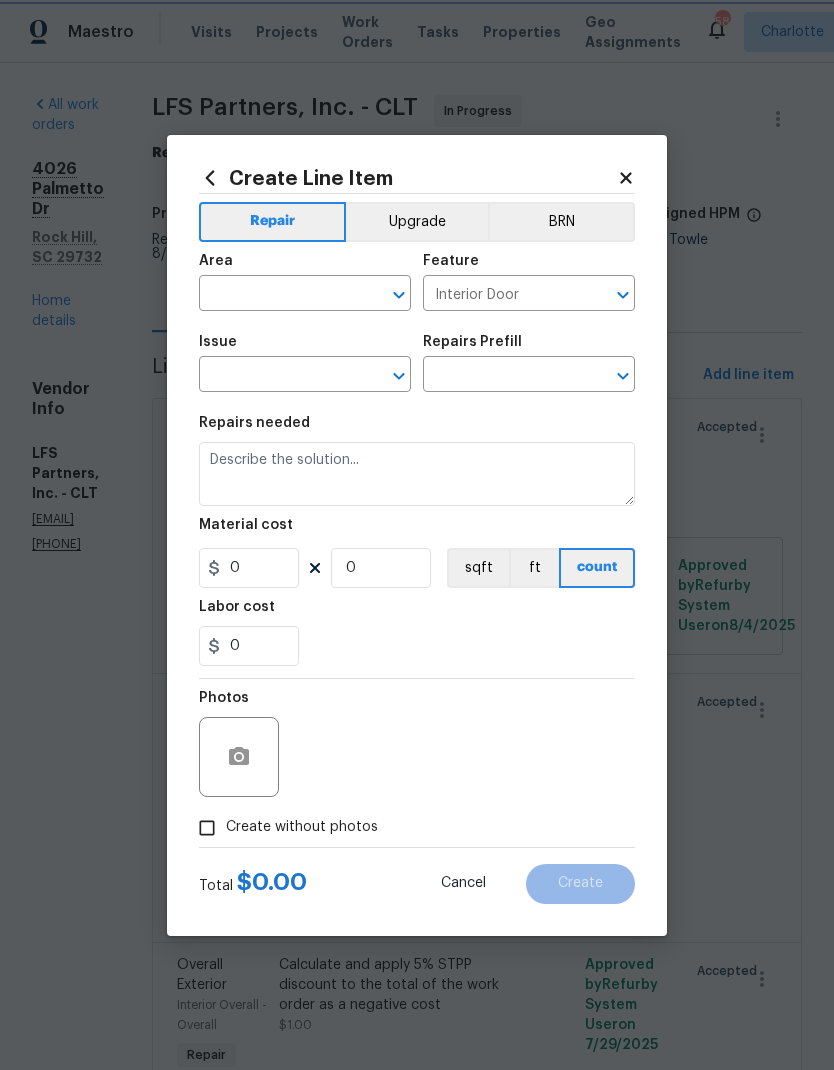 type on "Exterior Door Hardware" 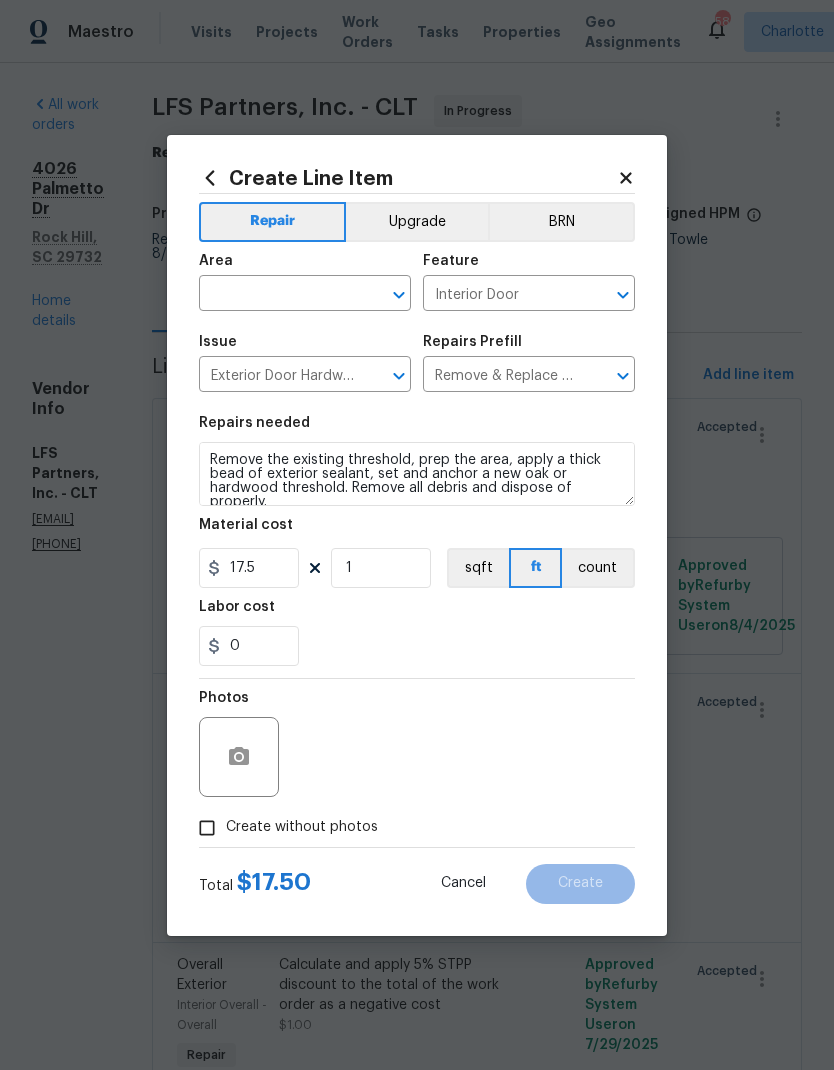 click at bounding box center [277, 295] 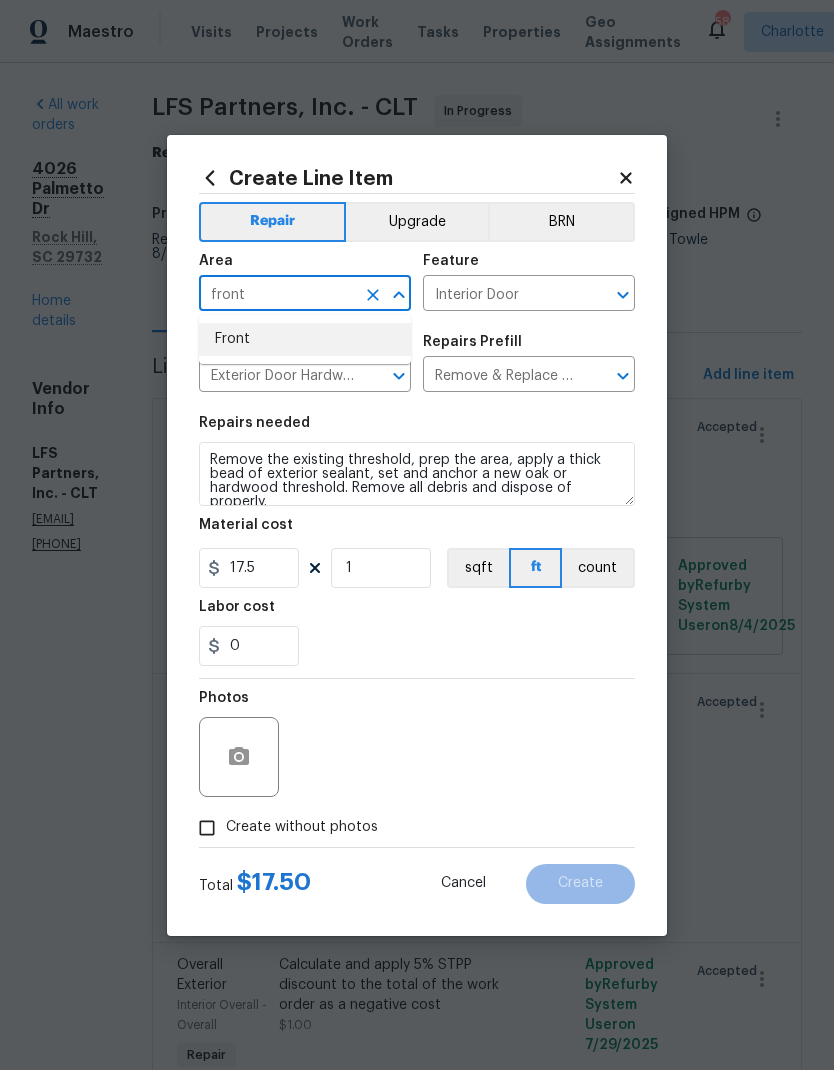 click on "Front" at bounding box center [305, 339] 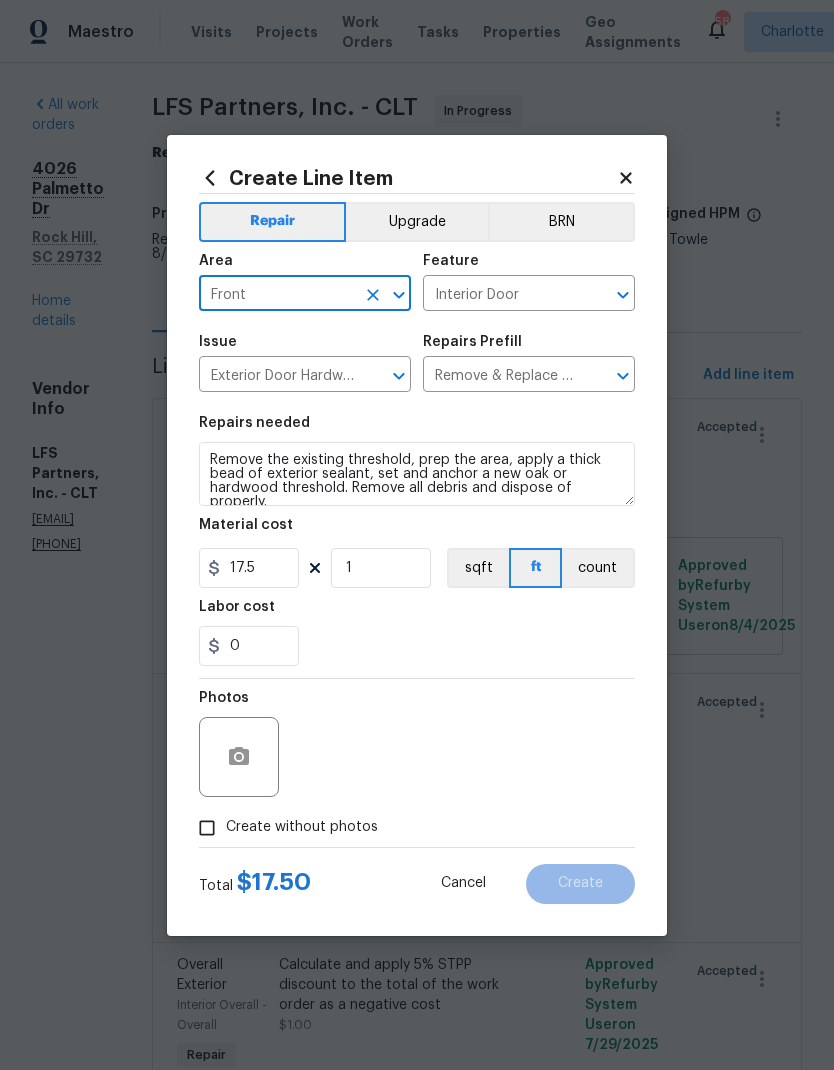 click on "Interior Door" at bounding box center [501, 295] 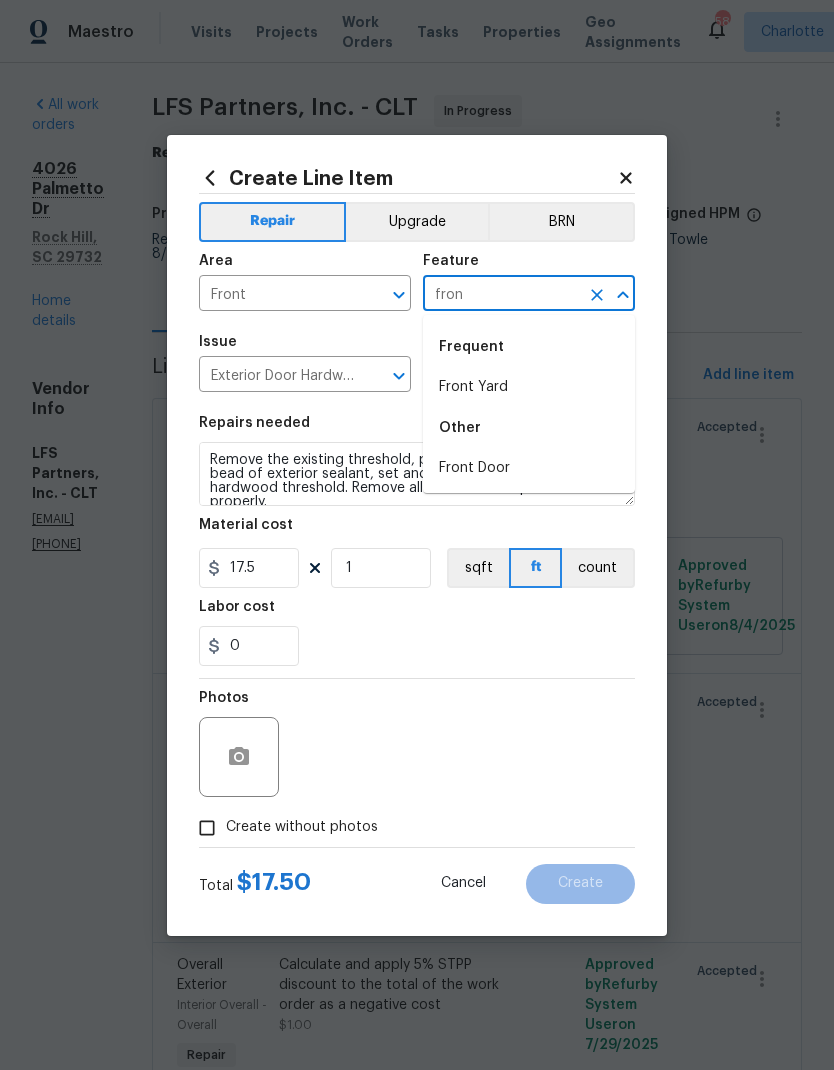 click on "Front Door" at bounding box center (529, 468) 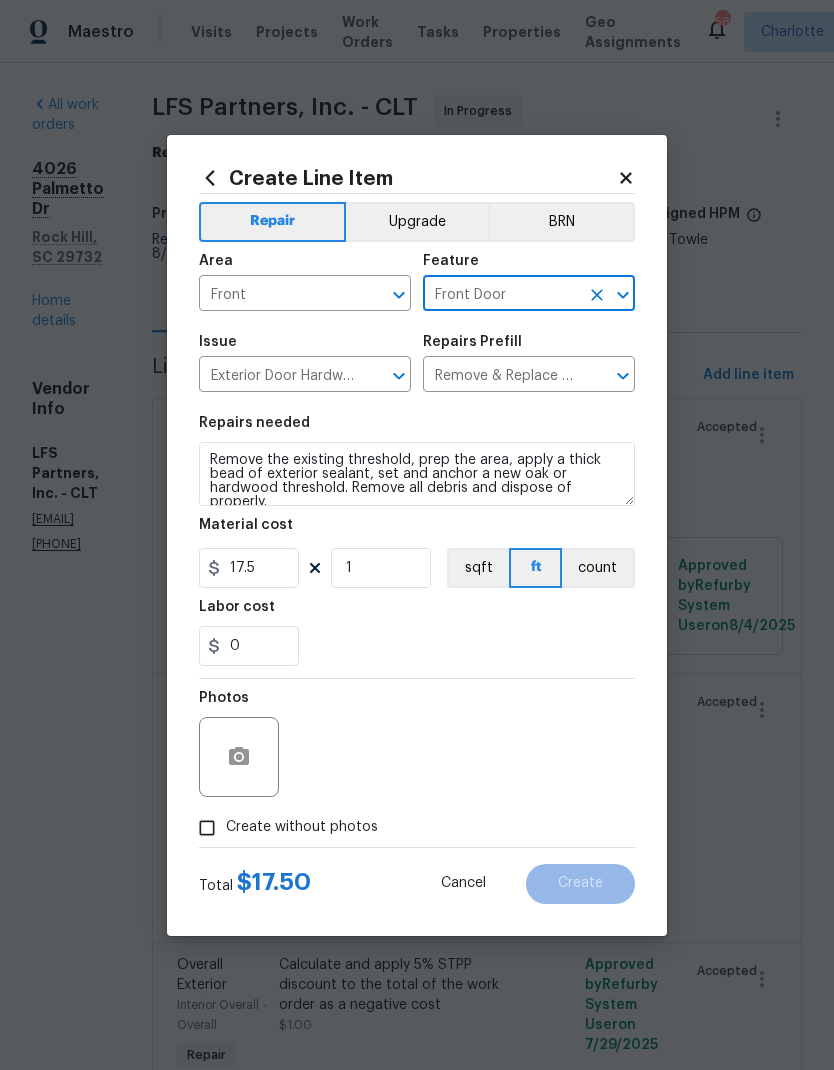 click on "0" at bounding box center (417, 646) 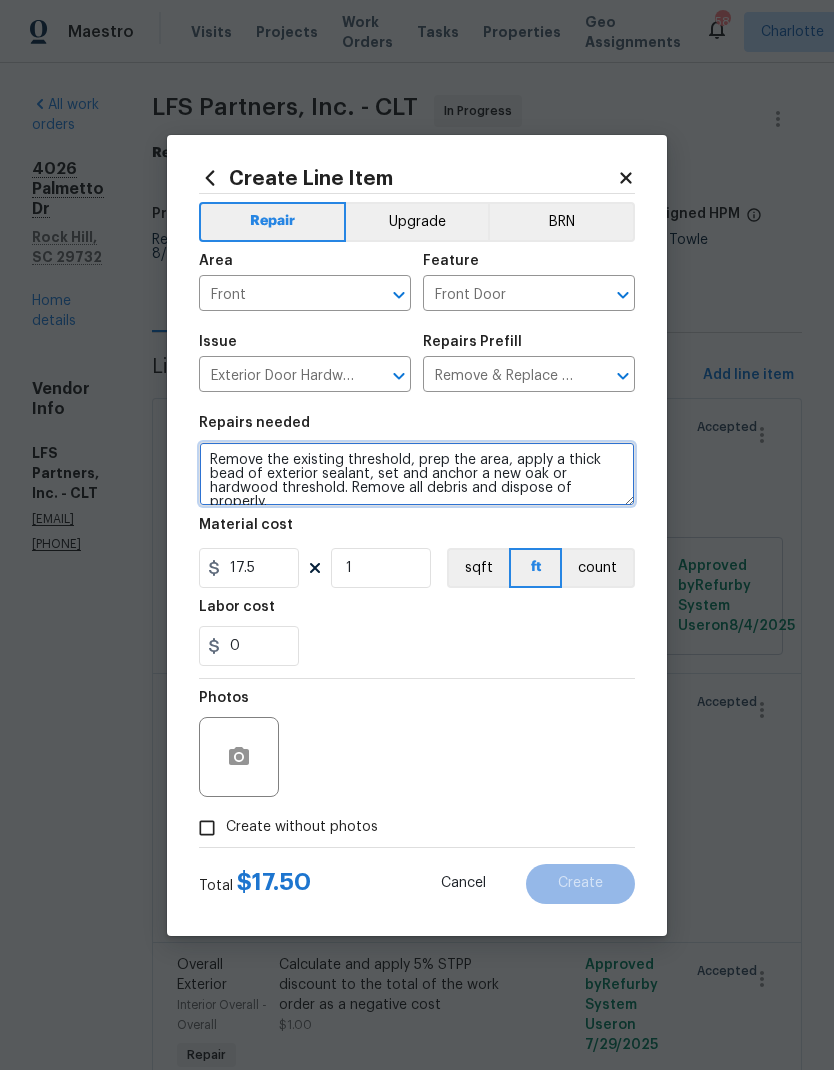 click on "Remove the existing threshold, prep the area, apply a thick bead of exterior sealant, set and anchor a new oak or hardwood threshold. Remove all debris and dispose of properly." at bounding box center (417, 474) 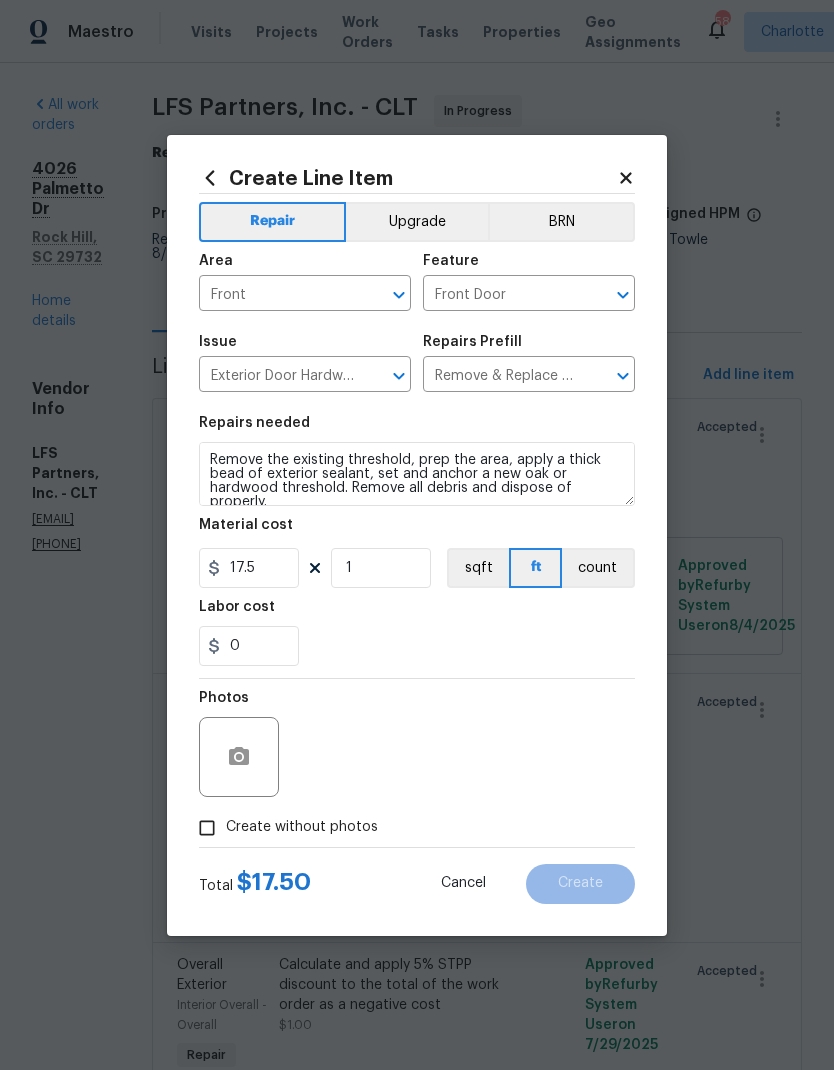 click on "0" at bounding box center [417, 646] 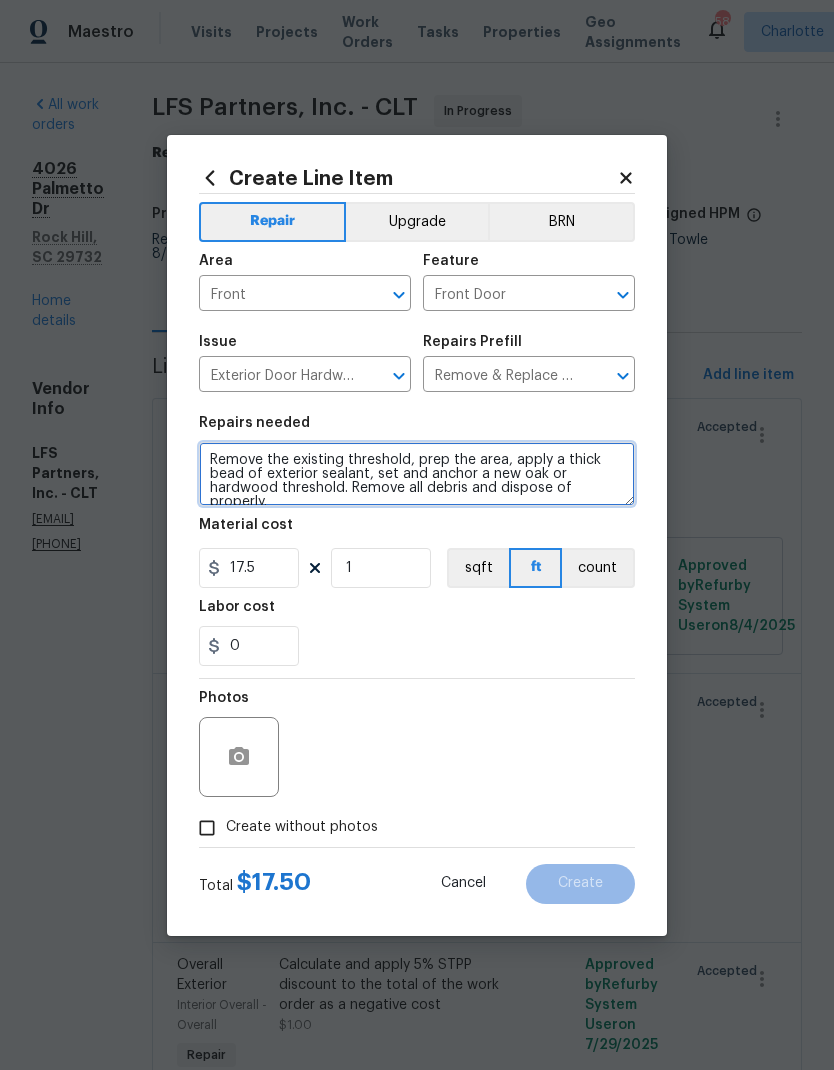 click on "Remove the existing threshold, prep the area, apply a thick bead of exterior sealant, set and anchor a new oak or hardwood threshold. Remove all debris and dispose of properly." at bounding box center (417, 474) 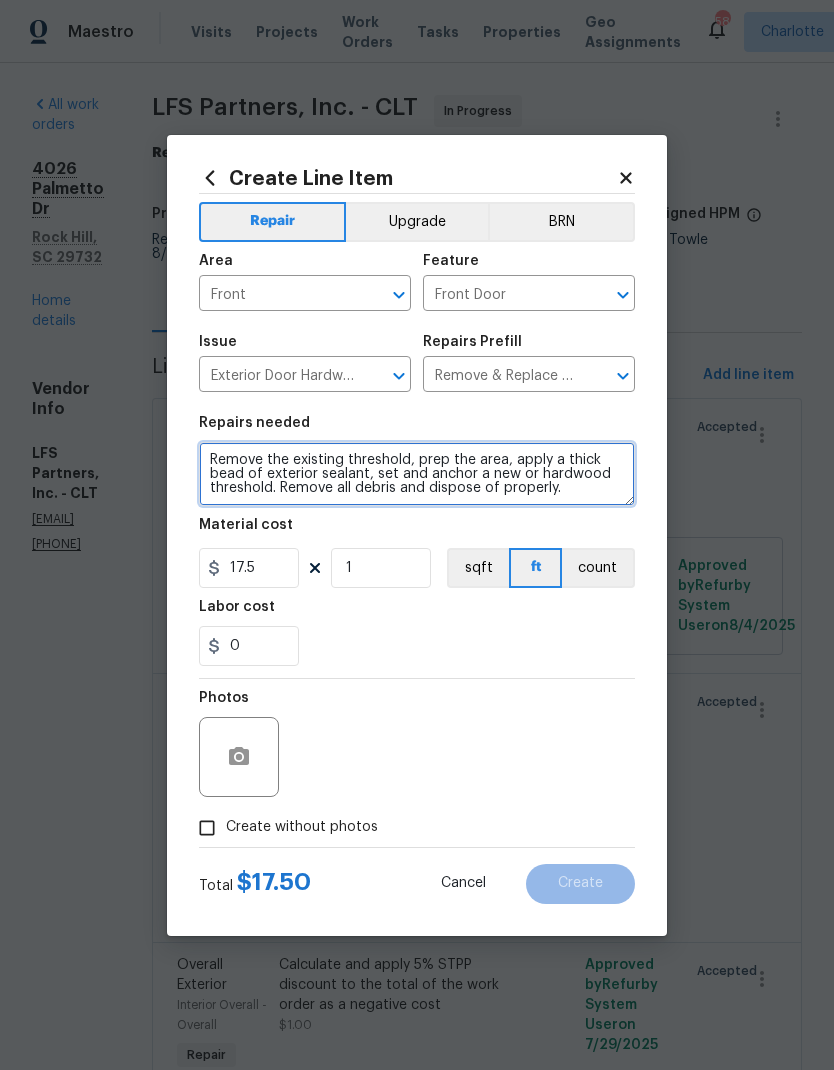 click on "Remove the existing threshold, prep the area, apply a thick bead of exterior sealant, set and anchor a new or hardwood threshold. Remove all debris and dispose of properly." at bounding box center (417, 474) 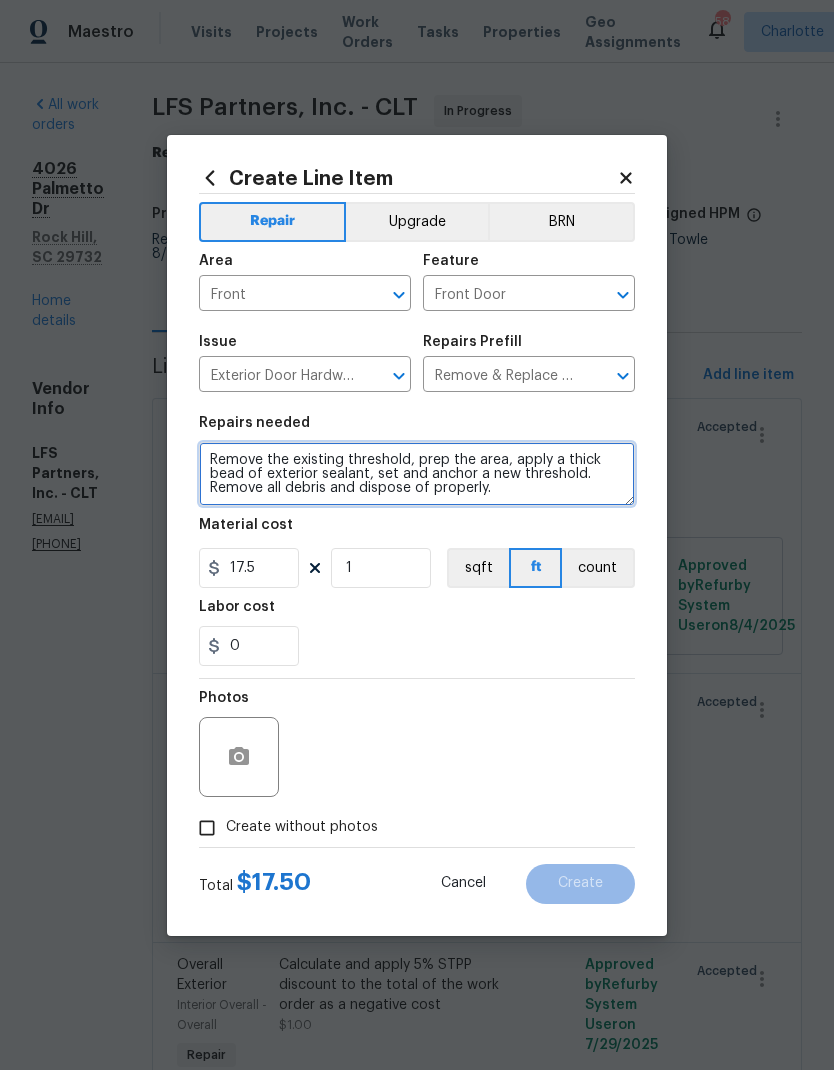 click on "Remove the existing threshold, prep the area, apply a thick bead of exterior sealant, set and anchor a new threshold. Remove all debris and dispose of properly." at bounding box center [417, 474] 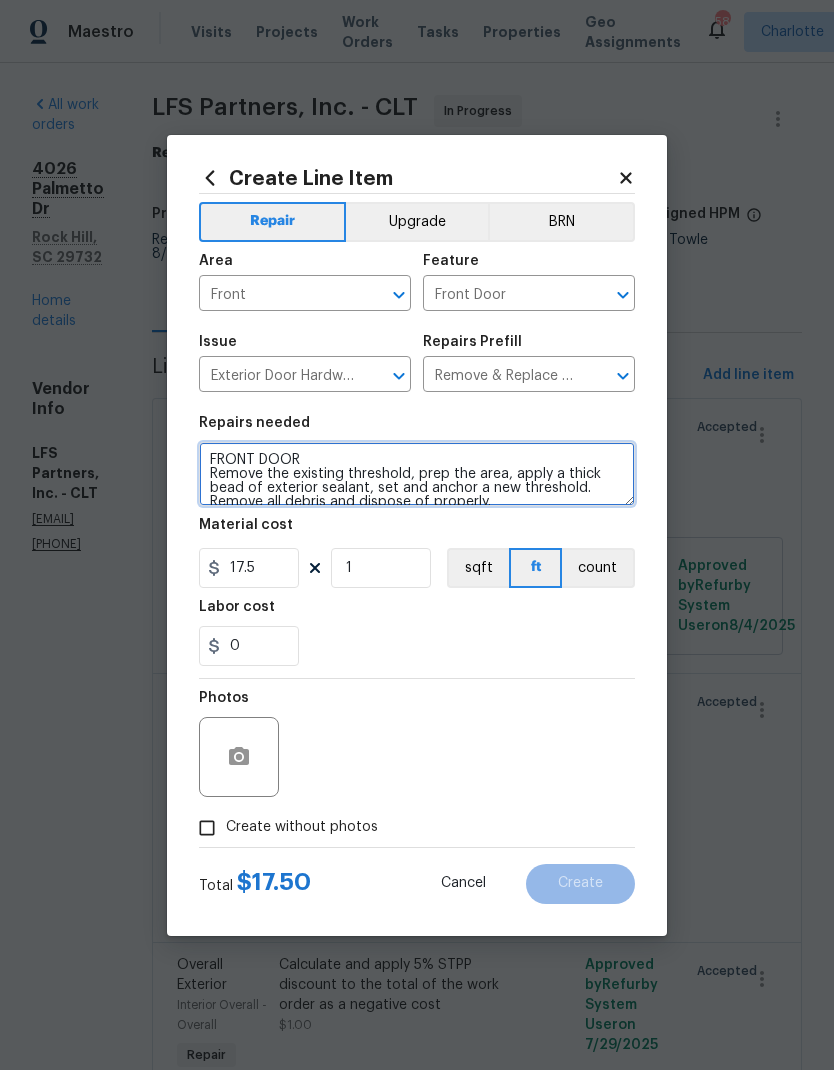 type on "FRONT DOOR
Remove the existing threshold, prep the area, apply a thick bead of exterior sealant, set and anchor a new threshold. Remove all debris and dispose of properly." 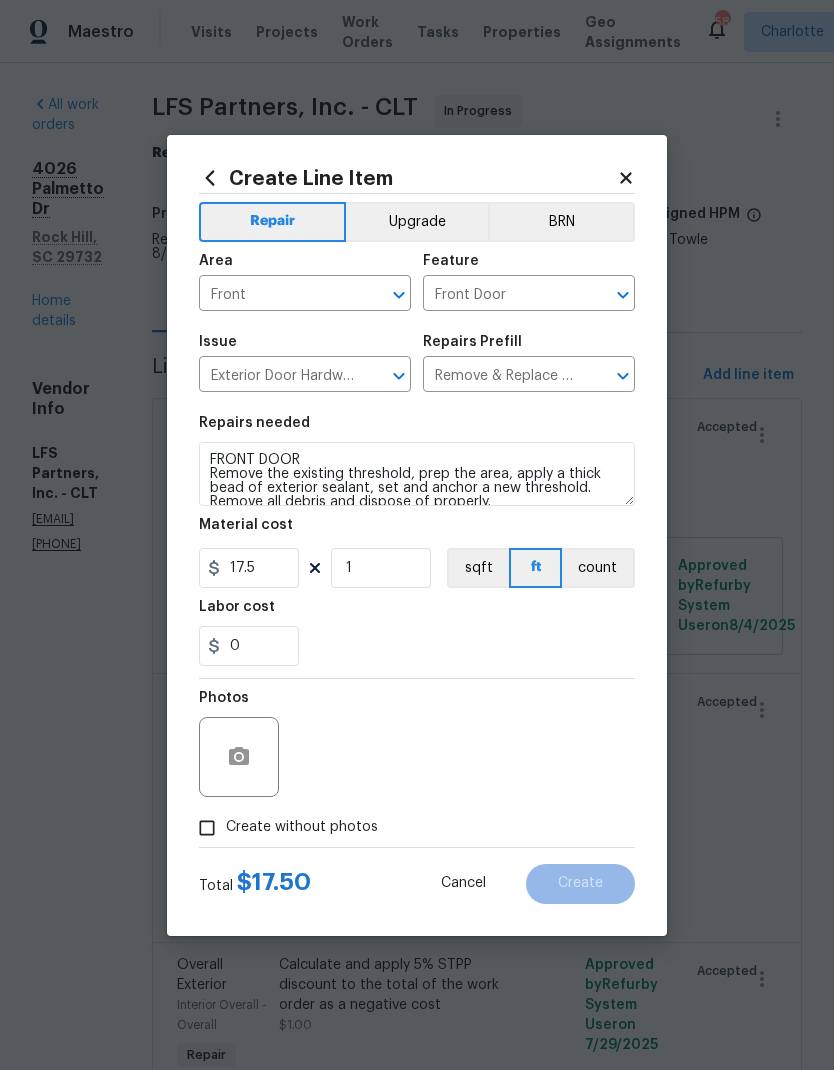 click on "Labor cost" at bounding box center [417, 613] 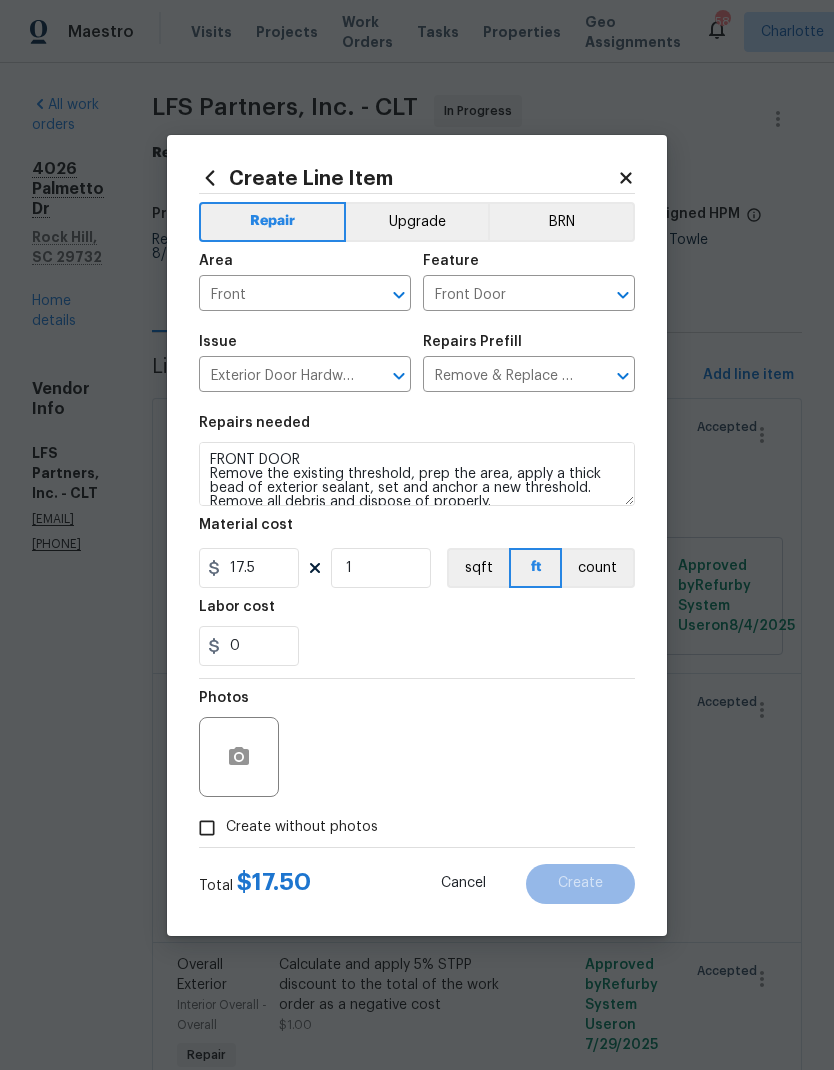 click on "Create without photos" at bounding box center (207, 828) 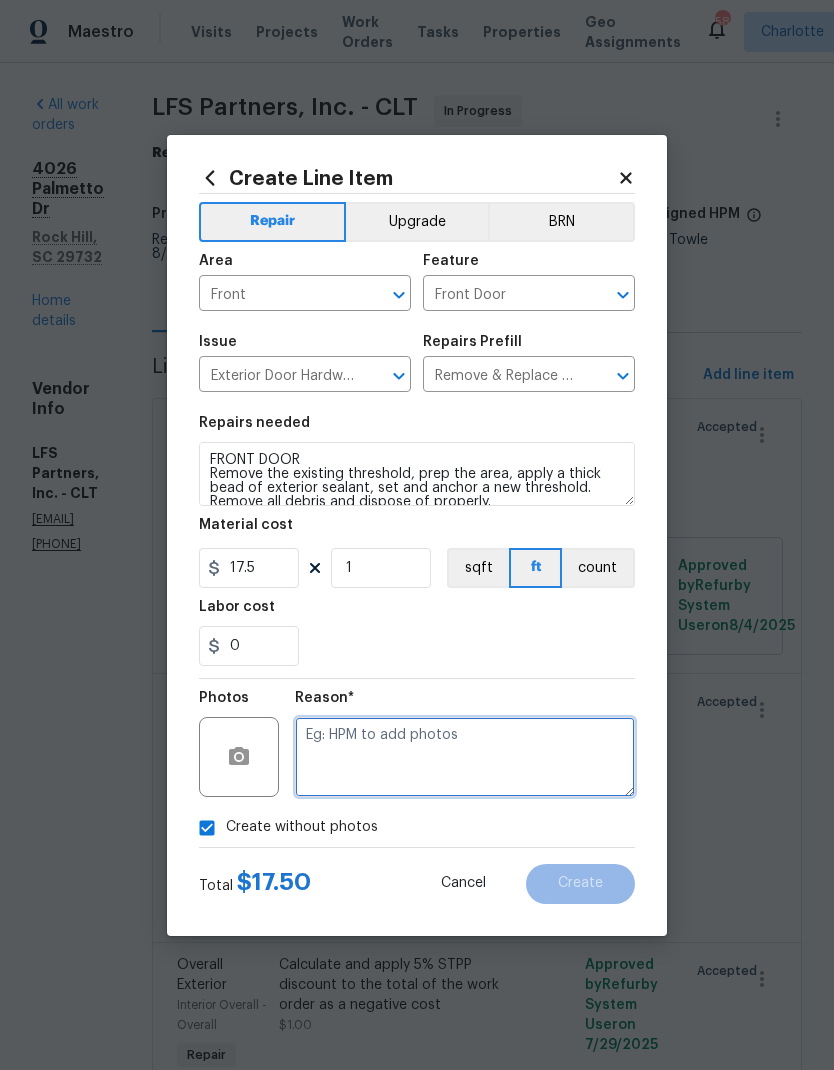 click at bounding box center [465, 757] 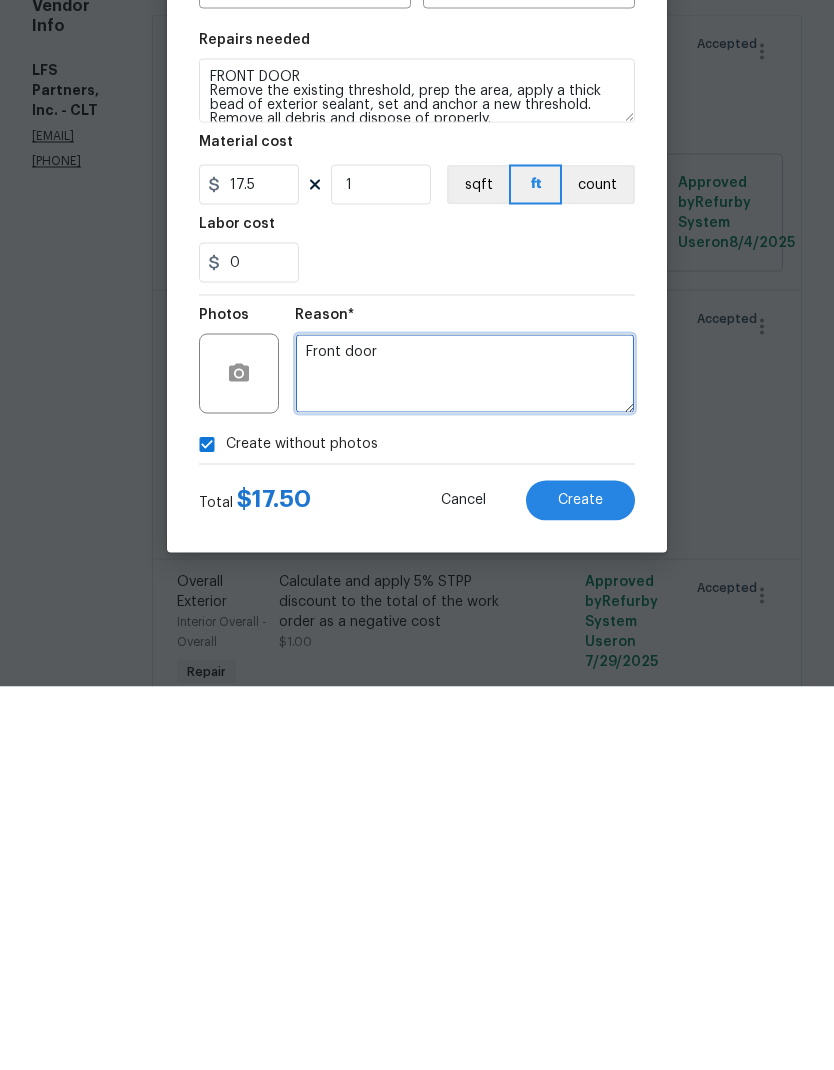 type on "Front door" 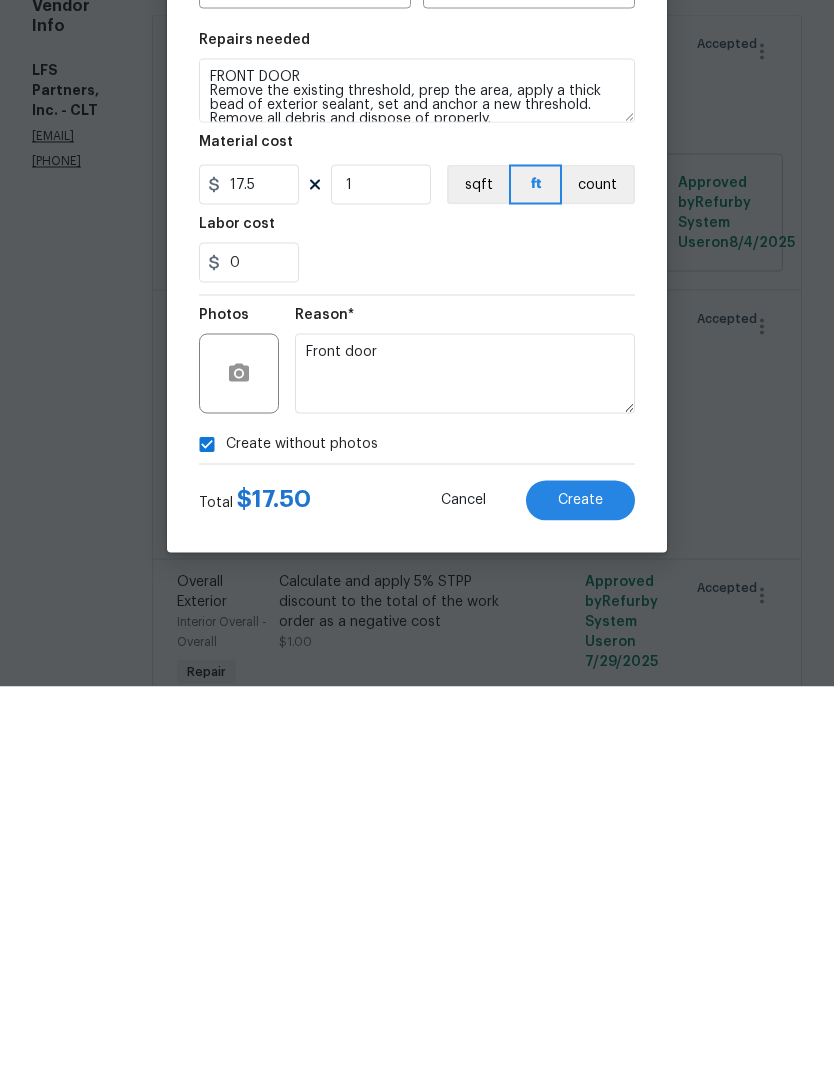 click on "Create" at bounding box center [580, 883] 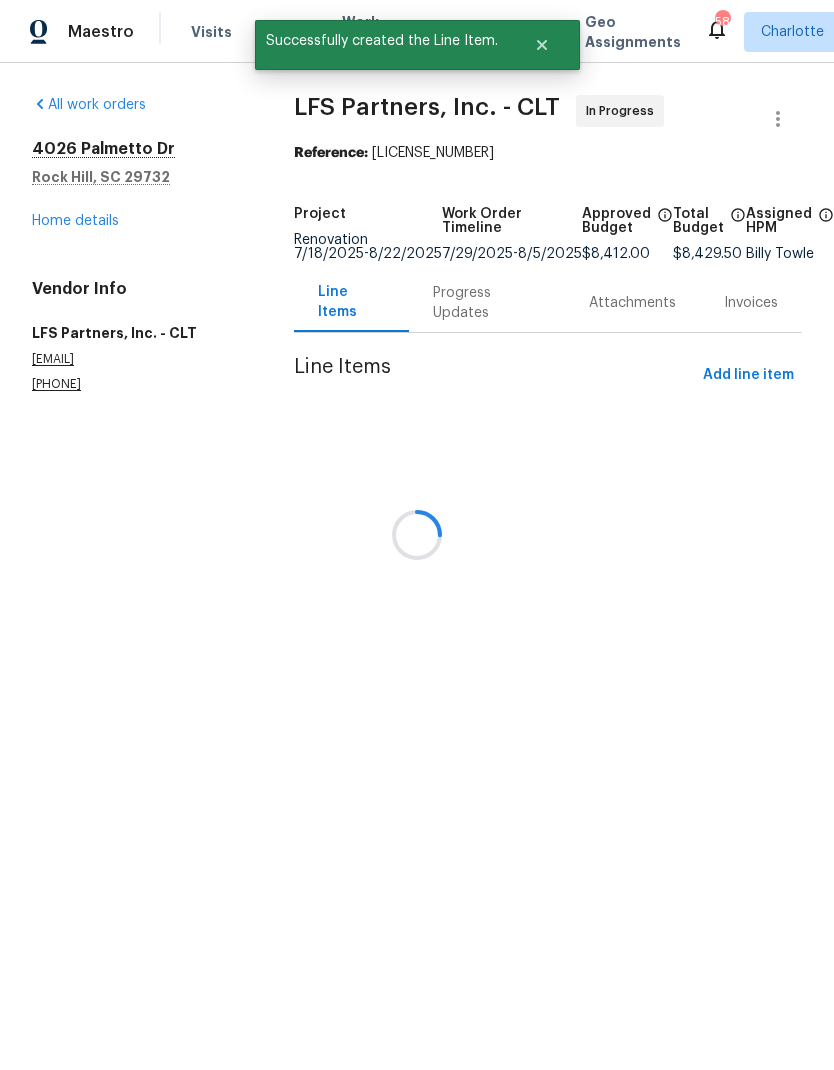 scroll, scrollTop: 0, scrollLeft: 0, axis: both 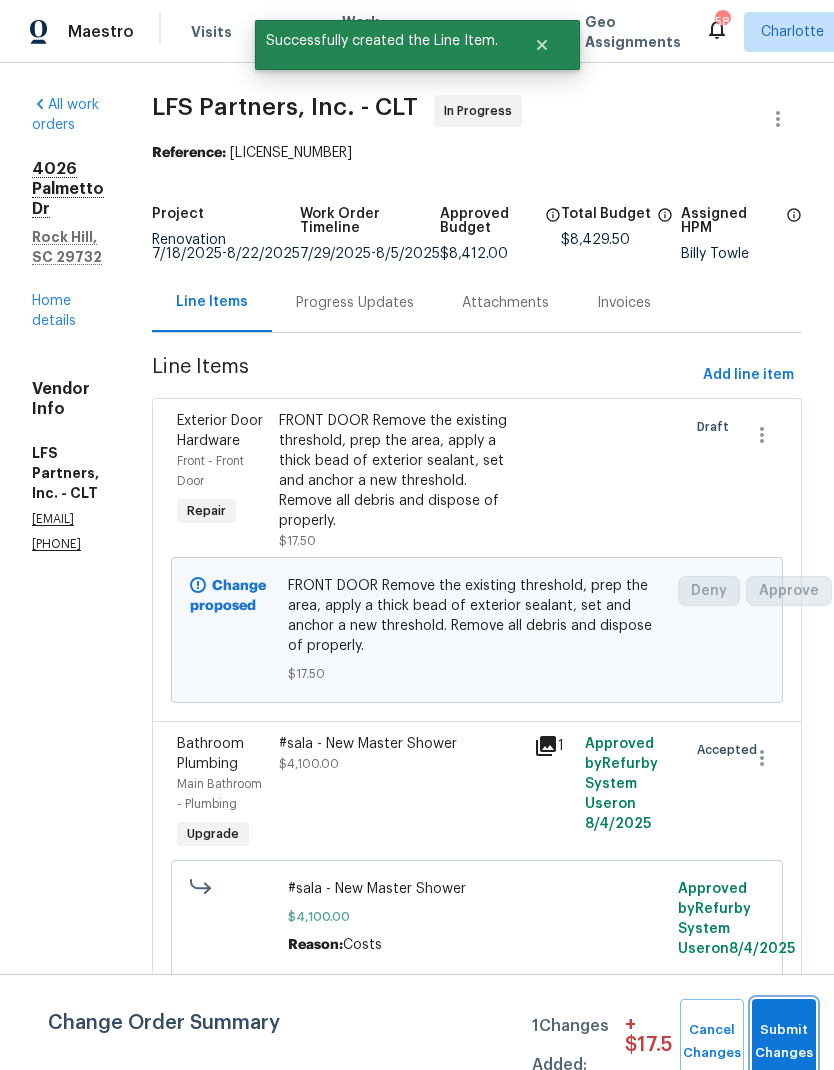 click on "Submit Changes" at bounding box center [784, 1042] 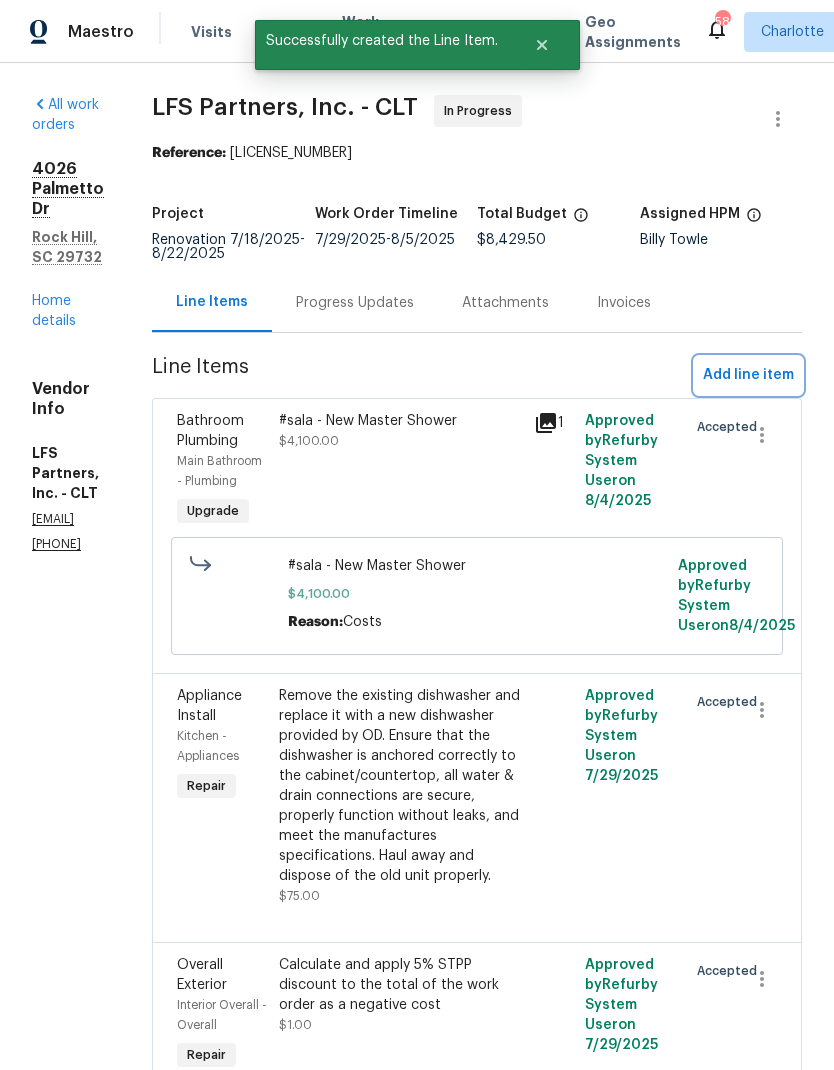 click on "Add line item" at bounding box center [748, 375] 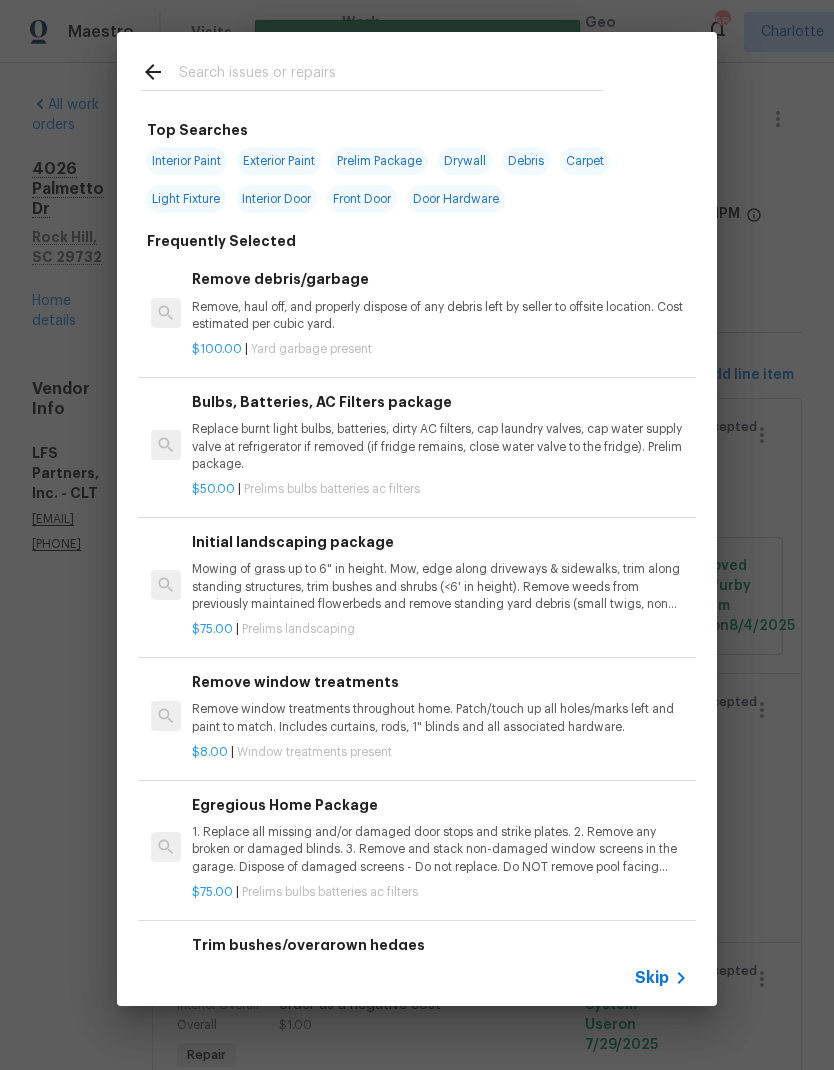 click at bounding box center [391, 75] 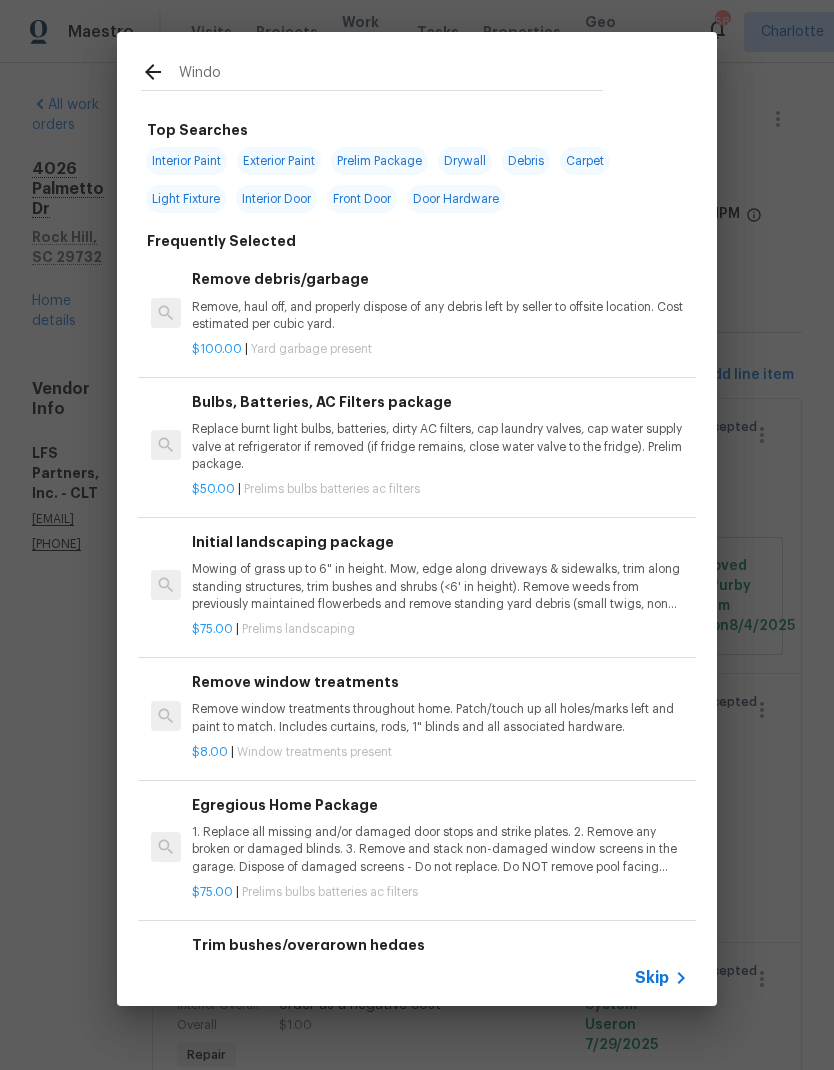 type on "Window" 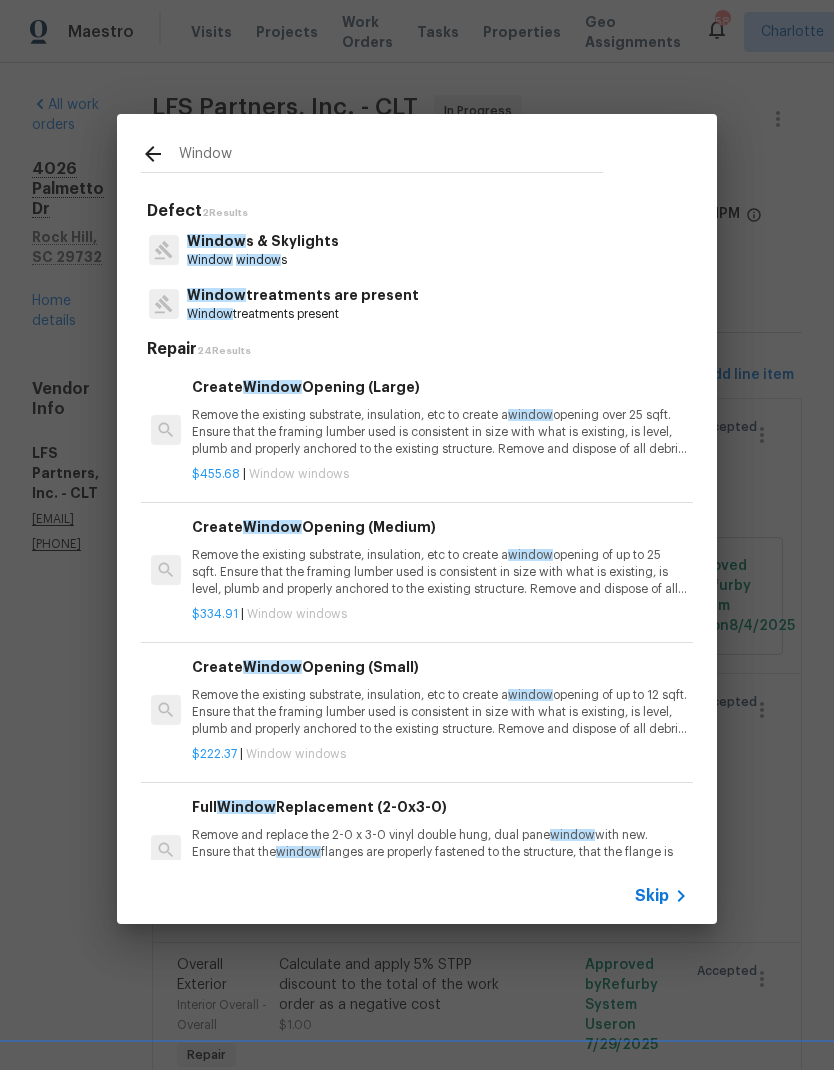 click on "Window s & Skylights" at bounding box center (263, 241) 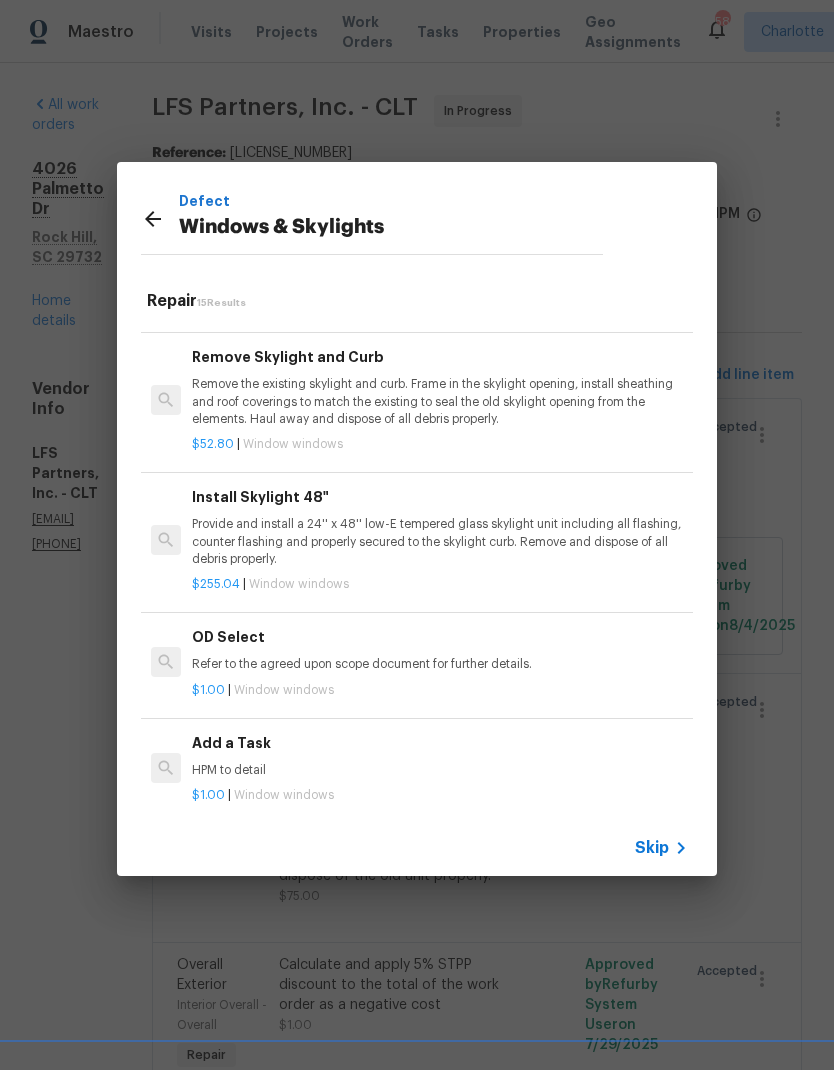 scroll, scrollTop: 1469, scrollLeft: 0, axis: vertical 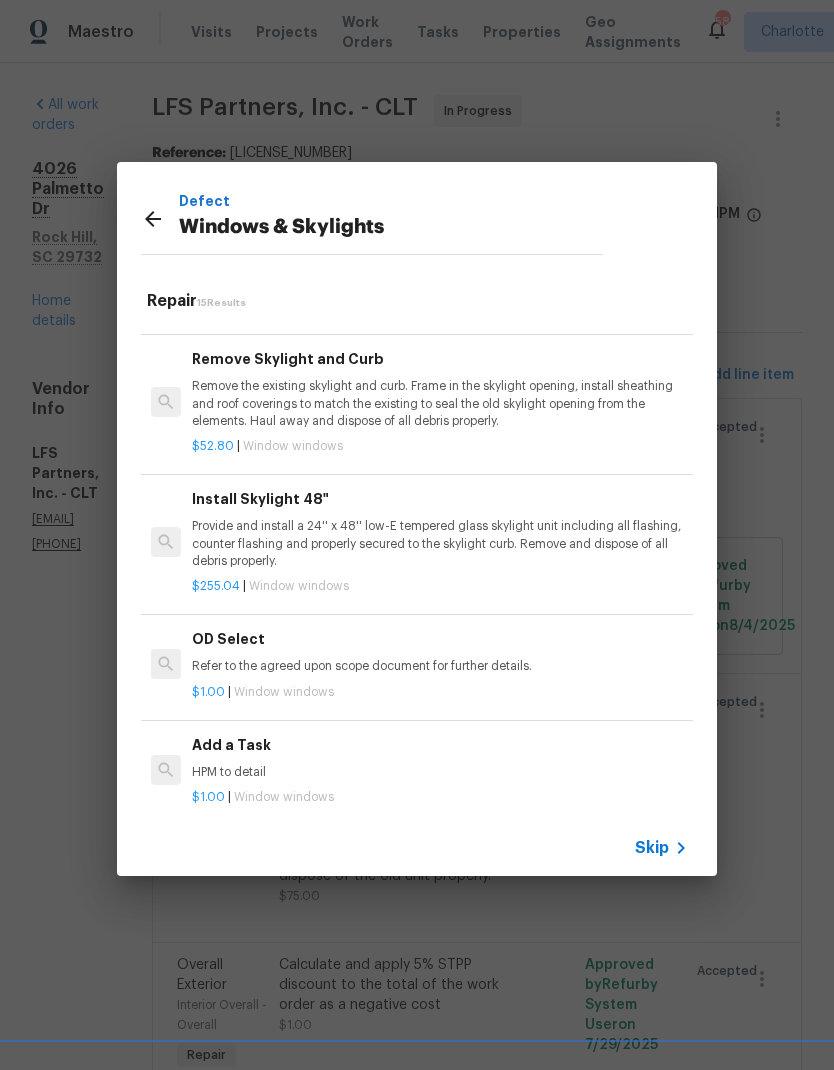 click on "HPM to detail" at bounding box center [440, 772] 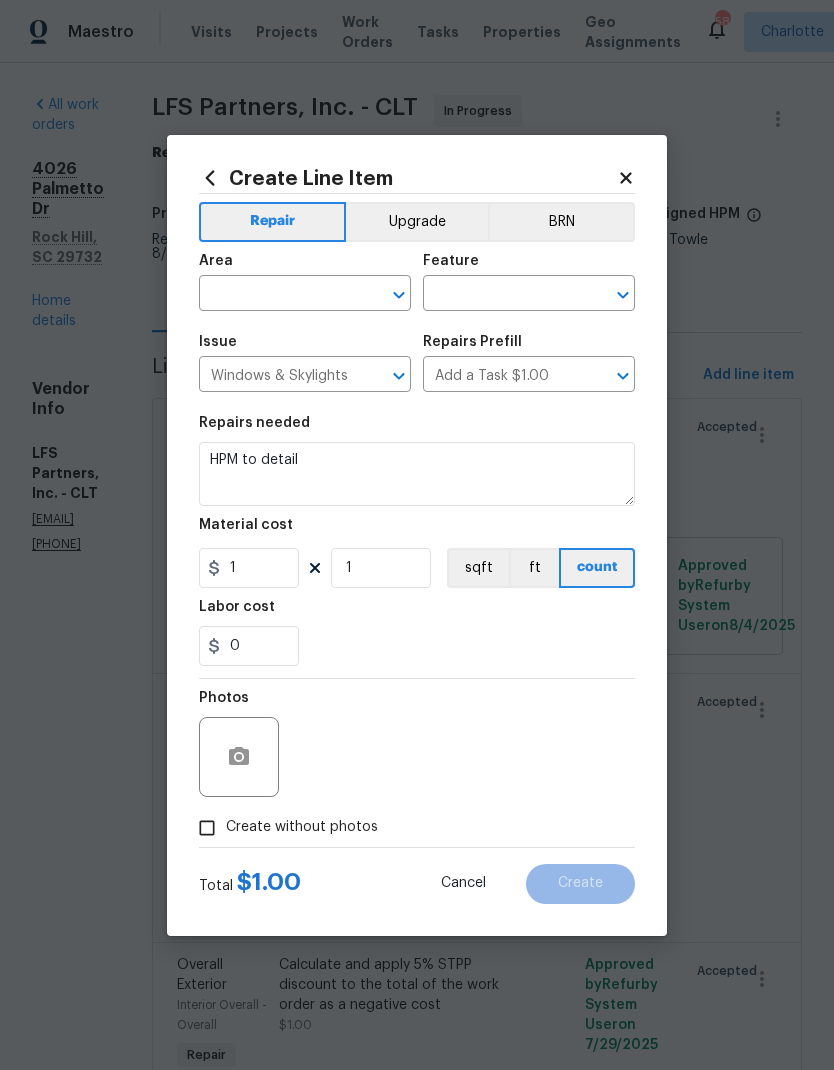 click at bounding box center (277, 295) 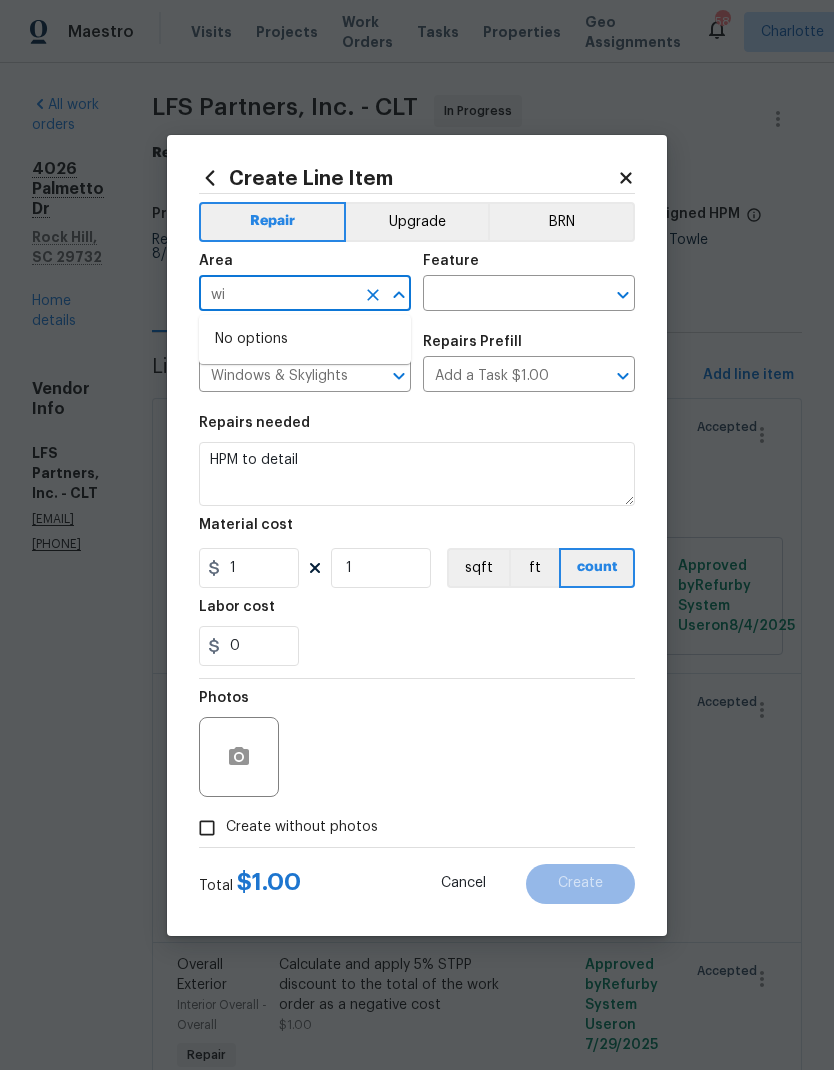 type on "w" 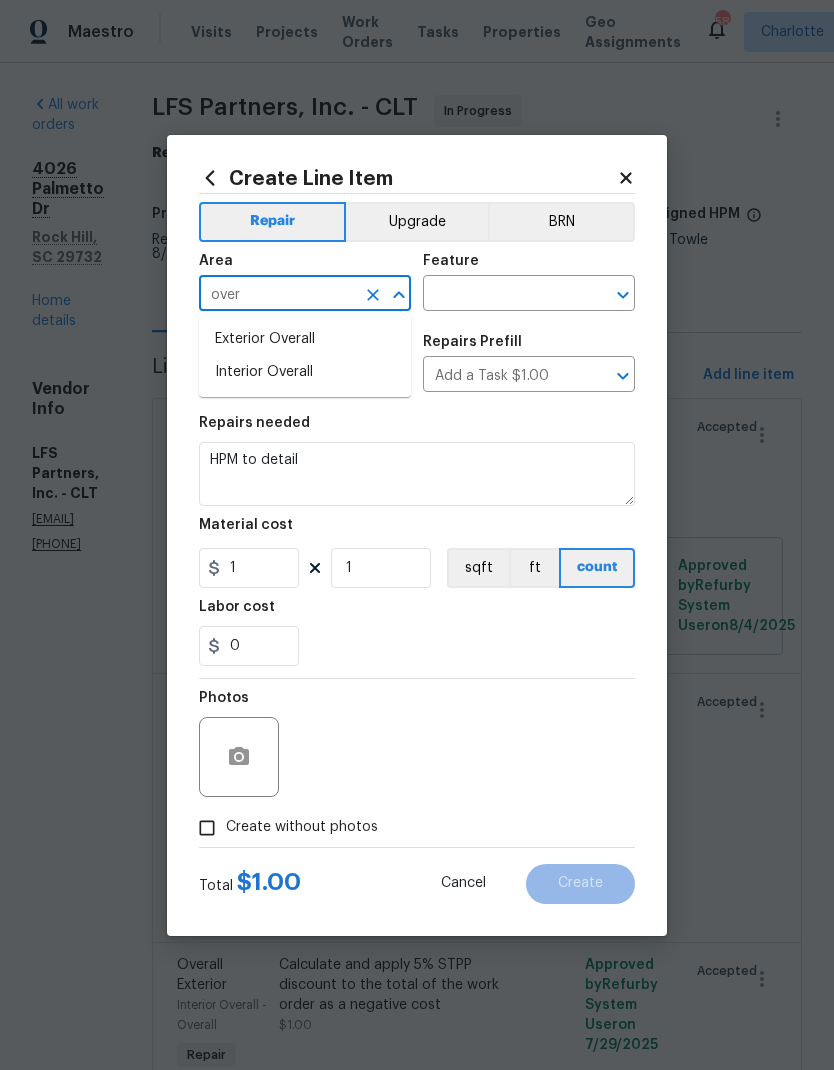 click on "Interior Overall" at bounding box center [305, 372] 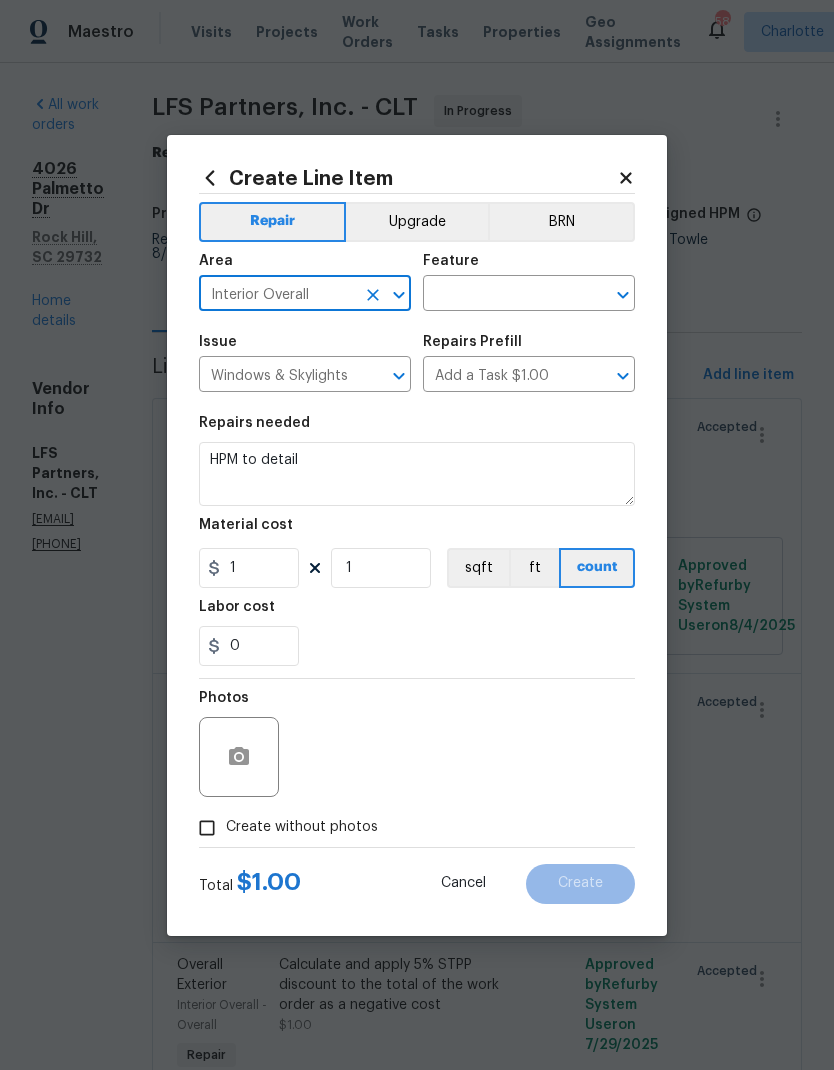 click at bounding box center (501, 295) 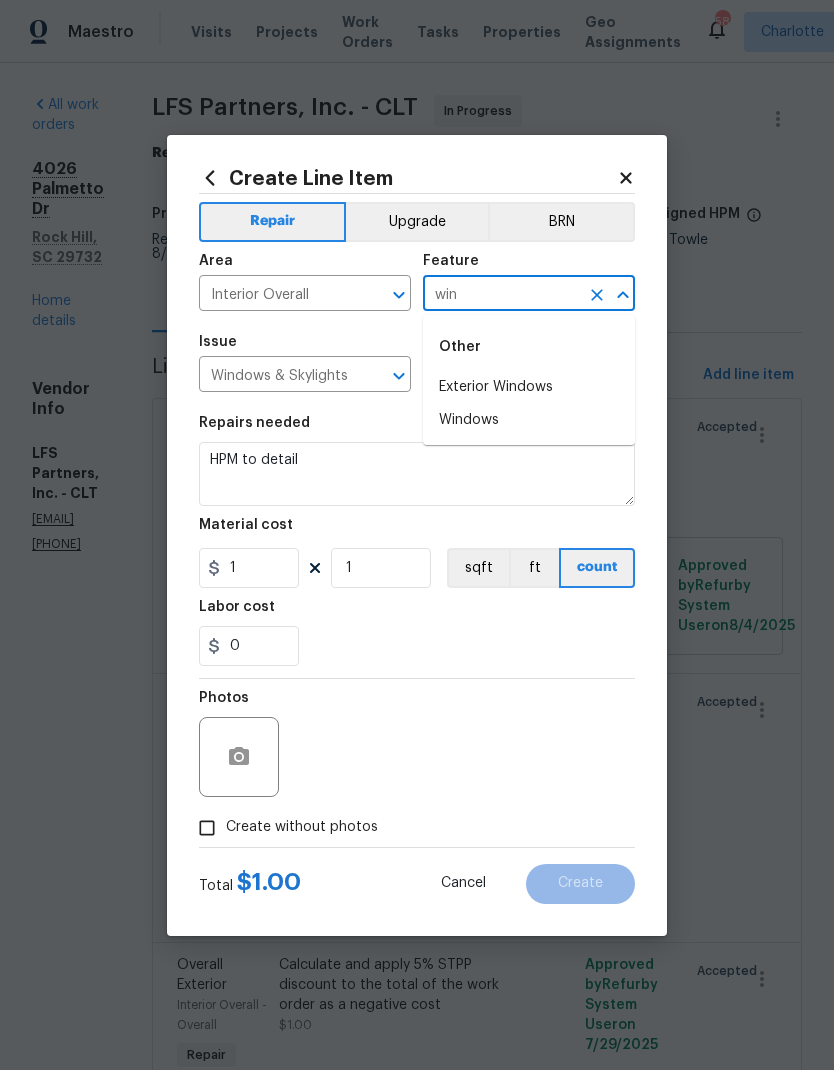 click on "Windows" at bounding box center (529, 420) 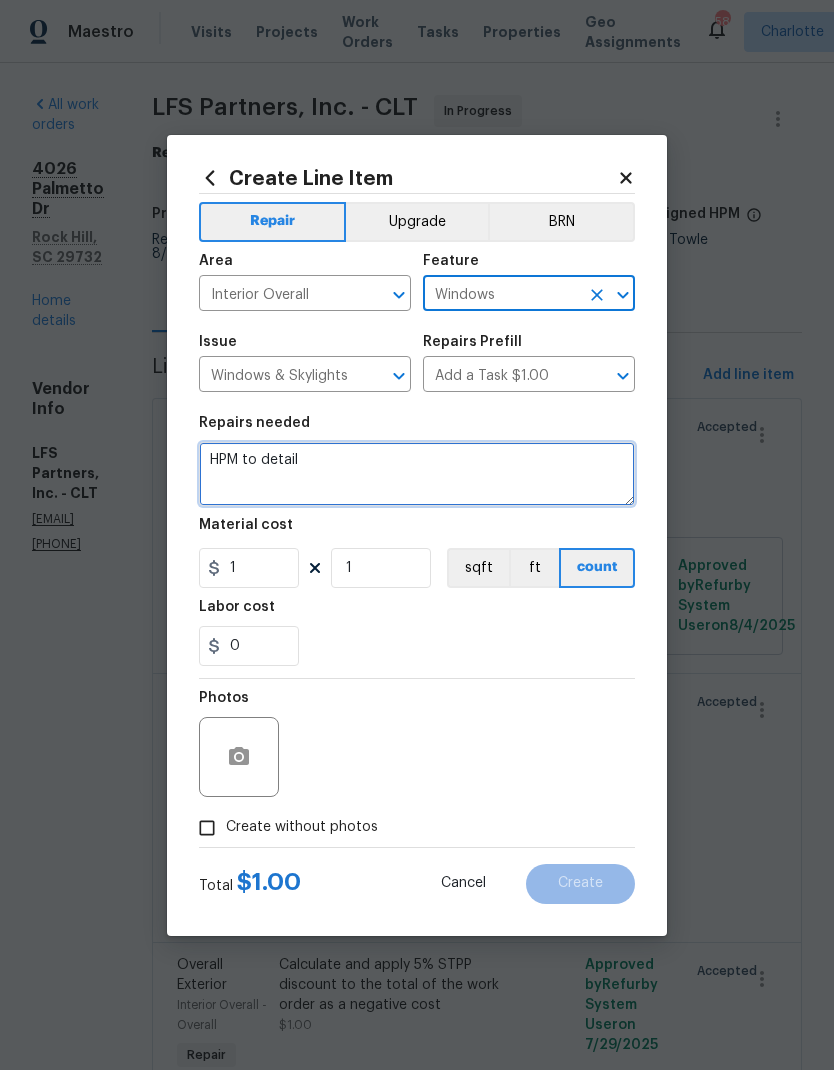 click on "HPM to detail" at bounding box center (417, 474) 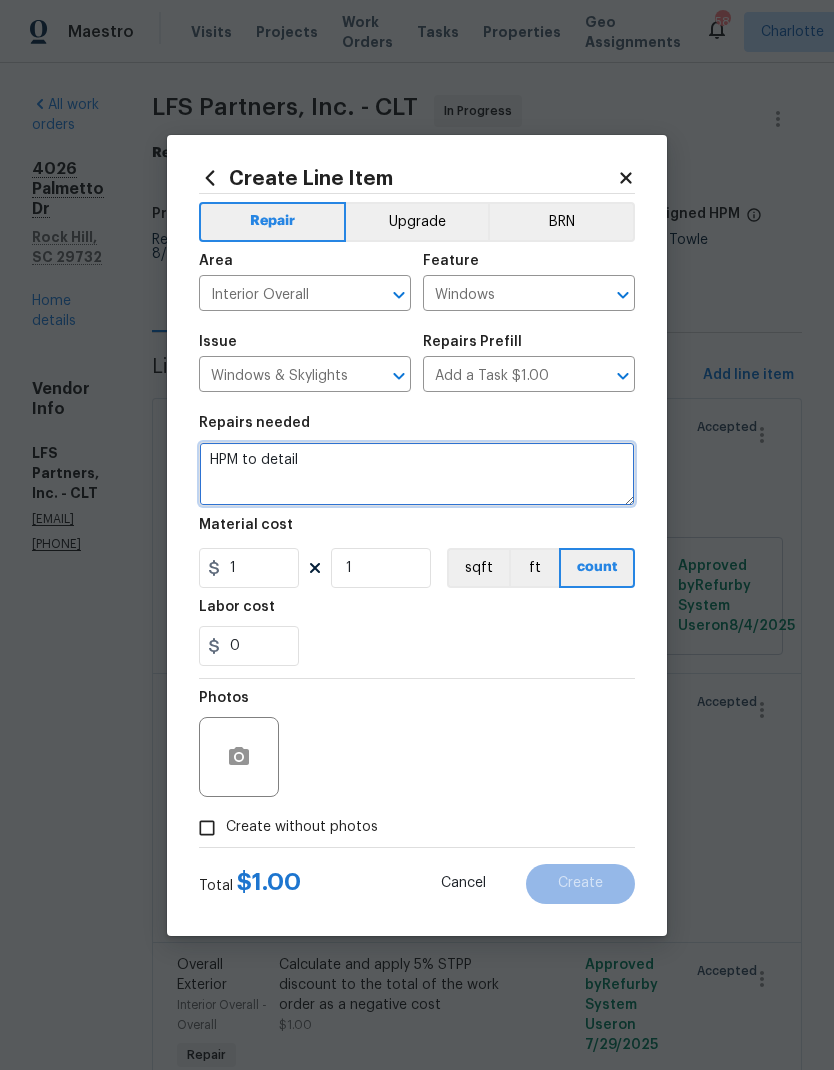click on "HPM to detail" at bounding box center (417, 474) 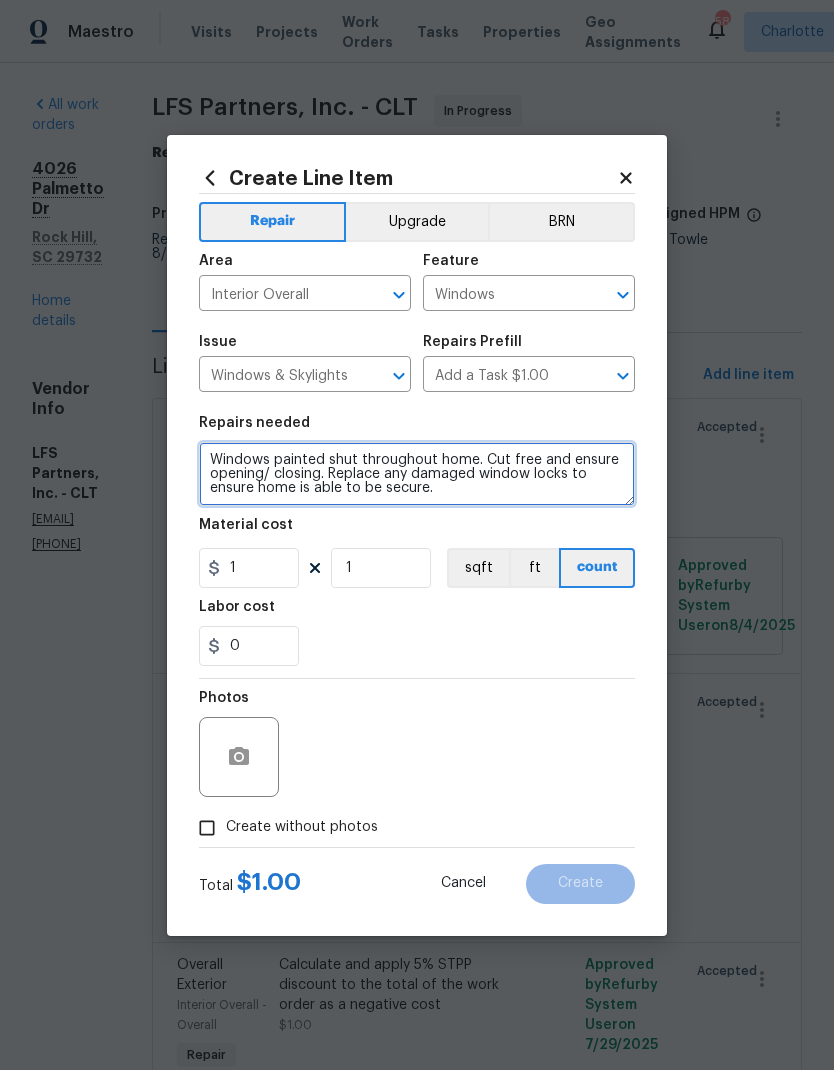 type on "Windows painted shut throughout home. Cut free and ensure opening/ closing. Replace any damaged window locks to ensure home is able to be secure." 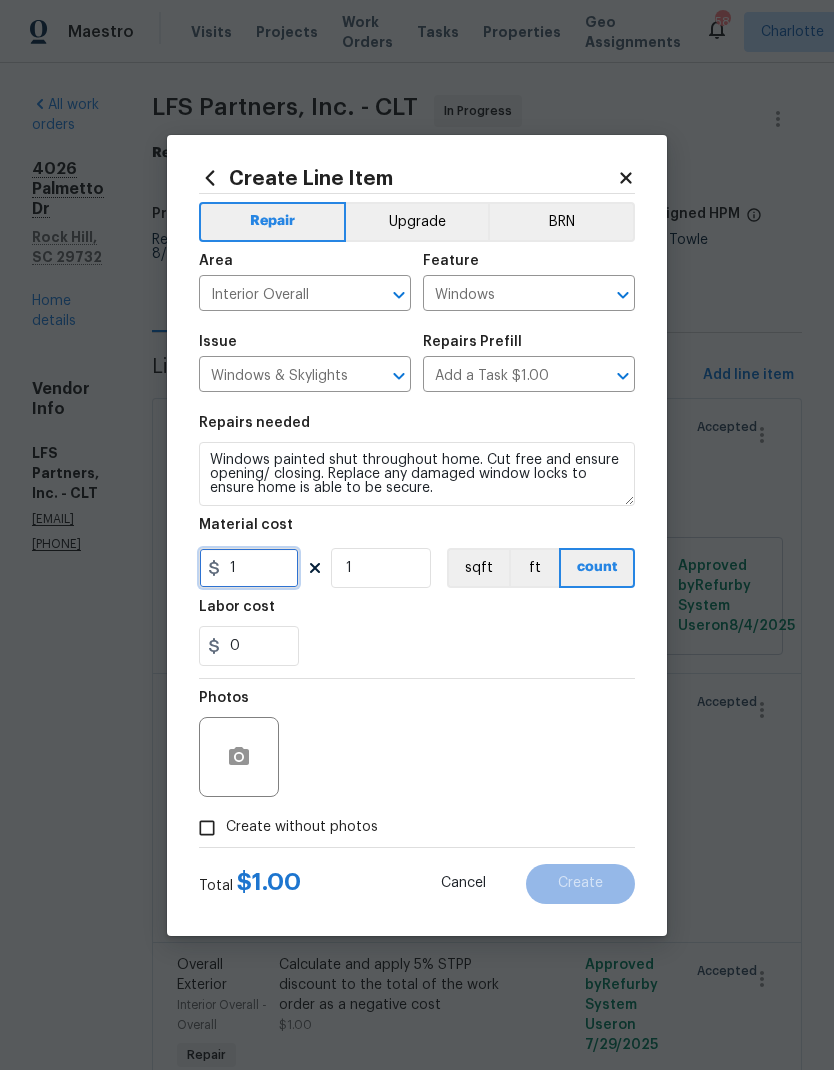 click on "1" at bounding box center (249, 568) 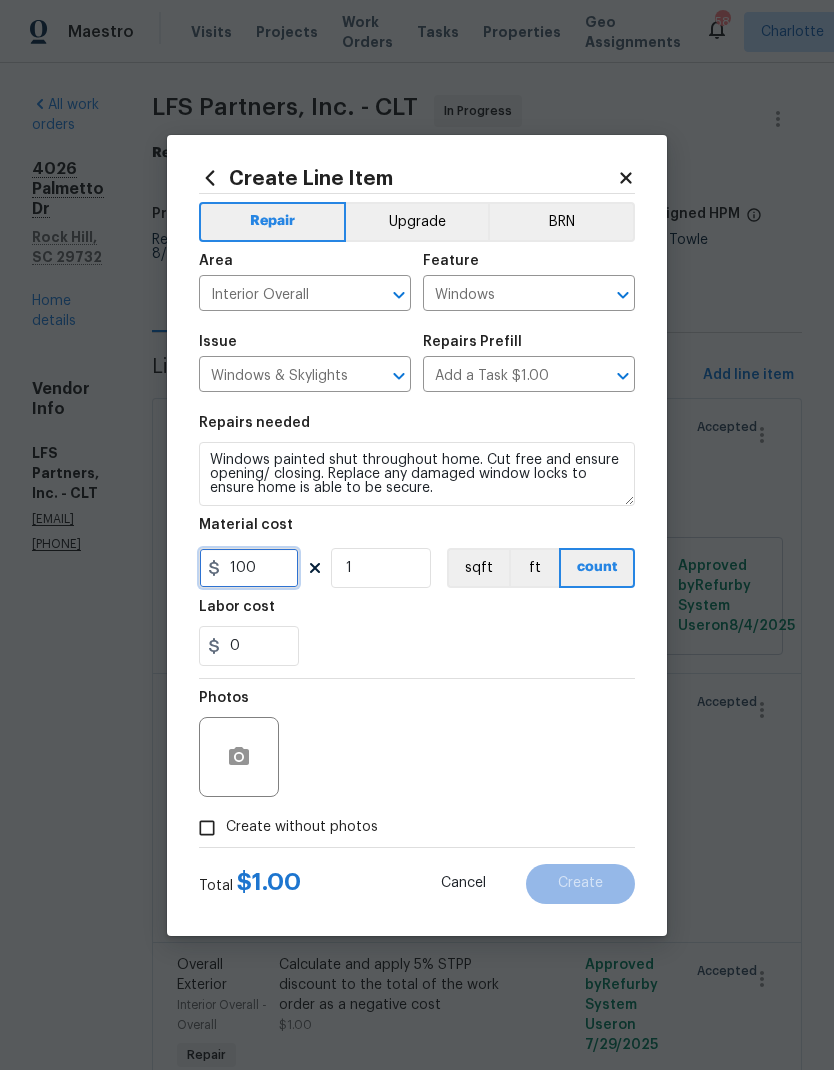 type on "100" 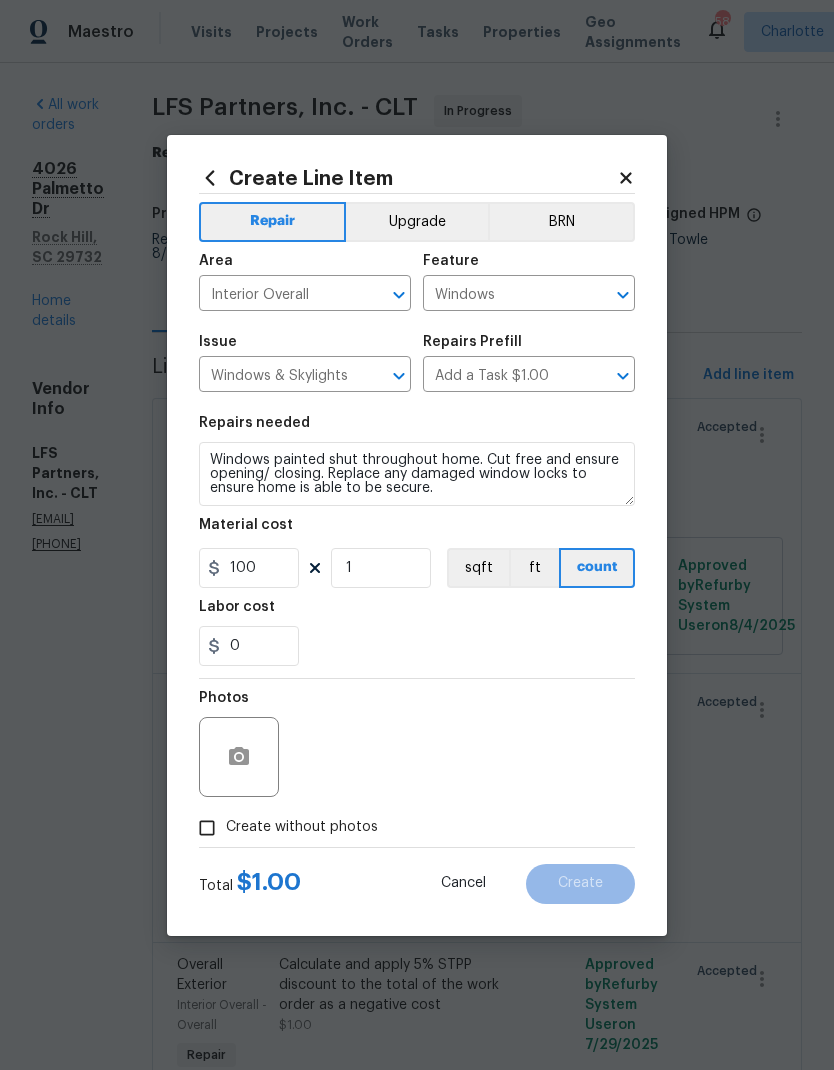 click on "0" at bounding box center [417, 646] 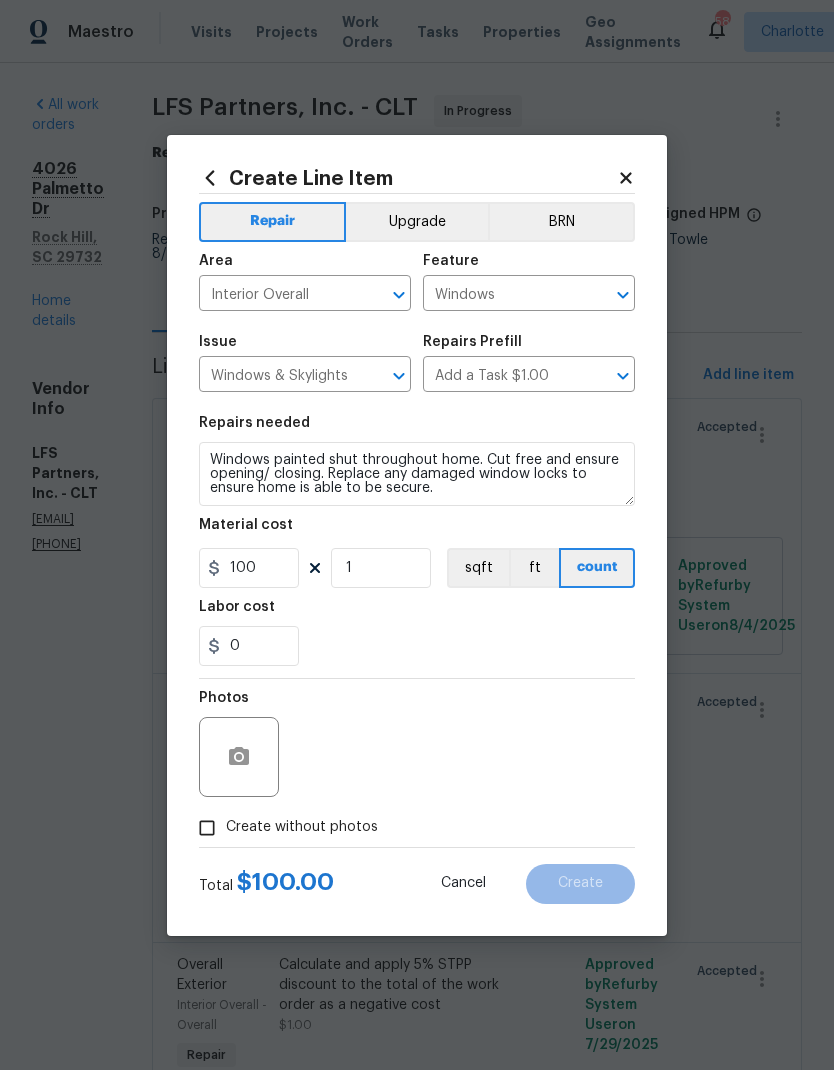click on "Create without photos" at bounding box center (207, 828) 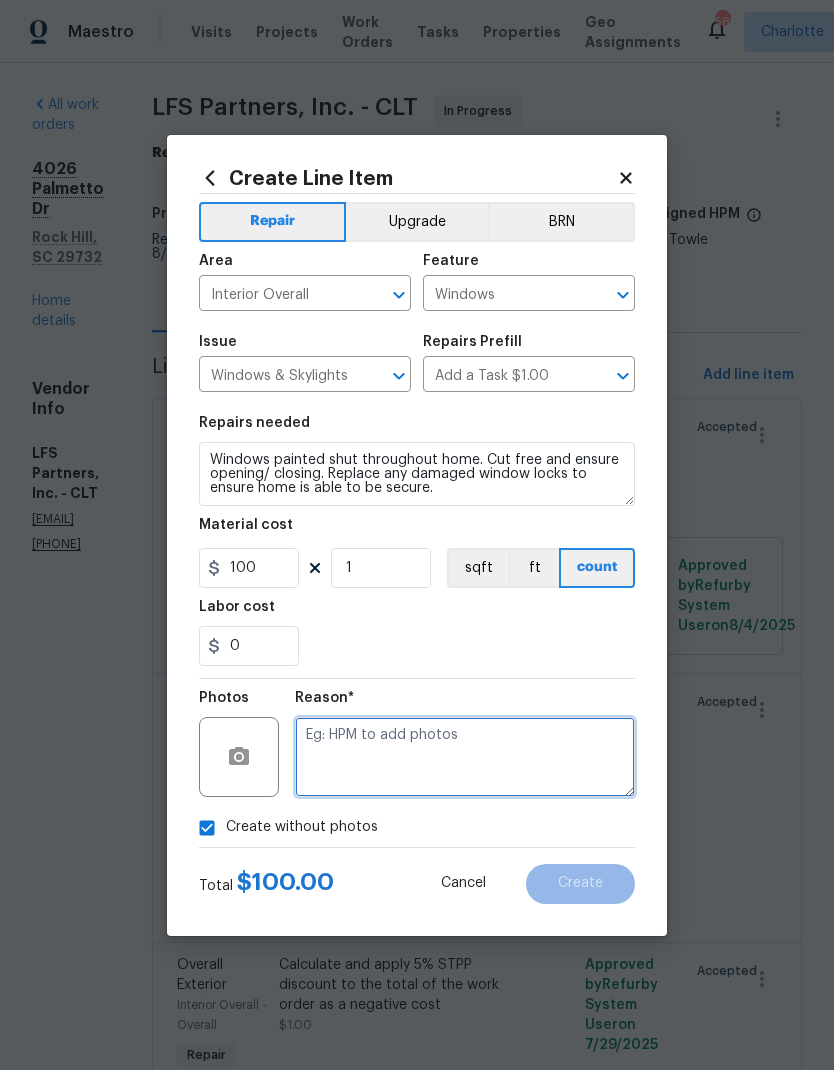click at bounding box center (465, 757) 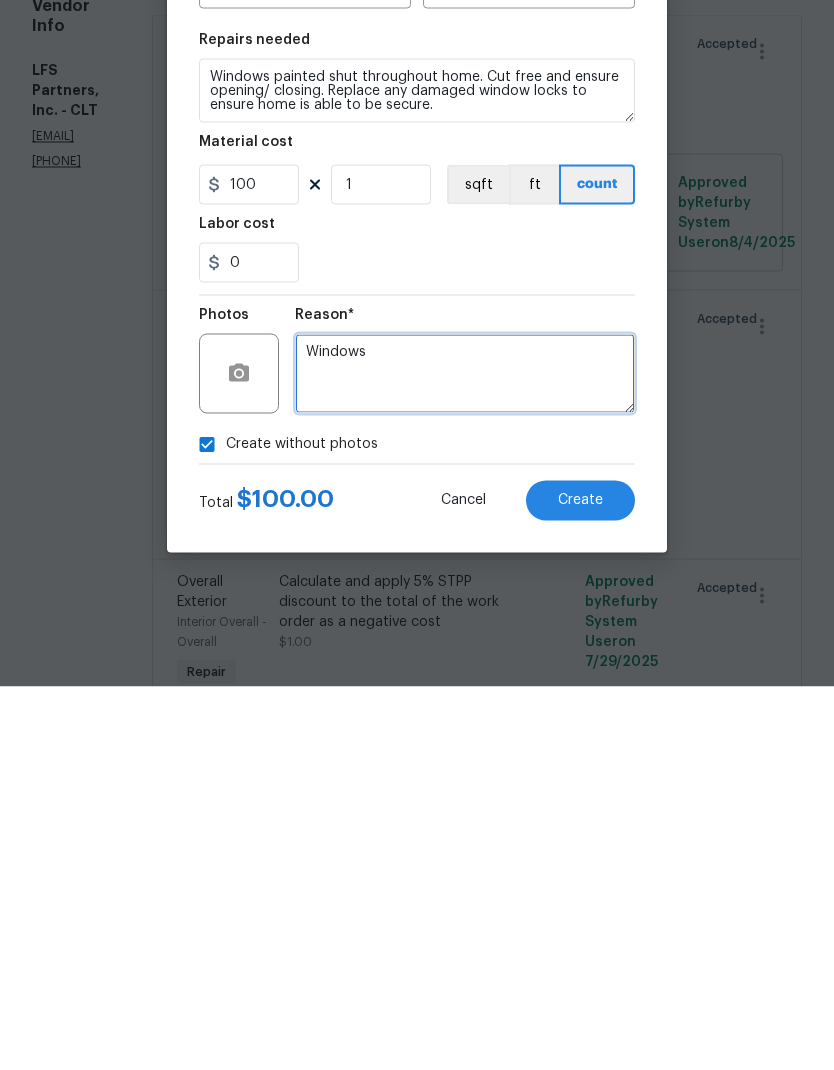 type on "Windows" 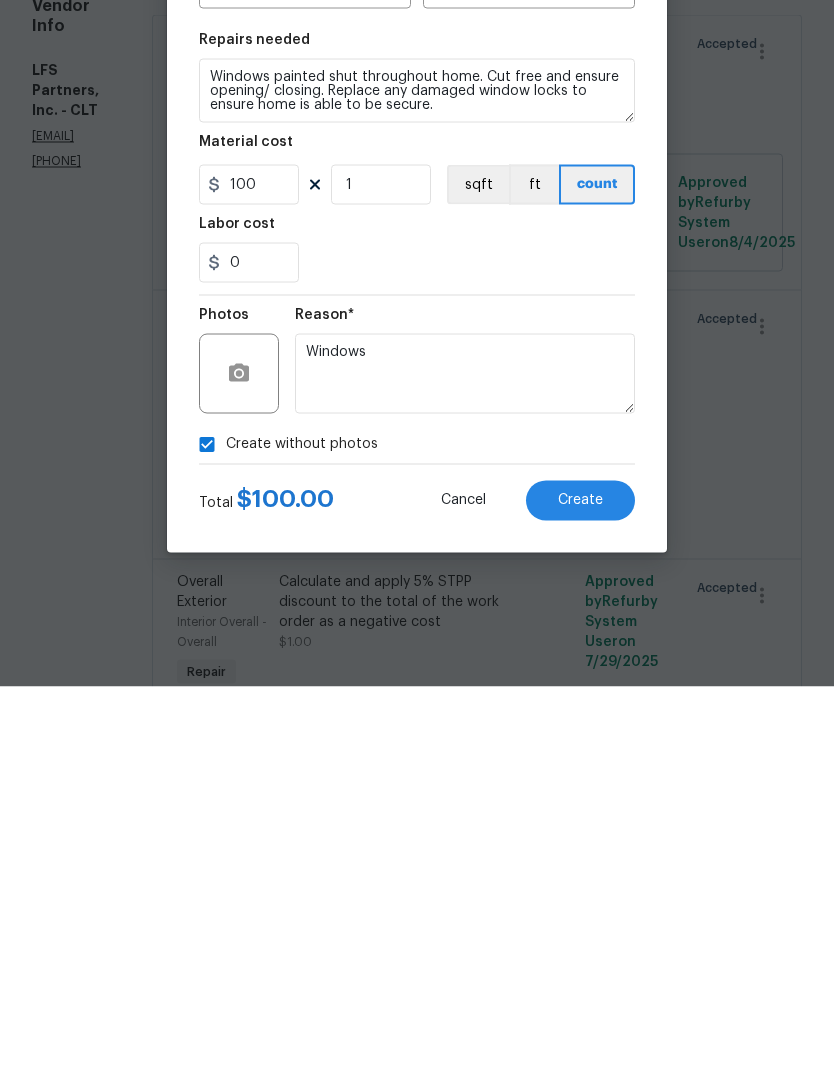 click on "Create" at bounding box center (580, 883) 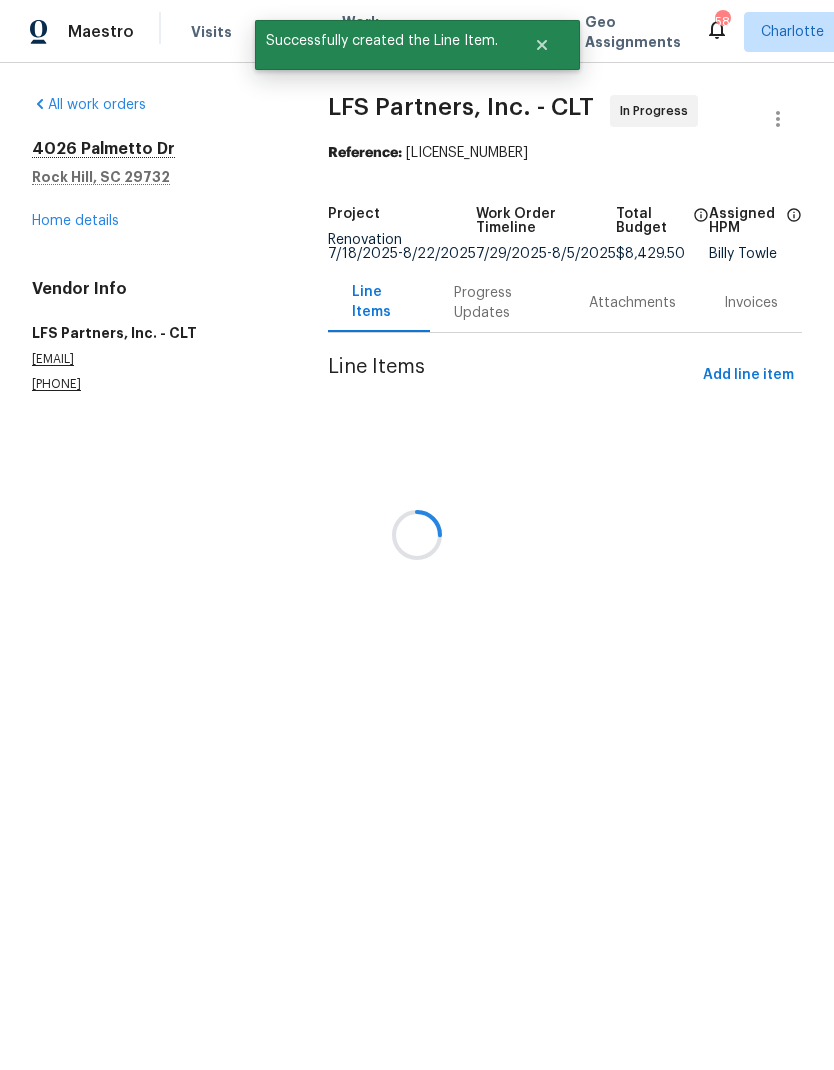 scroll, scrollTop: 0, scrollLeft: 0, axis: both 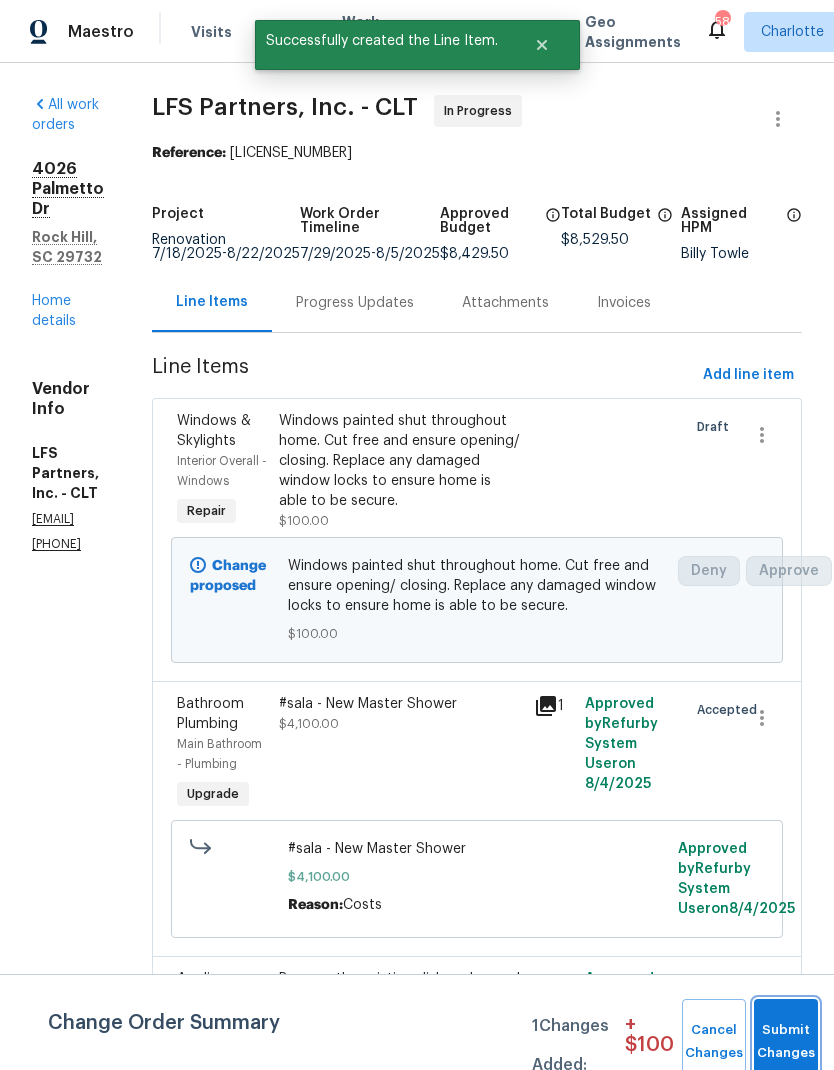 click on "Submit Changes" at bounding box center (786, 1042) 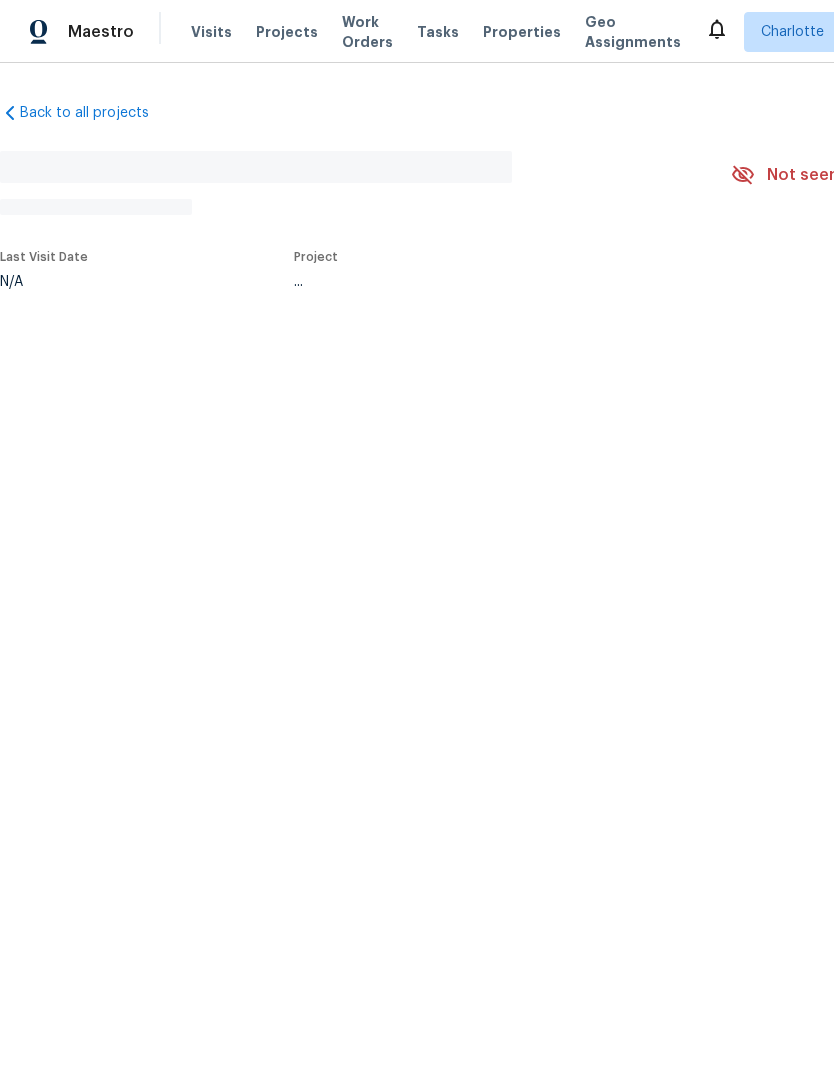 scroll, scrollTop: 0, scrollLeft: 0, axis: both 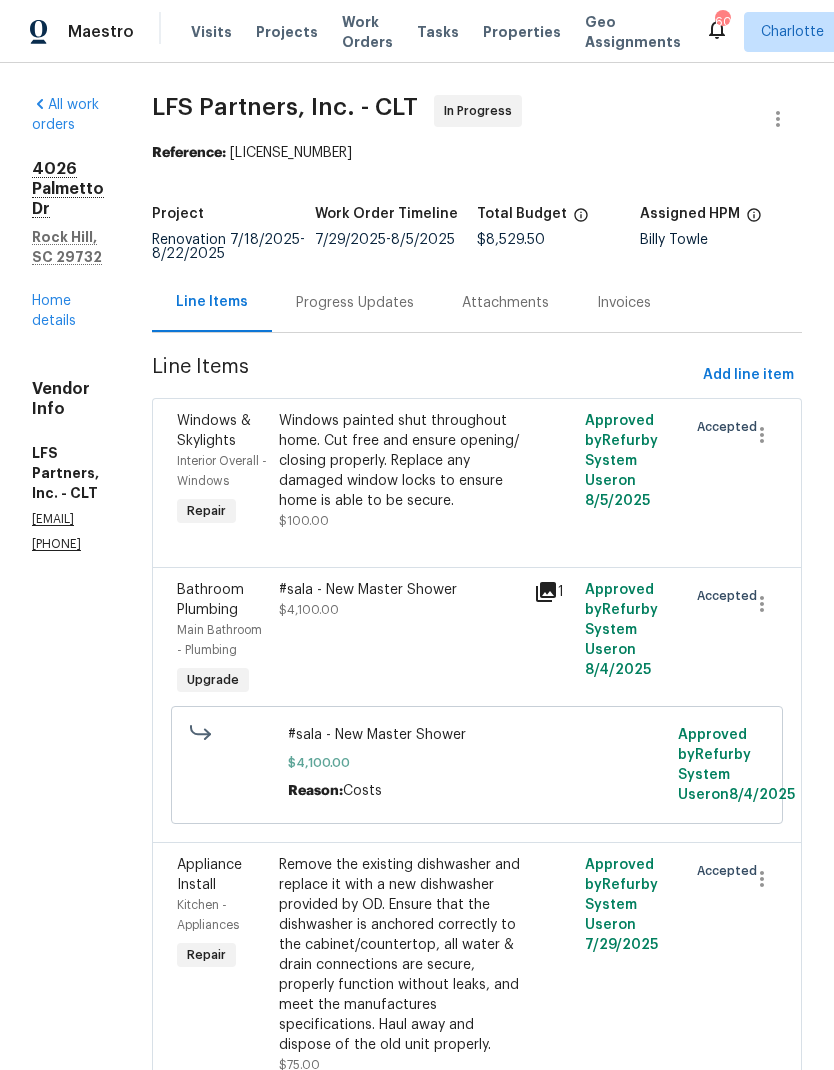 click on "Progress Updates" at bounding box center (355, 303) 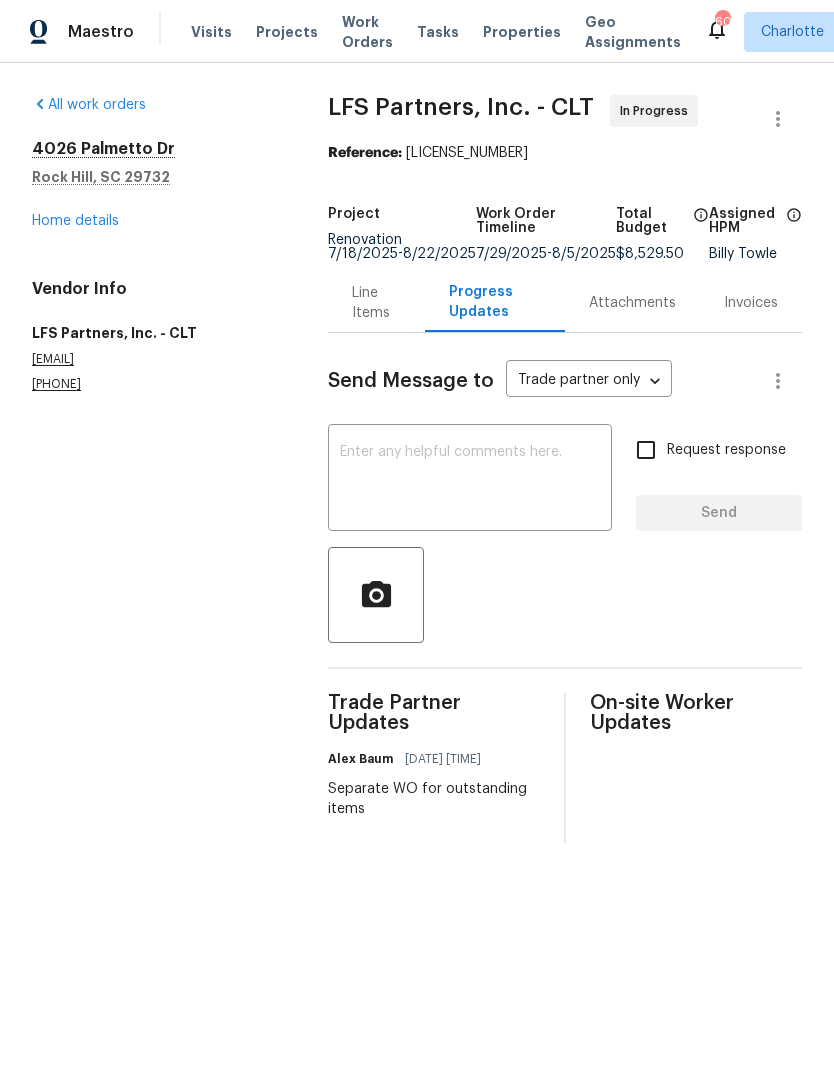 click at bounding box center (470, 480) 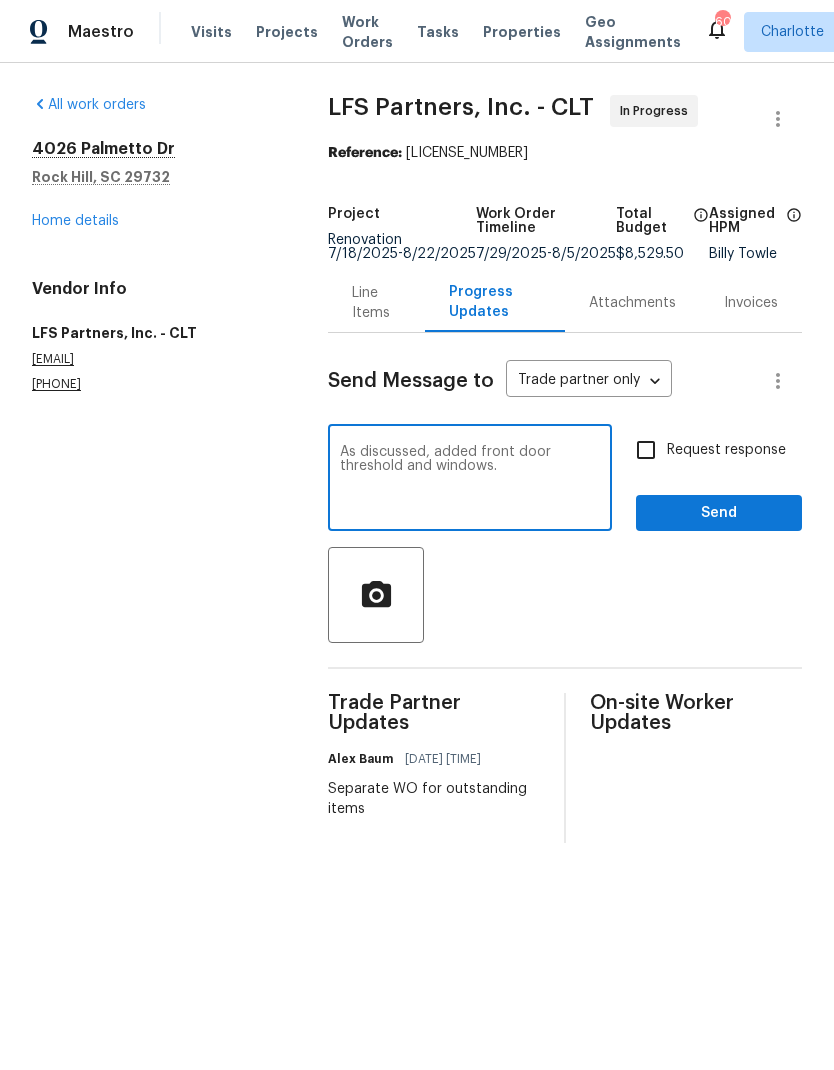 click on "As discussed, added front door threshold and windows." at bounding box center [470, 480] 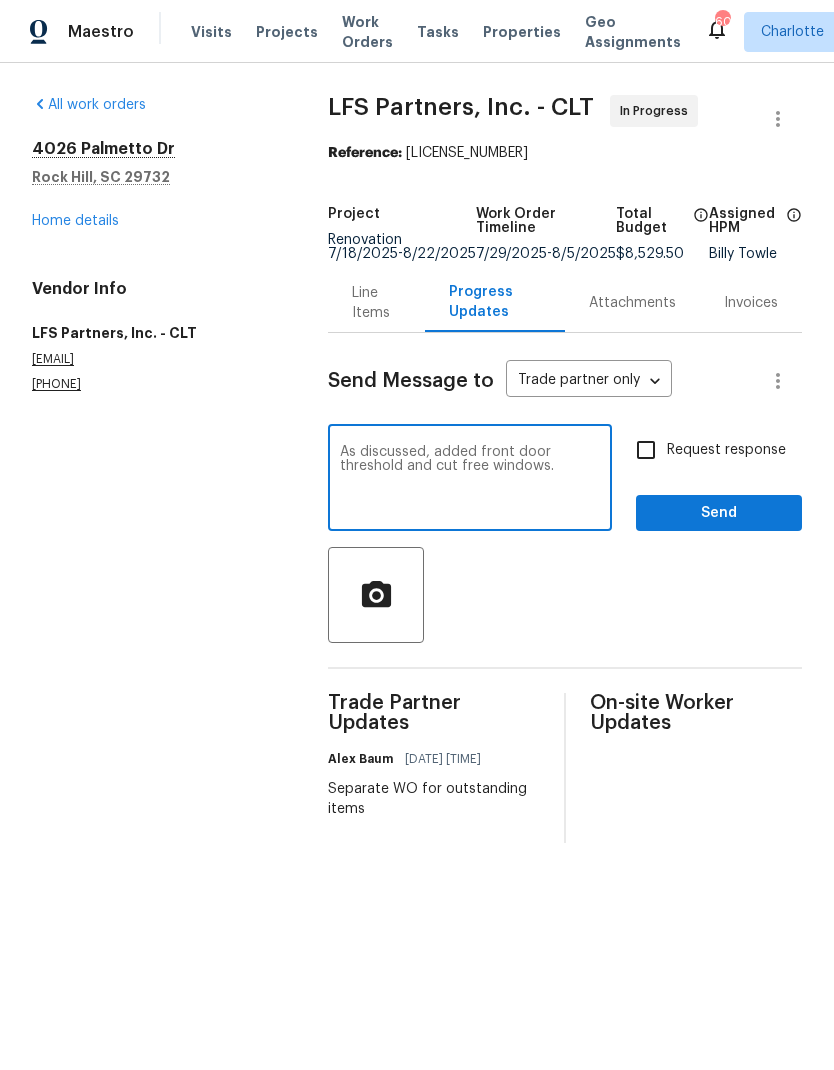 click on "As discussed, added front door threshold and cut free windows." at bounding box center (470, 480) 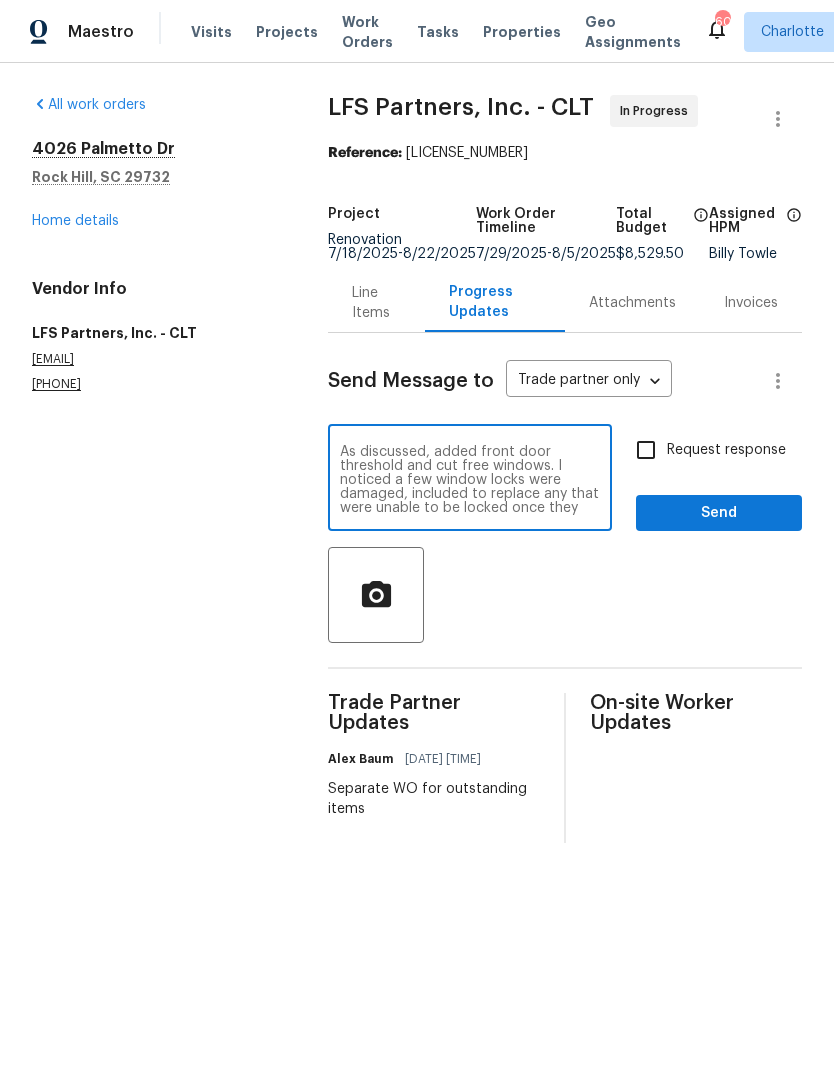 scroll, scrollTop: 28, scrollLeft: 0, axis: vertical 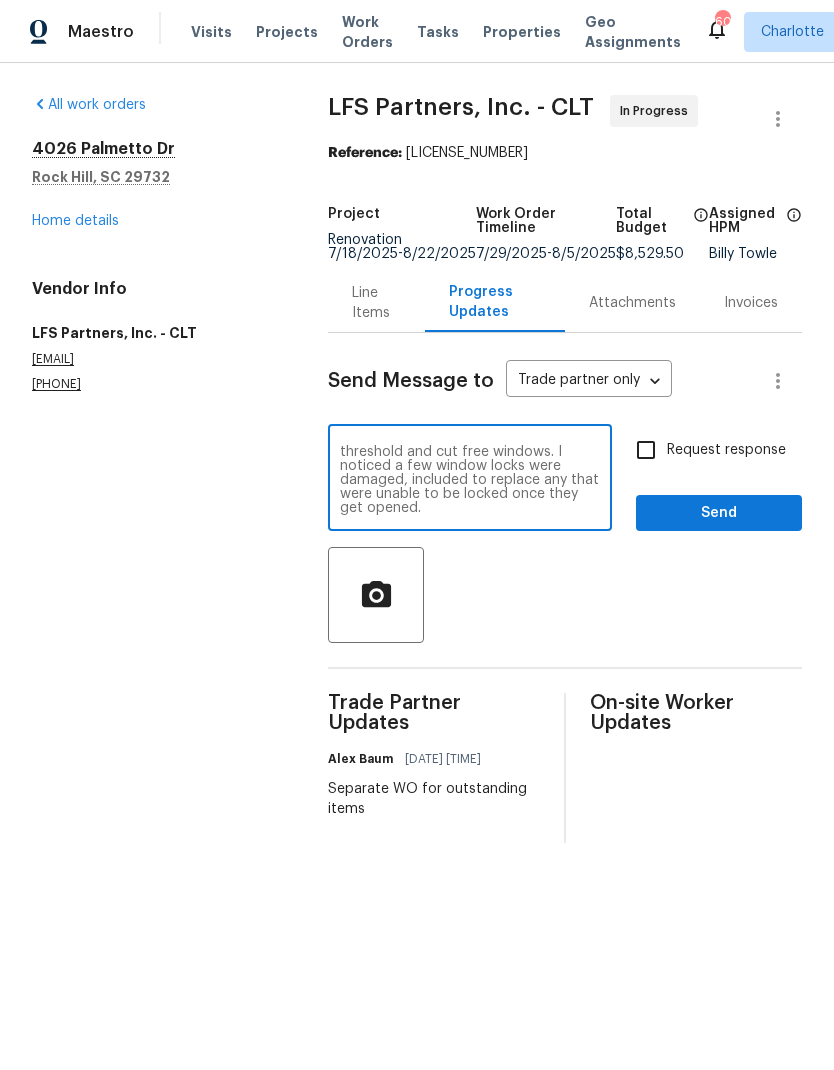 type on "As discussed, added front door threshold and cut free windows. I noticed a few window locks were damaged, included to replace any that were unable to be locked once they get opened." 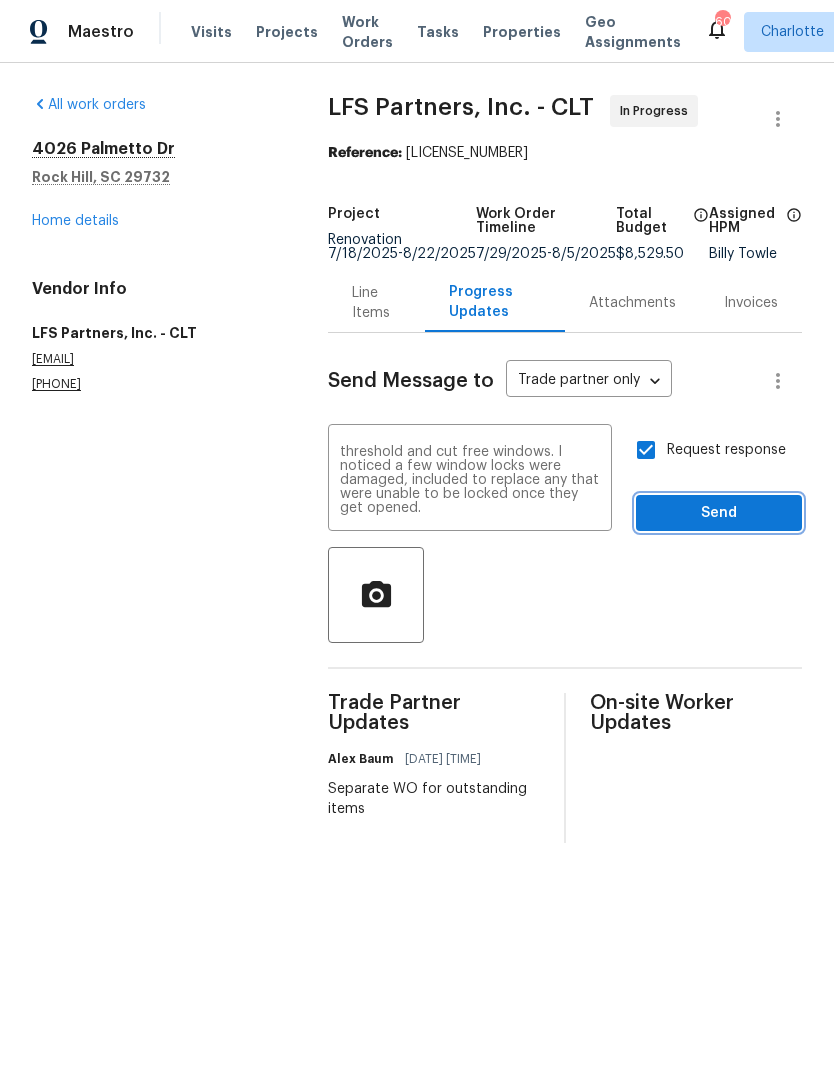 click on "Send" at bounding box center [719, 513] 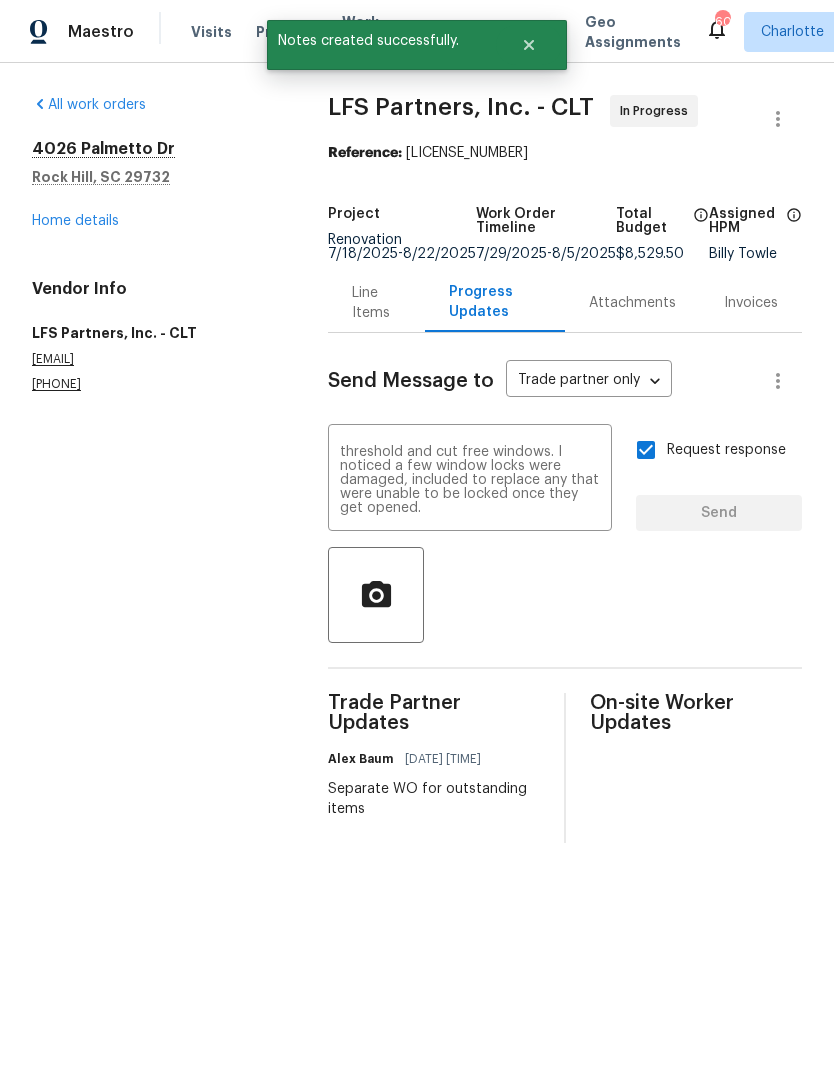 type 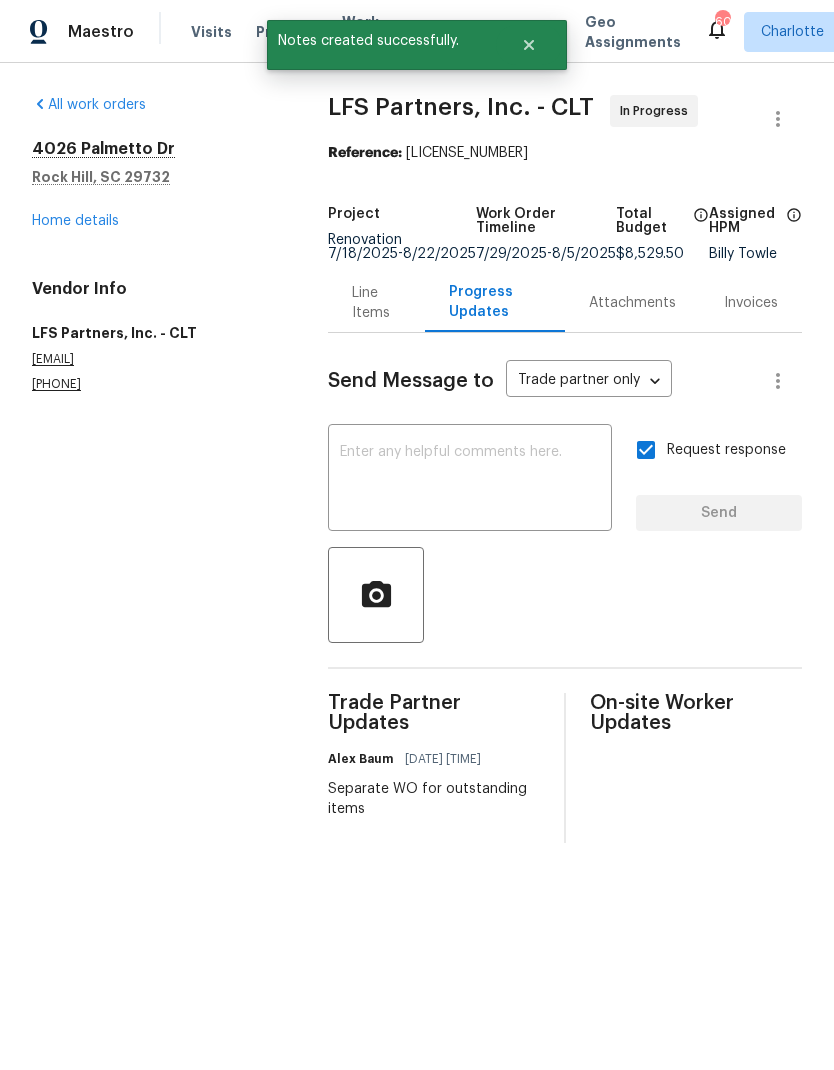 scroll, scrollTop: 0, scrollLeft: 0, axis: both 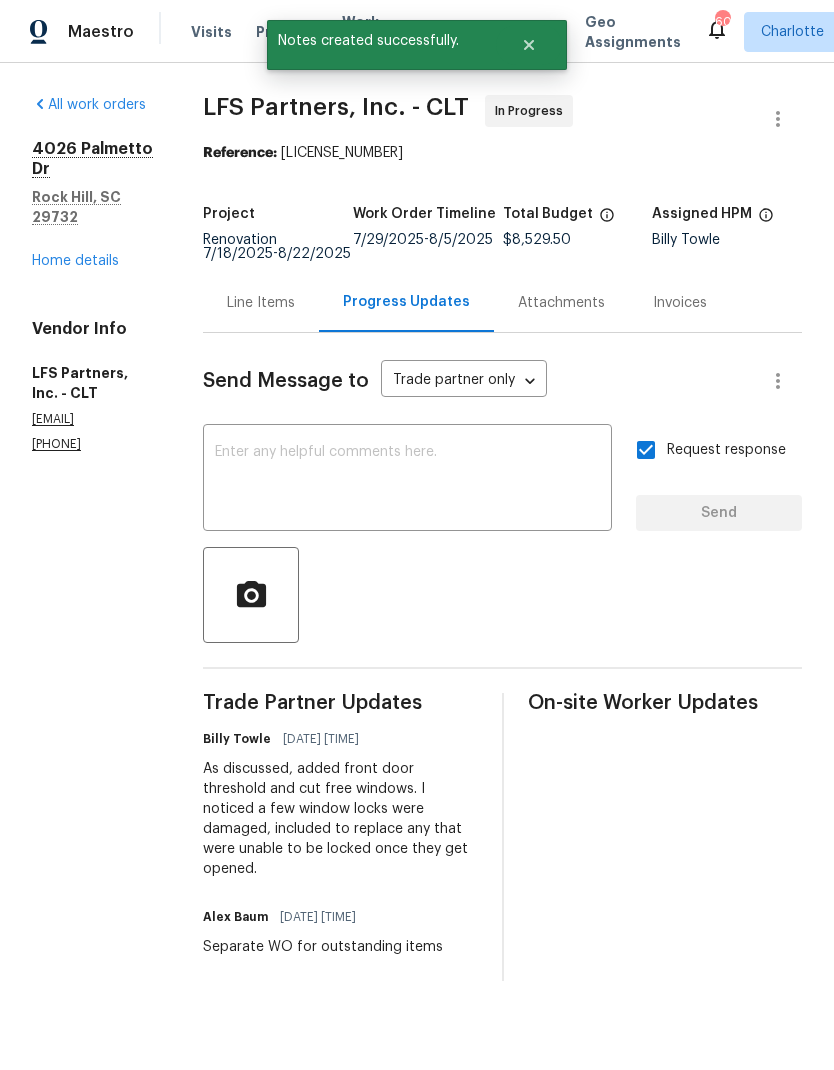 click on "Home details" at bounding box center (75, 261) 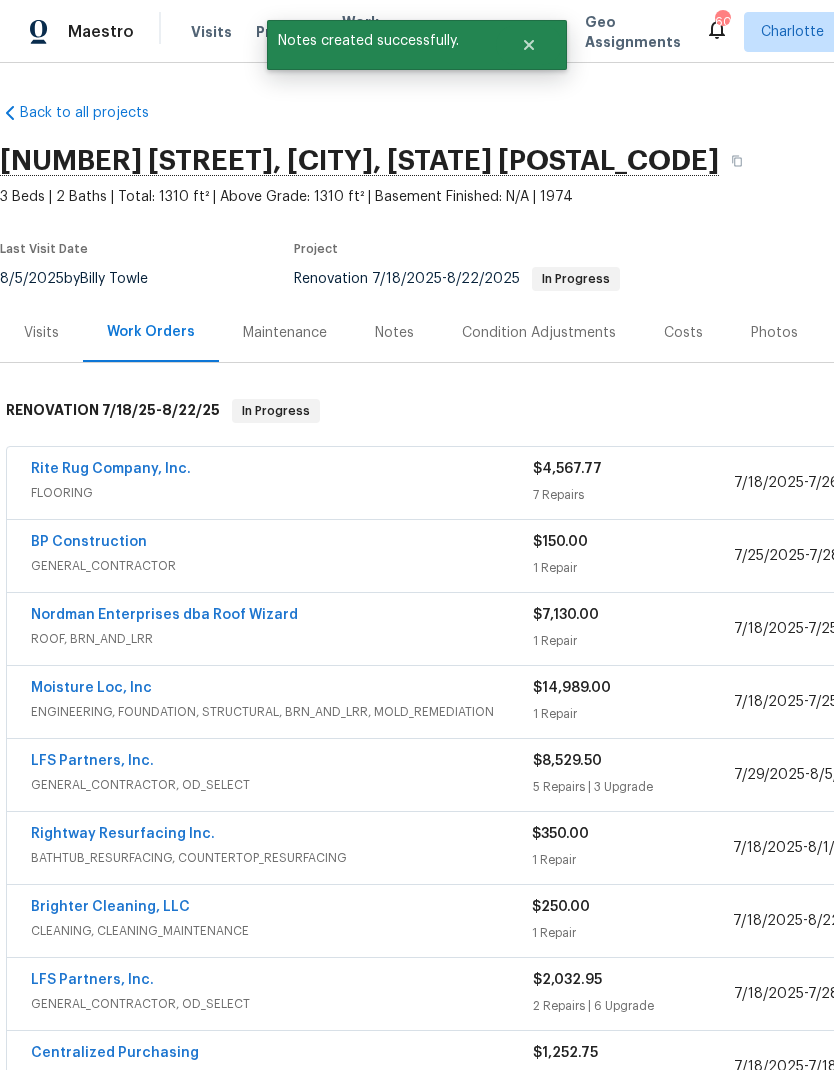 scroll, scrollTop: 0, scrollLeft: 0, axis: both 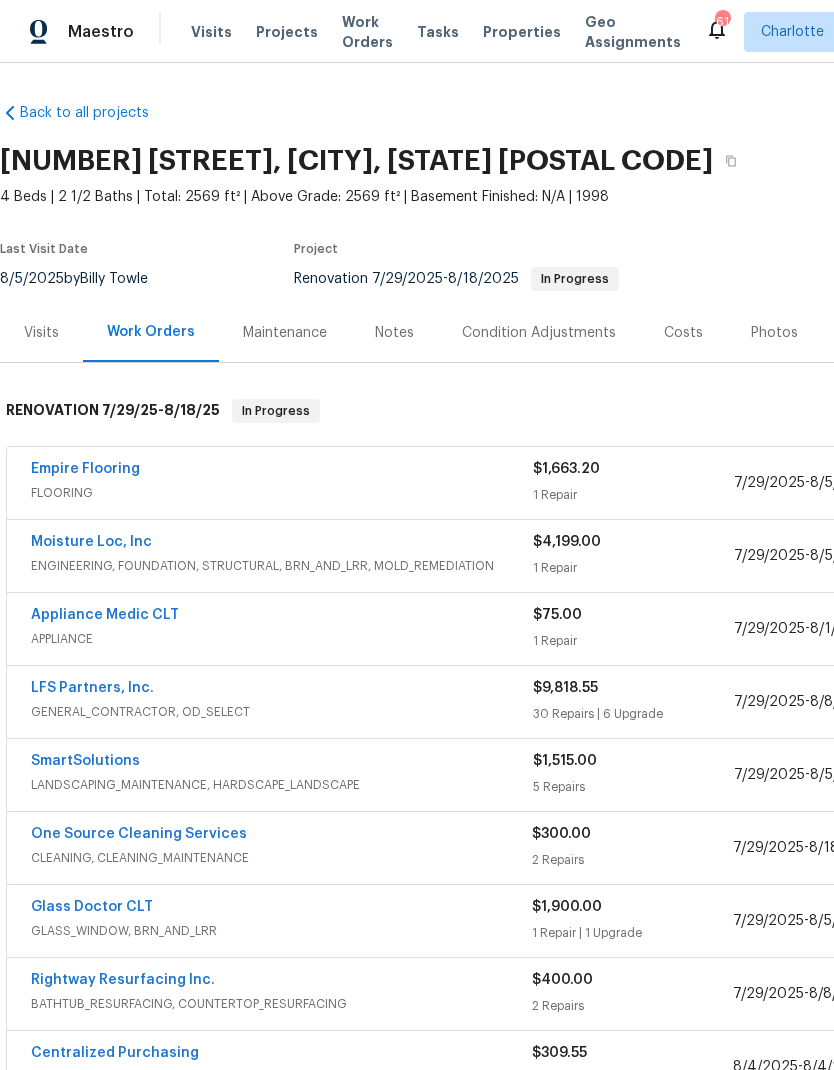 click on "Empire Flooring" at bounding box center [85, 469] 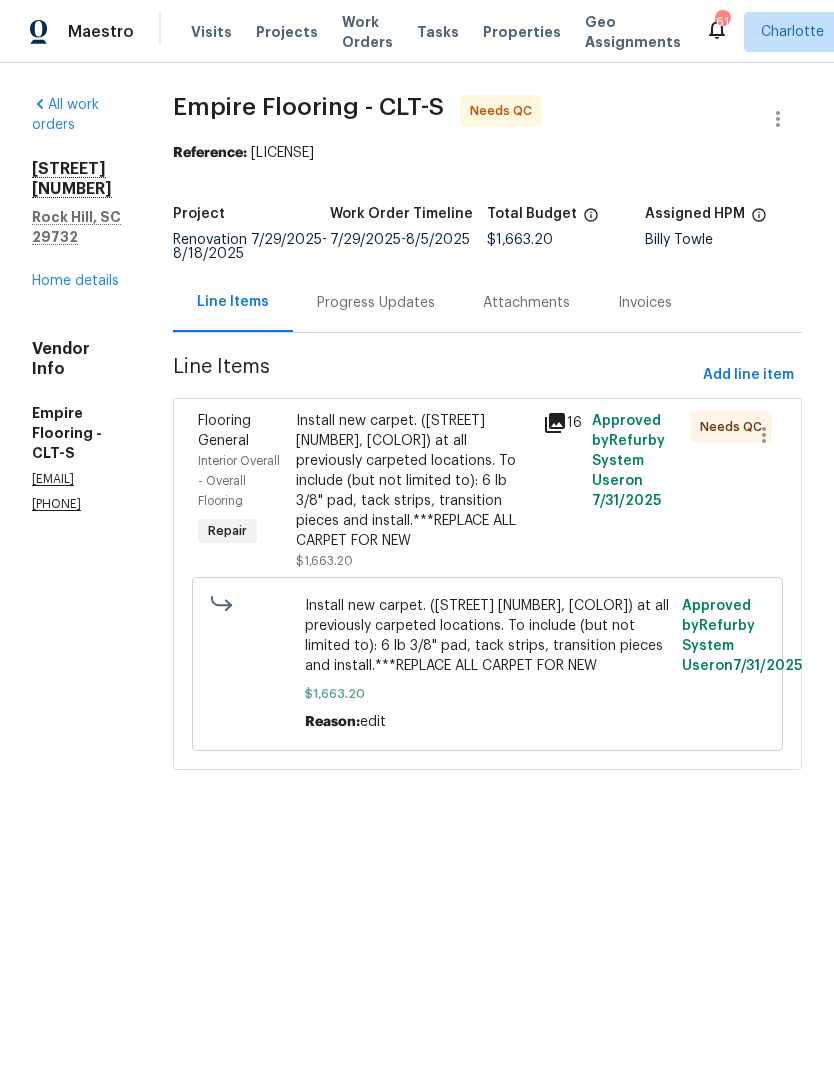 click on "Flooring General" at bounding box center (224, 431) 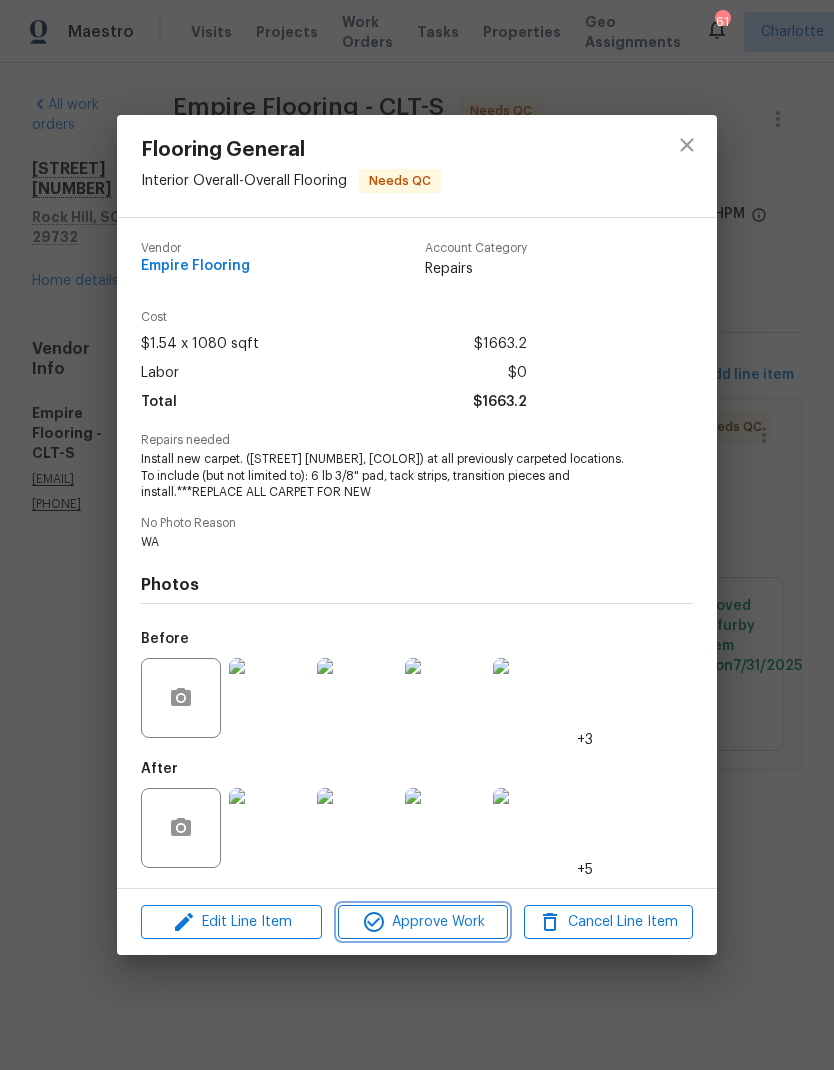 click on "Approve Work" at bounding box center (422, 922) 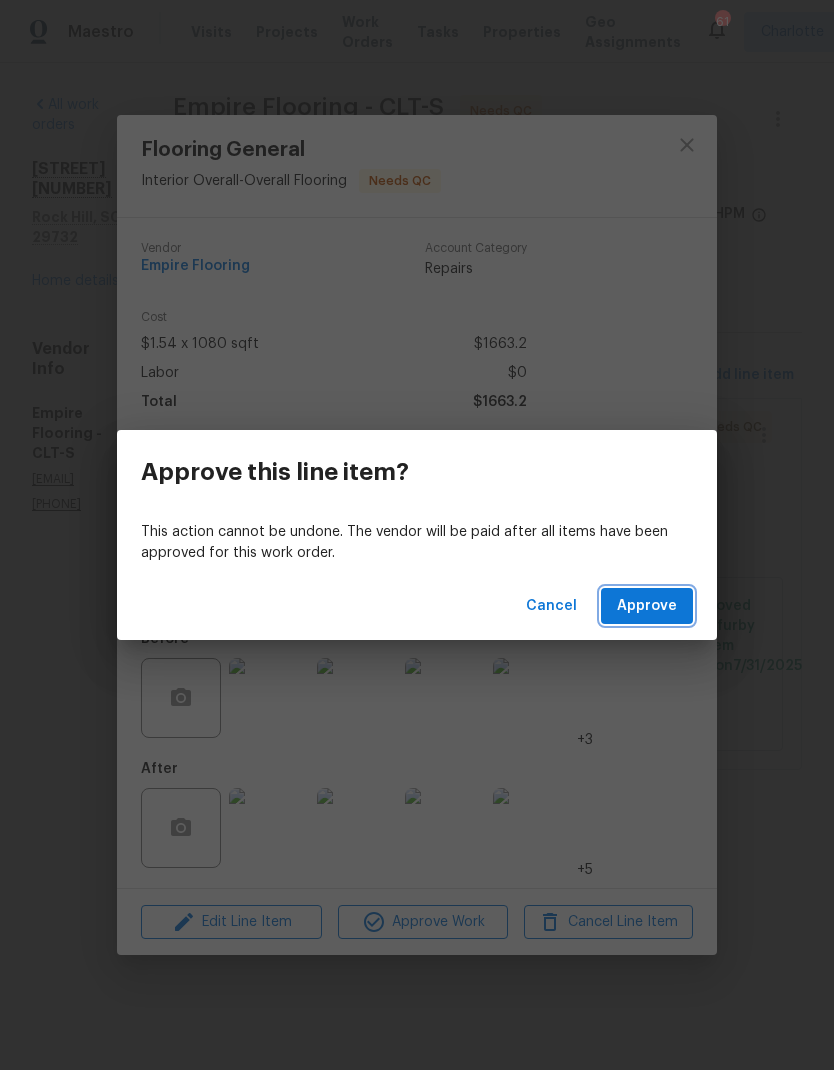 click on "Approve" at bounding box center [647, 606] 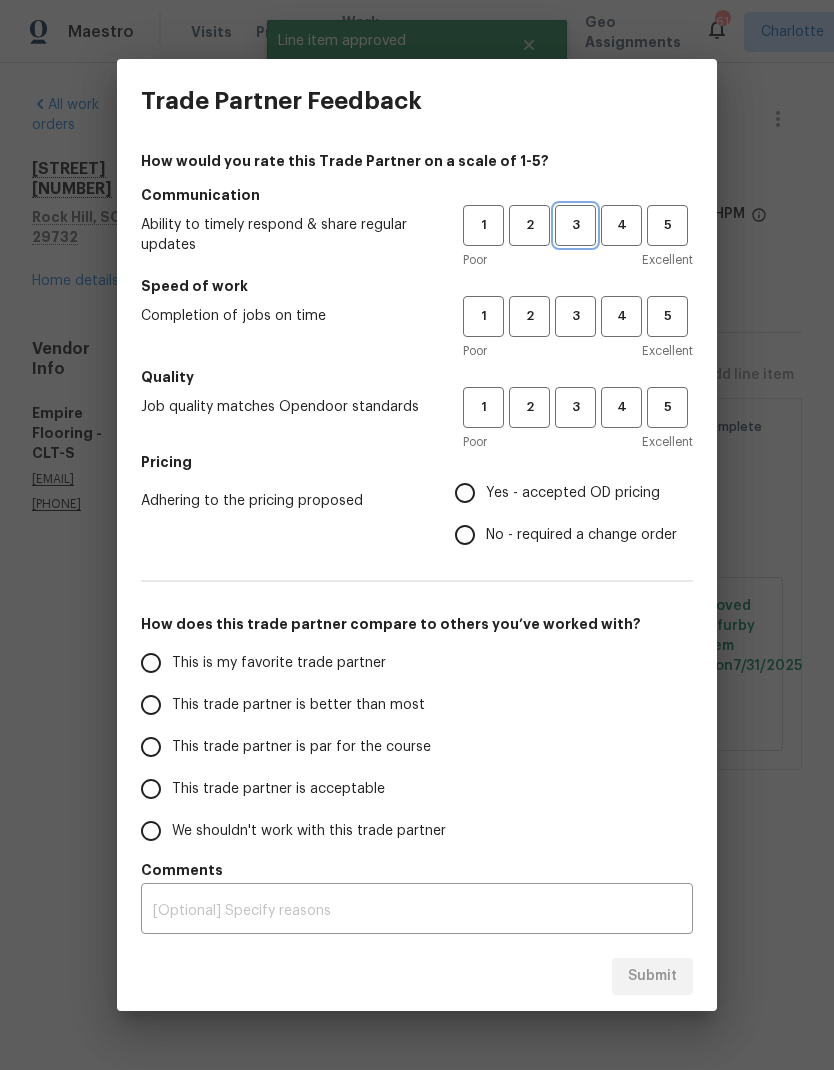 click on "3" at bounding box center (575, 225) 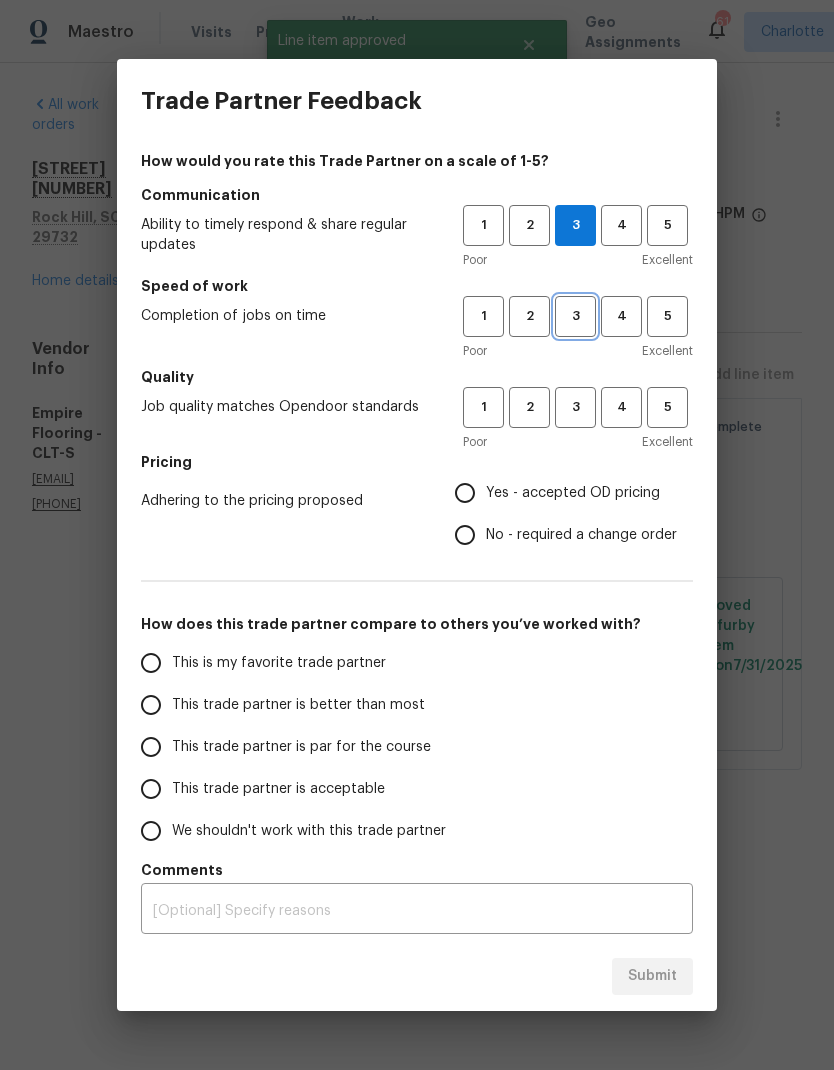 click on "3" at bounding box center [575, 316] 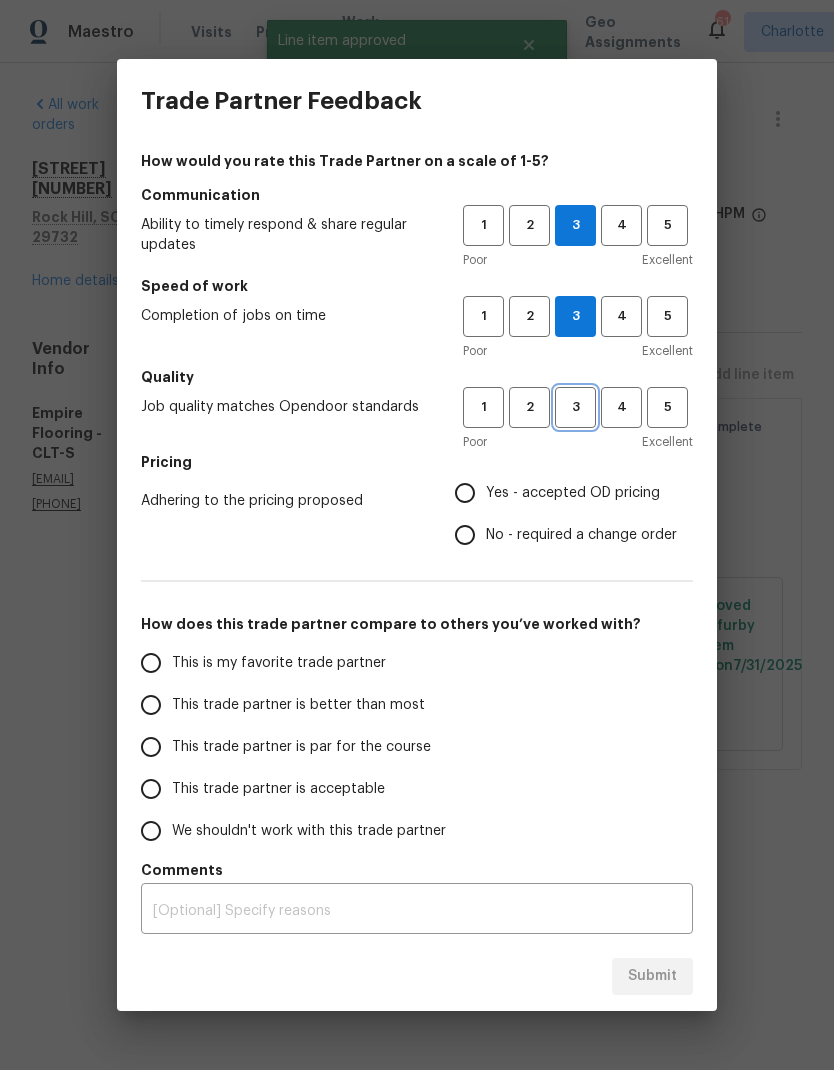 click on "3" at bounding box center [575, 407] 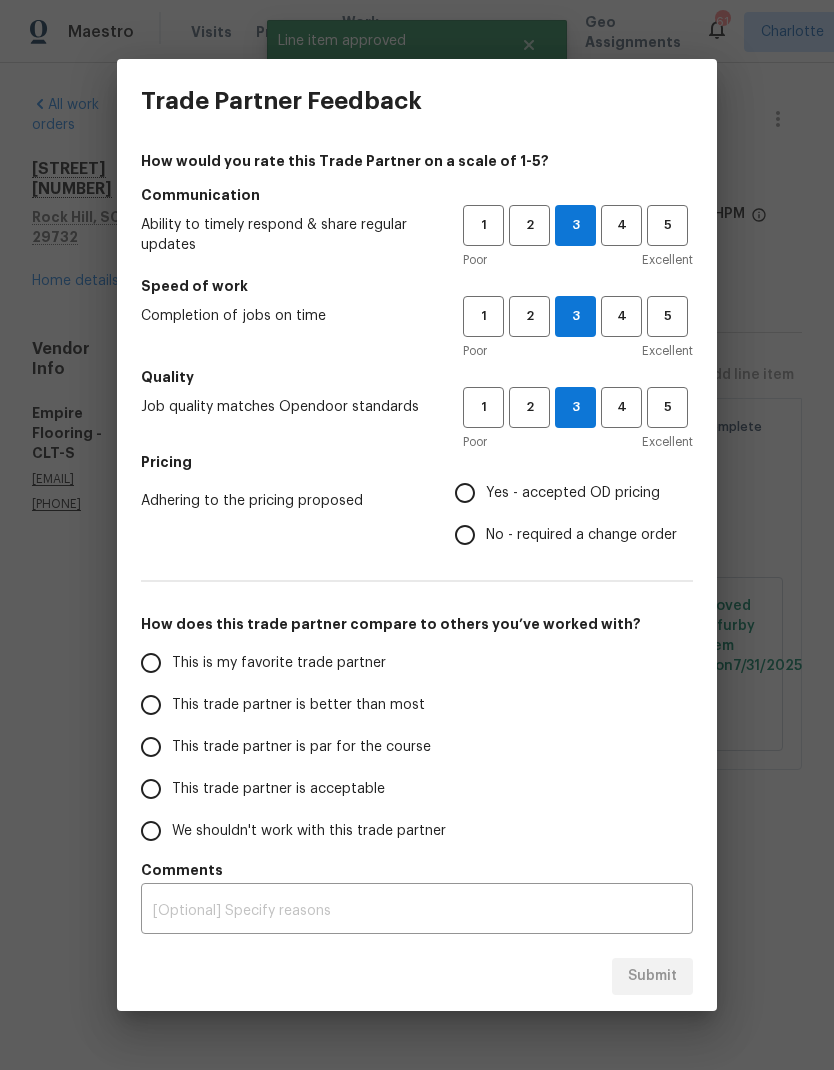click on "Yes - accepted OD pricing" at bounding box center (465, 493) 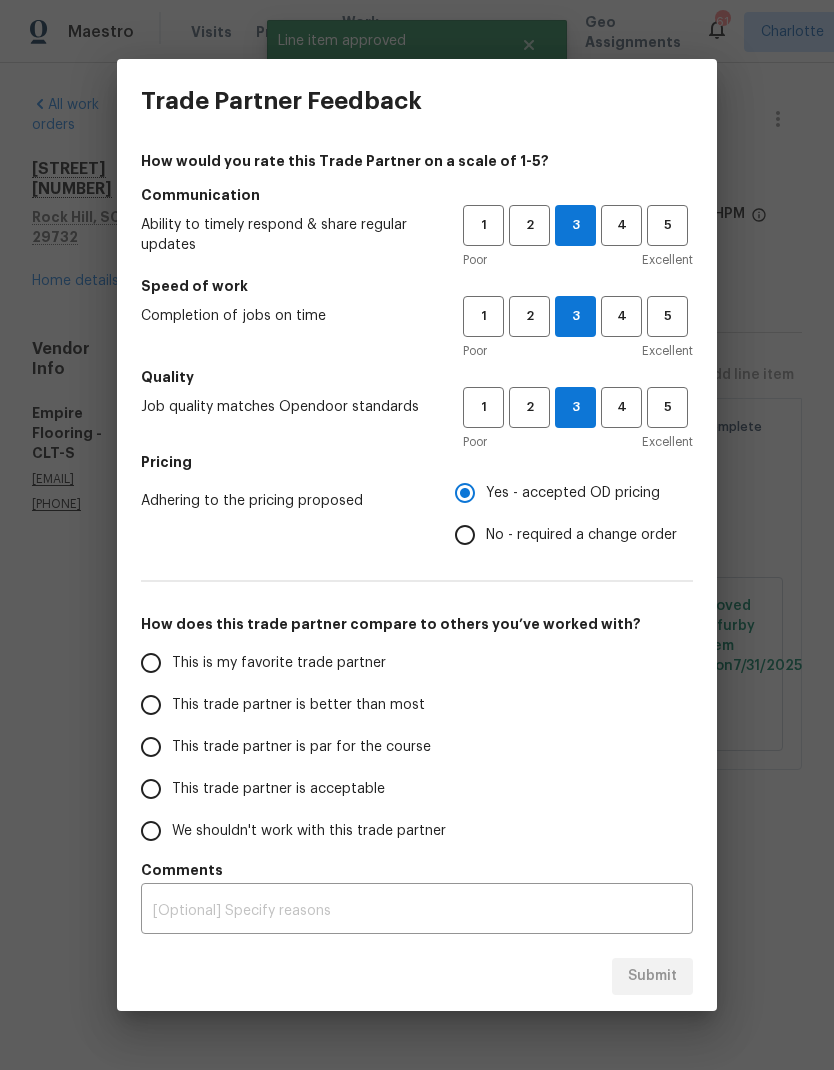 click on "This trade partner is par for the course" at bounding box center [151, 747] 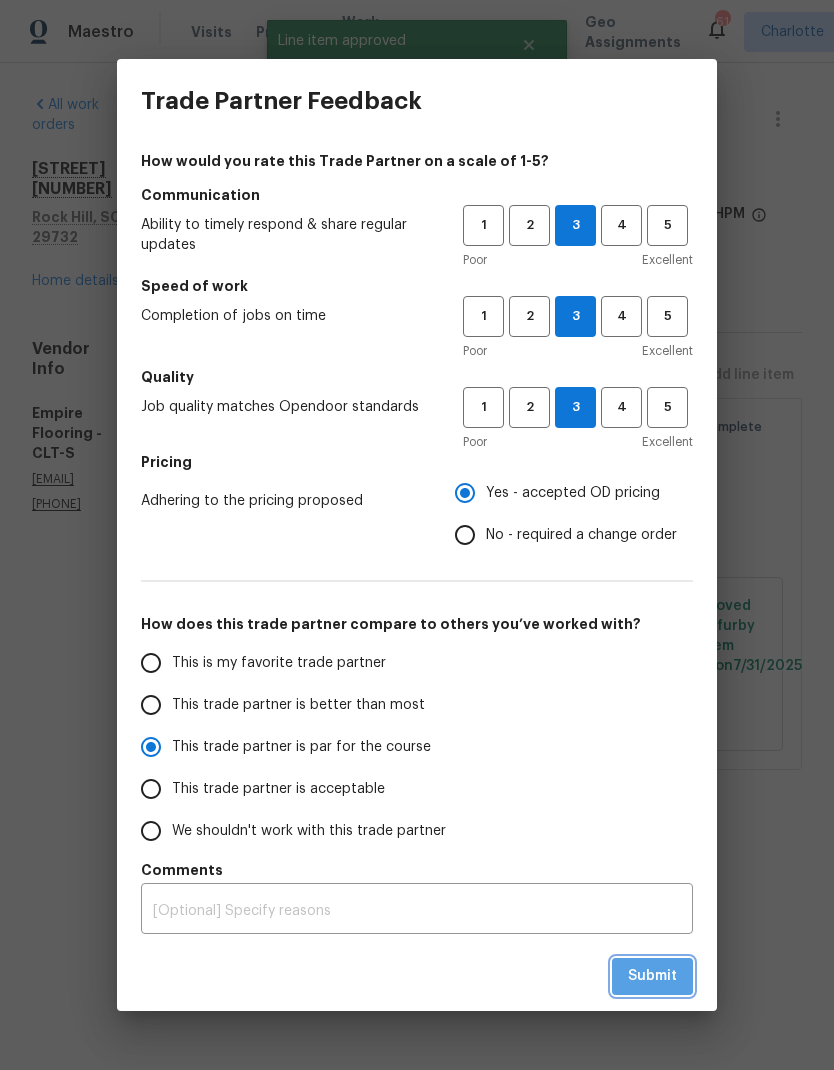 click on "Submit" at bounding box center [652, 976] 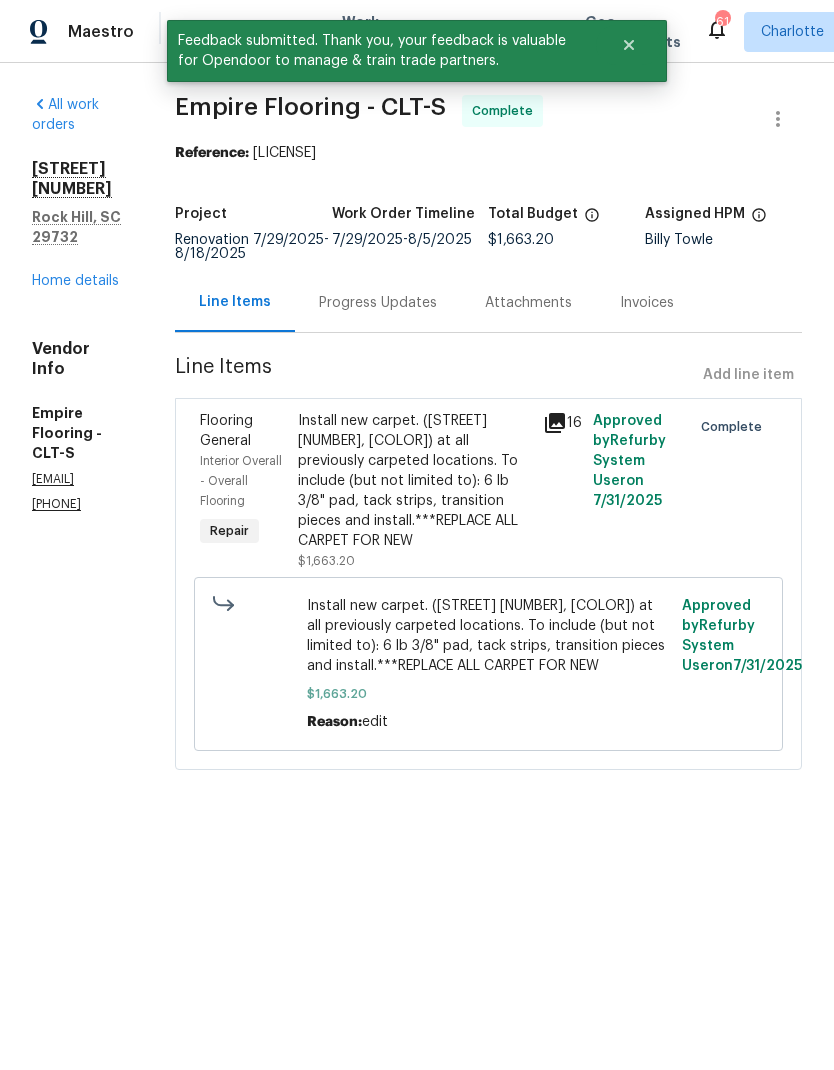 click on "Home details" at bounding box center (75, 281) 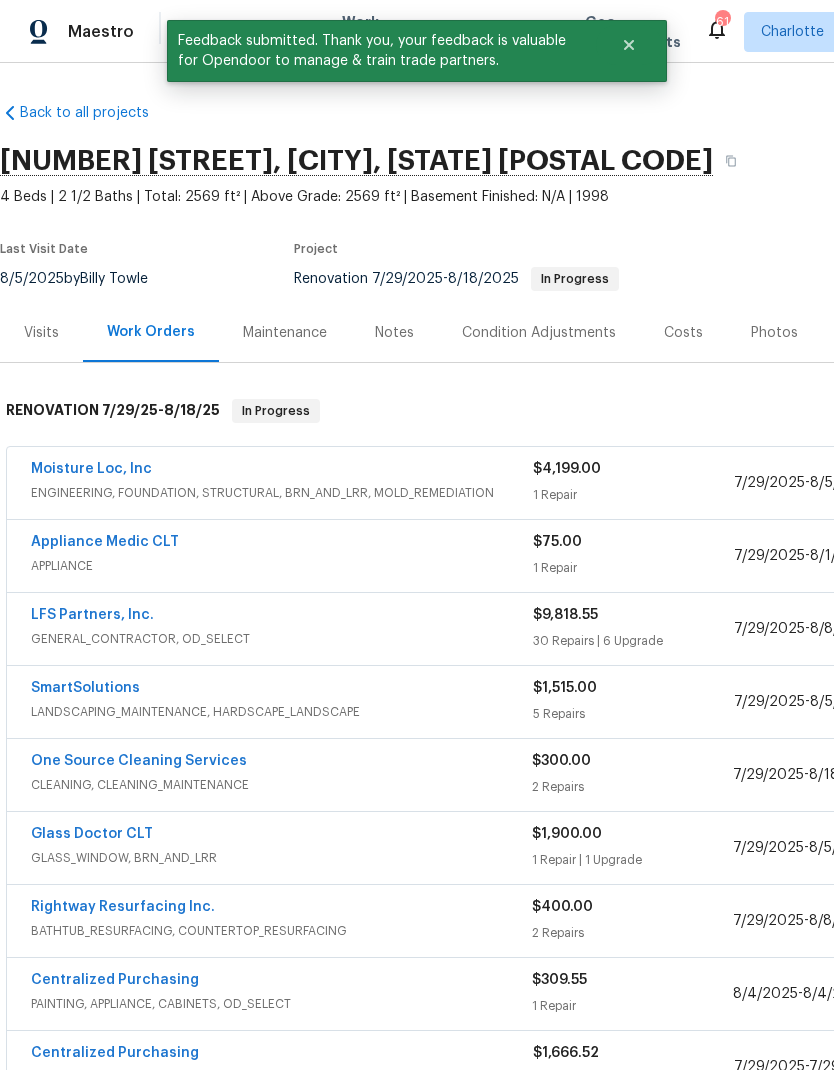 click on "Appliance Medic CLT" at bounding box center (105, 542) 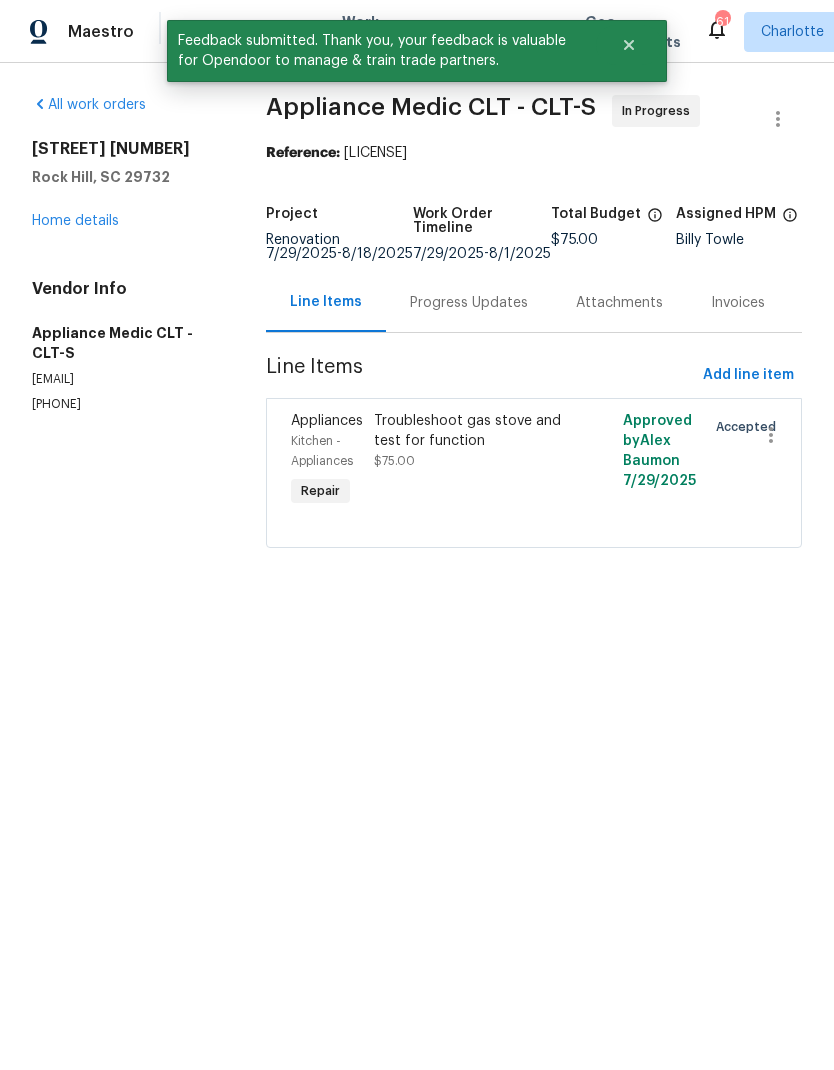 click on "Progress Updates" at bounding box center (469, 303) 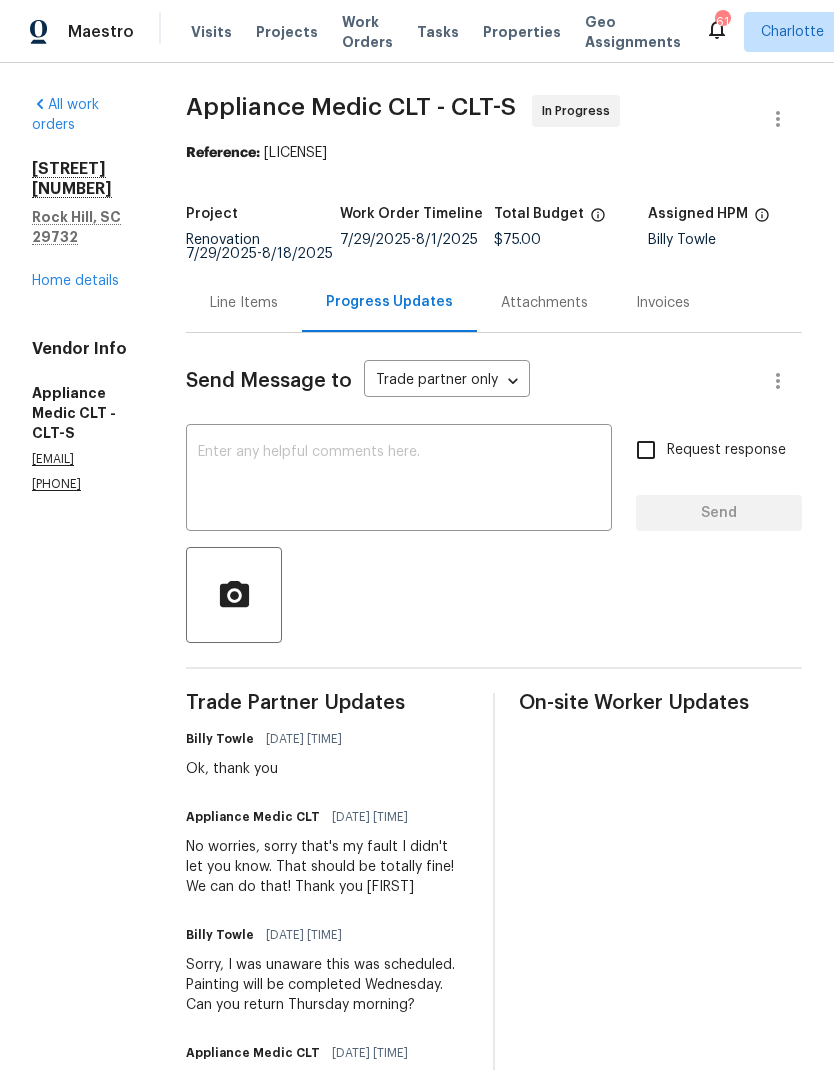 click on "Home details" at bounding box center [75, 281] 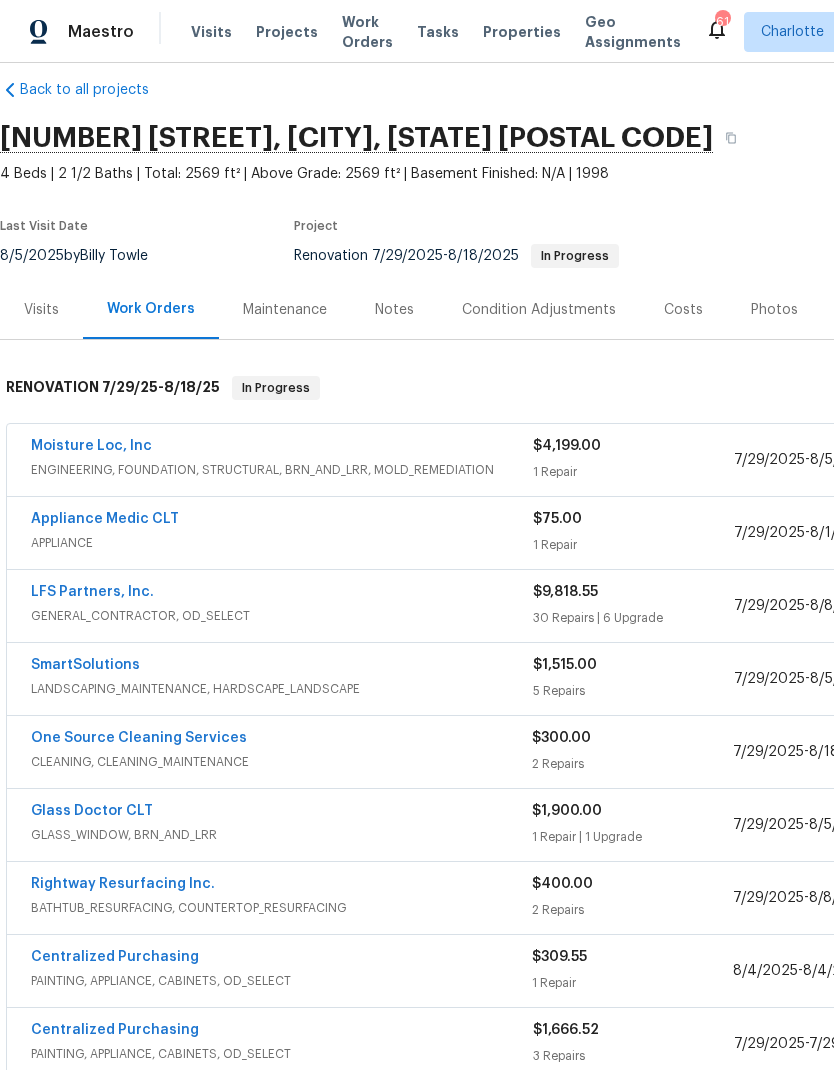 scroll, scrollTop: 24, scrollLeft: 0, axis: vertical 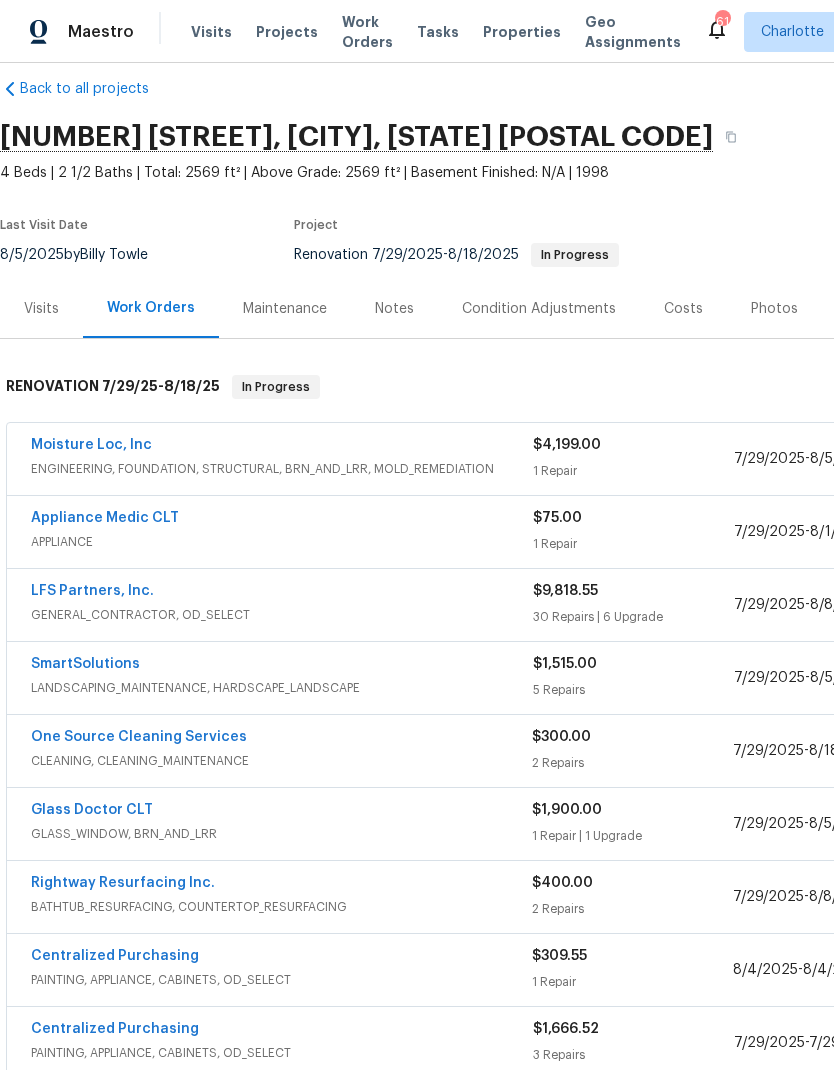 click on "SmartSolutions" at bounding box center (85, 664) 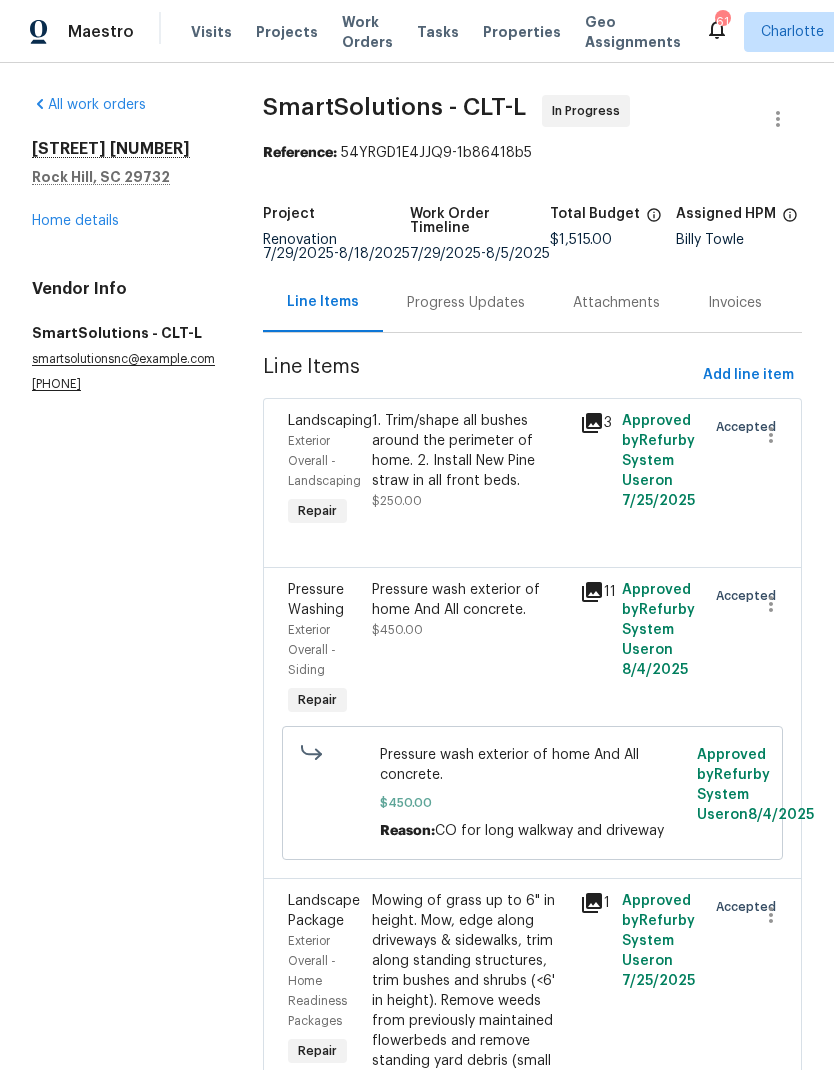click on "Progress Updates" at bounding box center [466, 303] 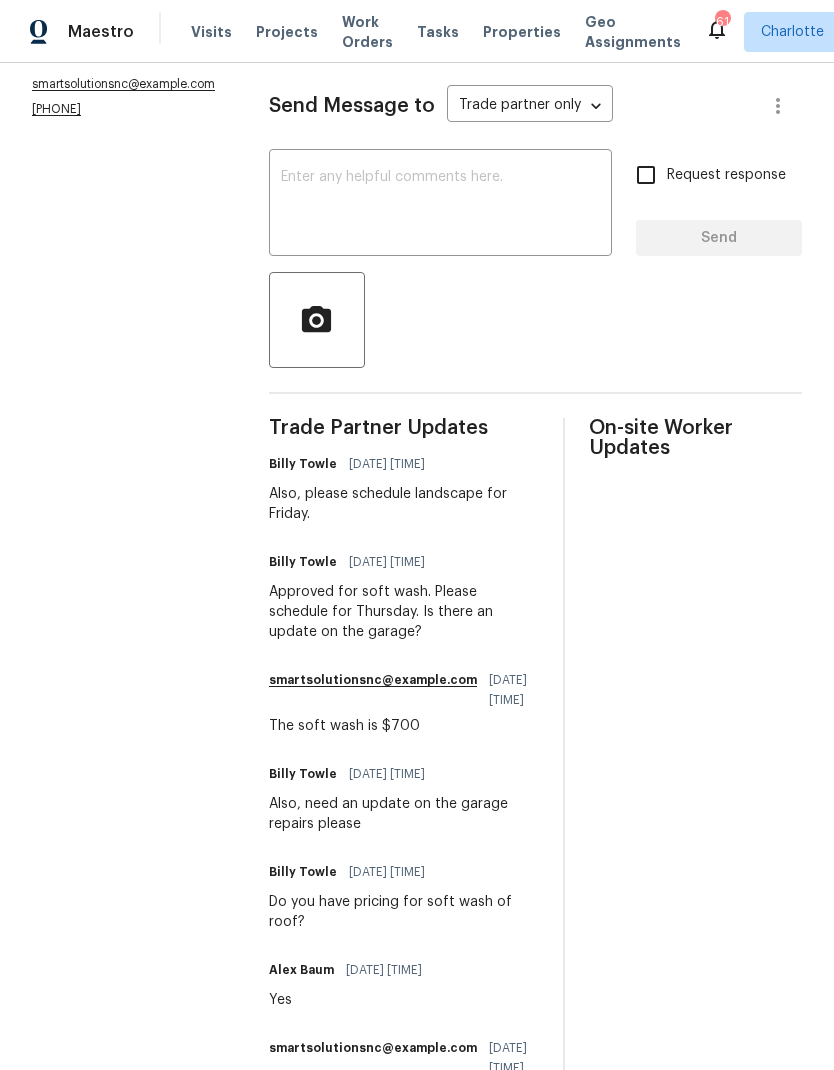 scroll, scrollTop: 277, scrollLeft: 0, axis: vertical 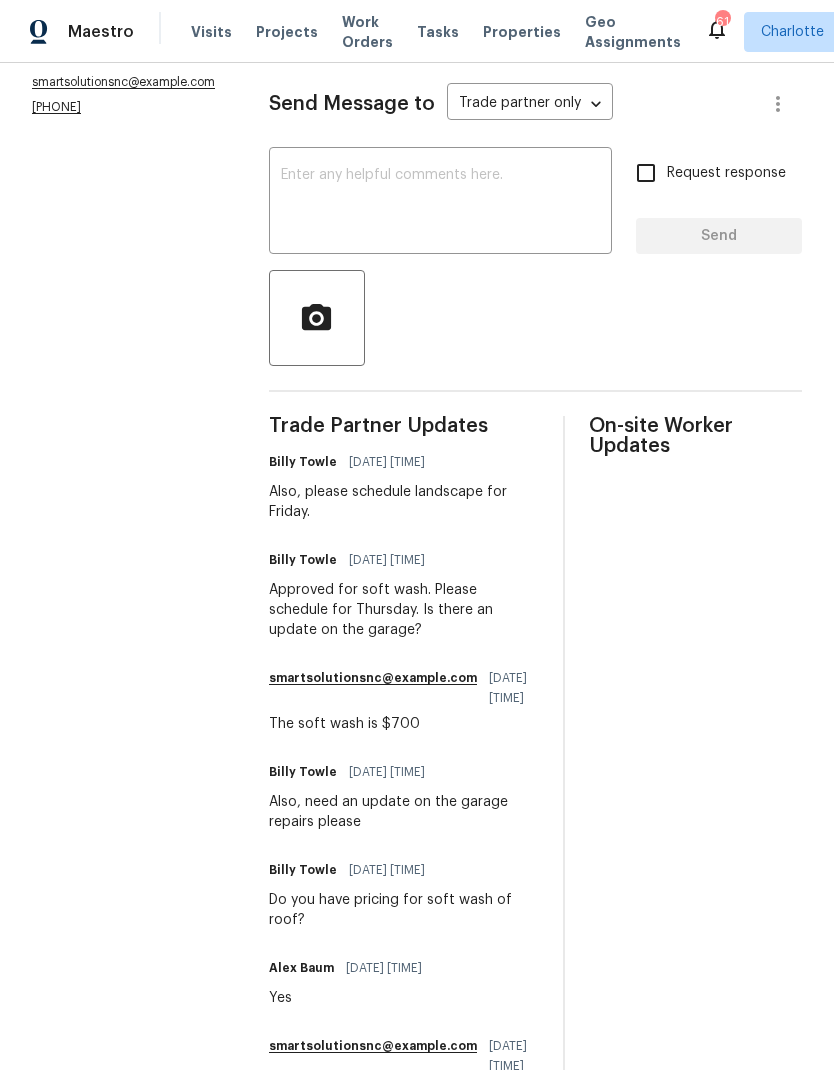 click at bounding box center (440, 203) 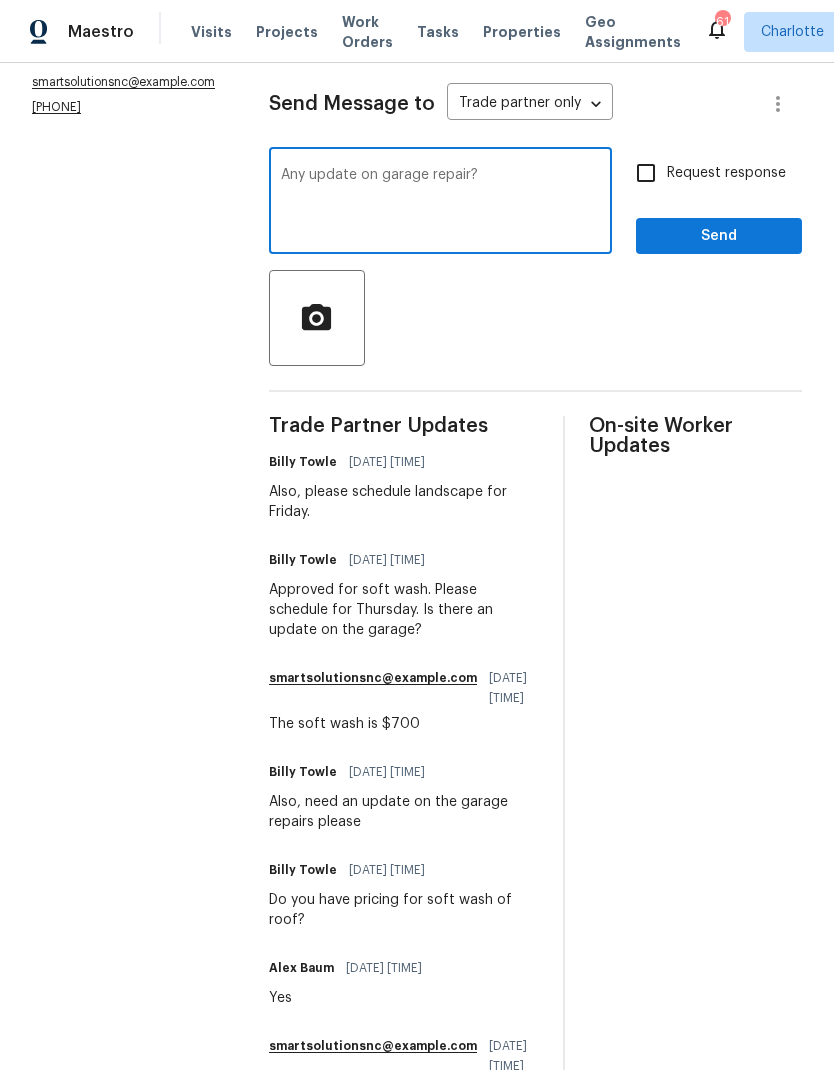 type on "Any update on garage repair?" 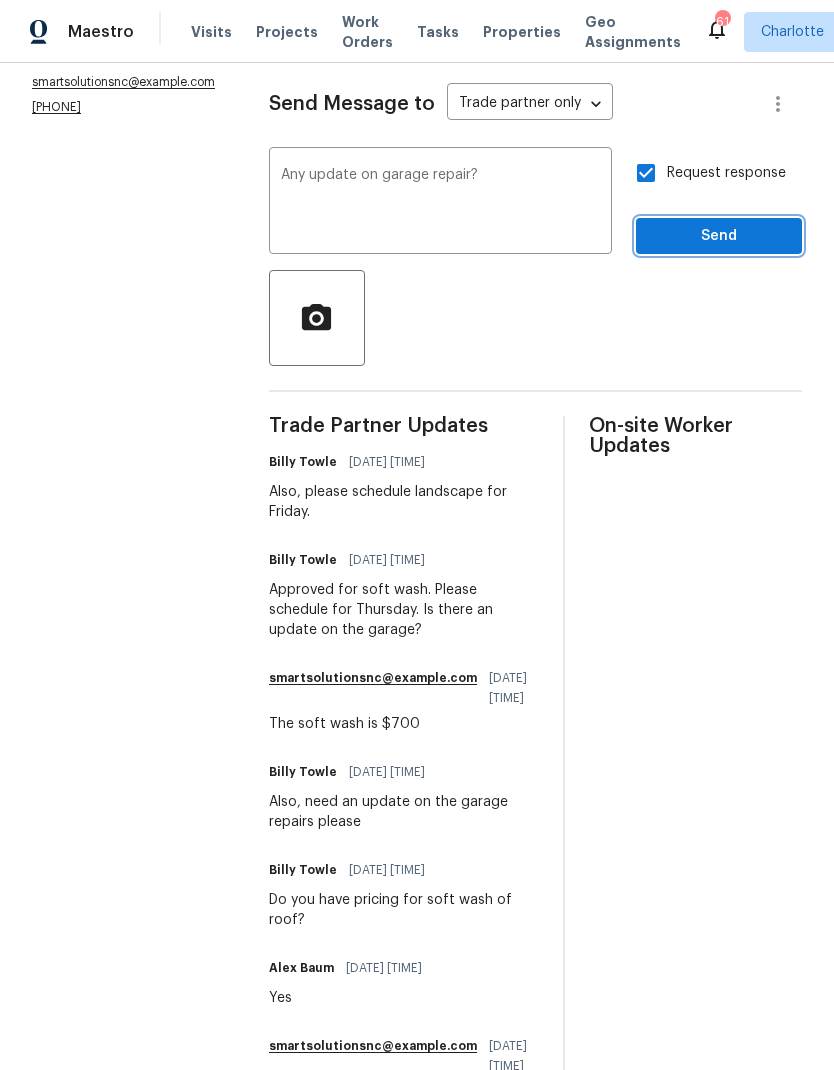 click on "Send" at bounding box center (719, 236) 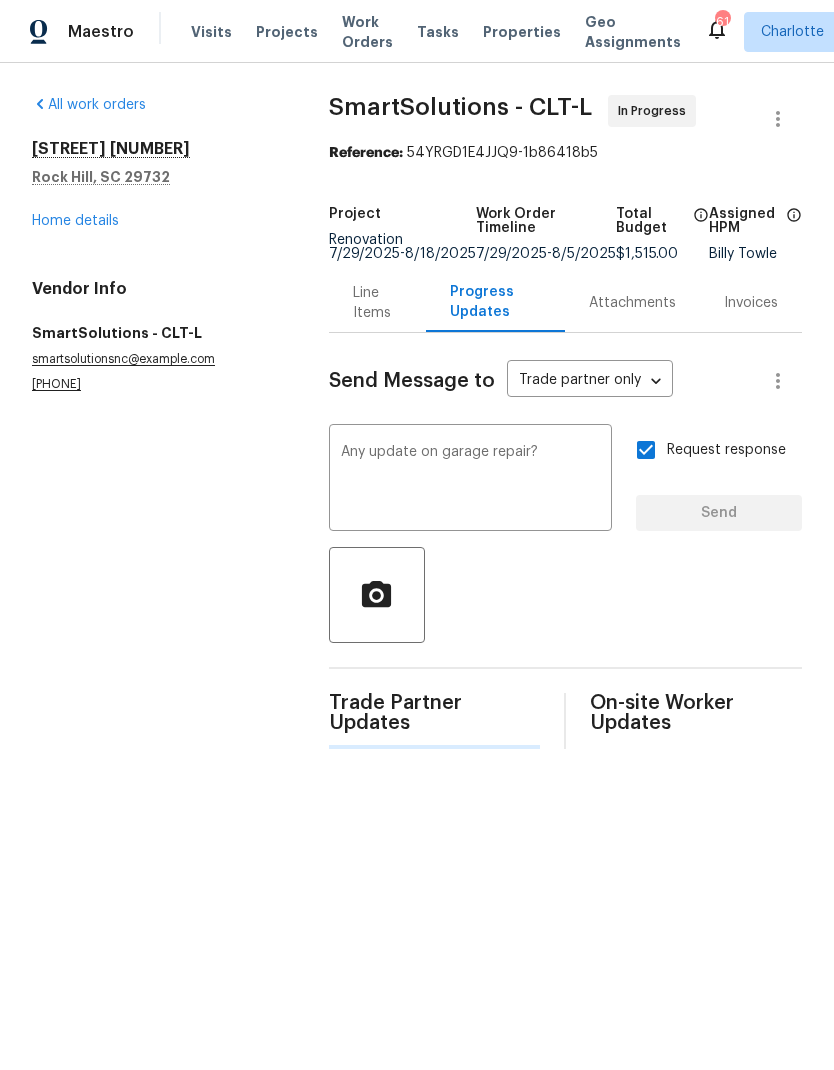 scroll, scrollTop: 0, scrollLeft: 0, axis: both 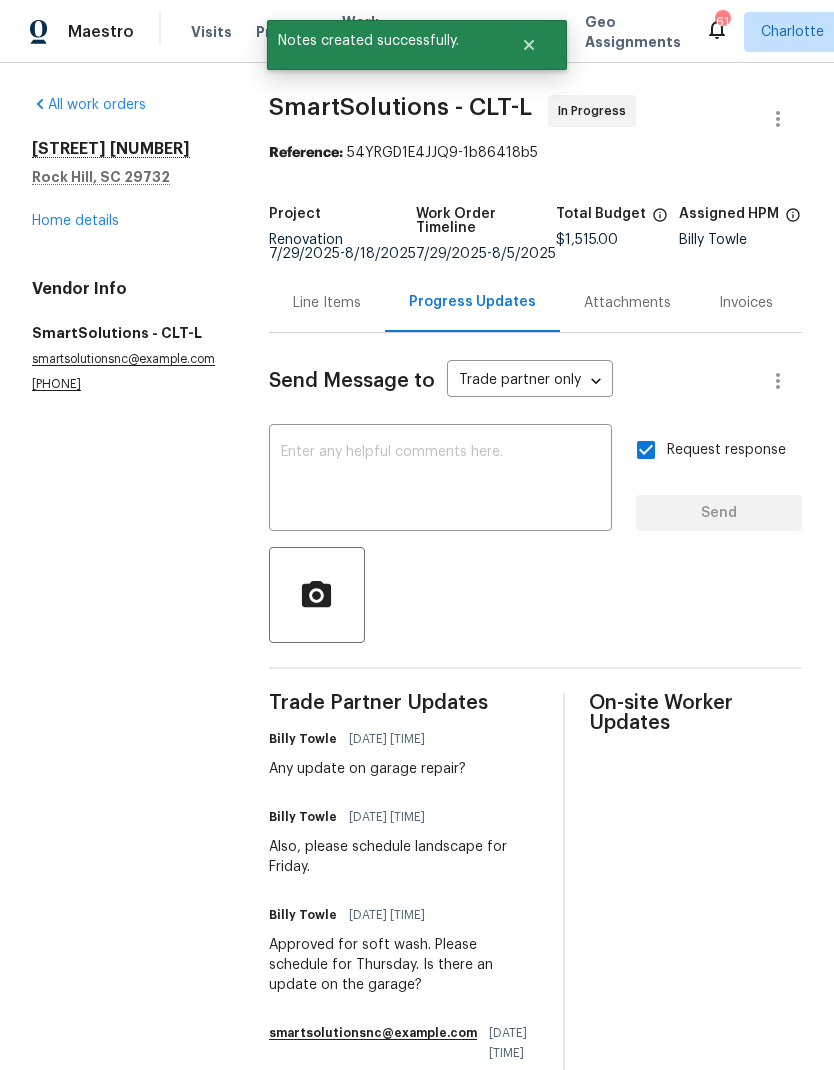click on "Home details" at bounding box center [75, 221] 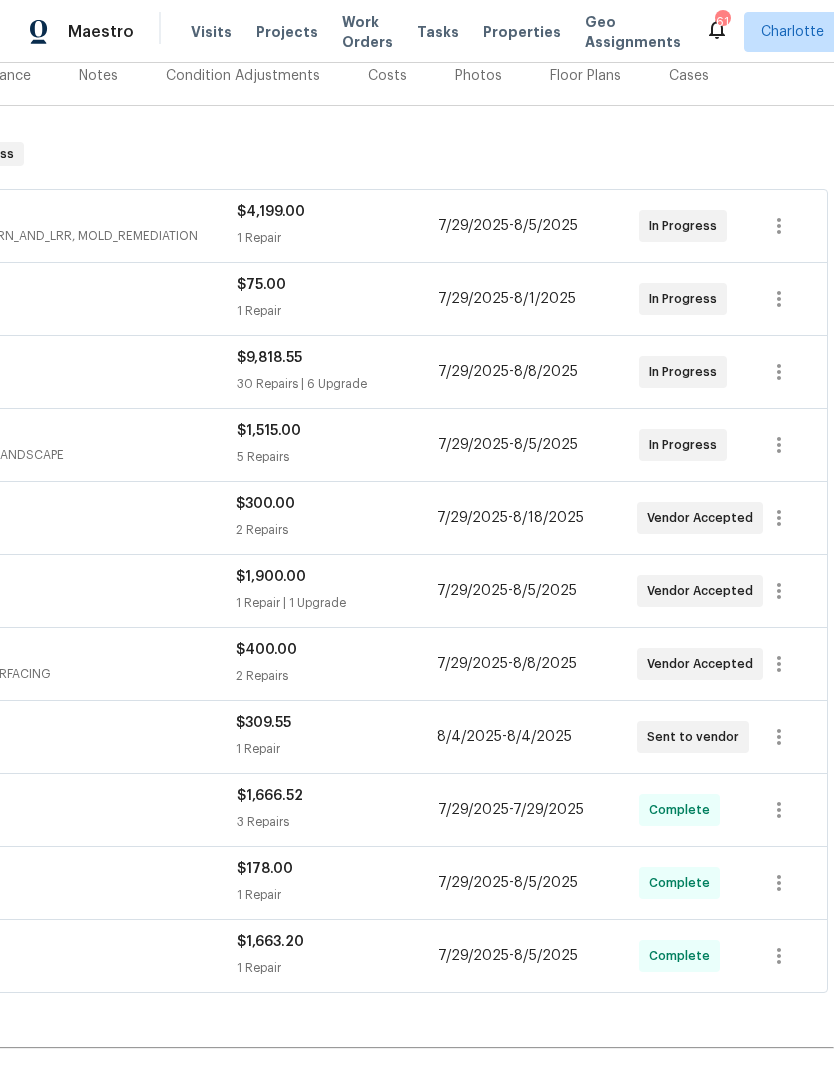 scroll, scrollTop: 257, scrollLeft: 296, axis: both 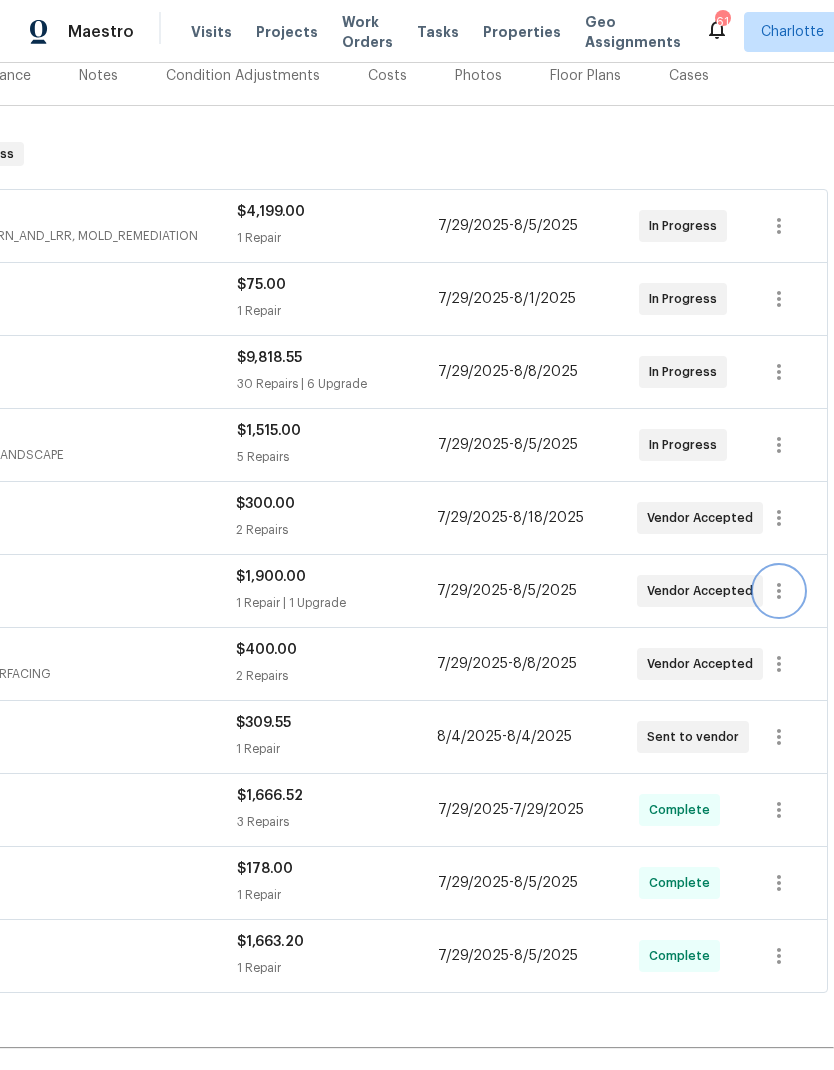 click 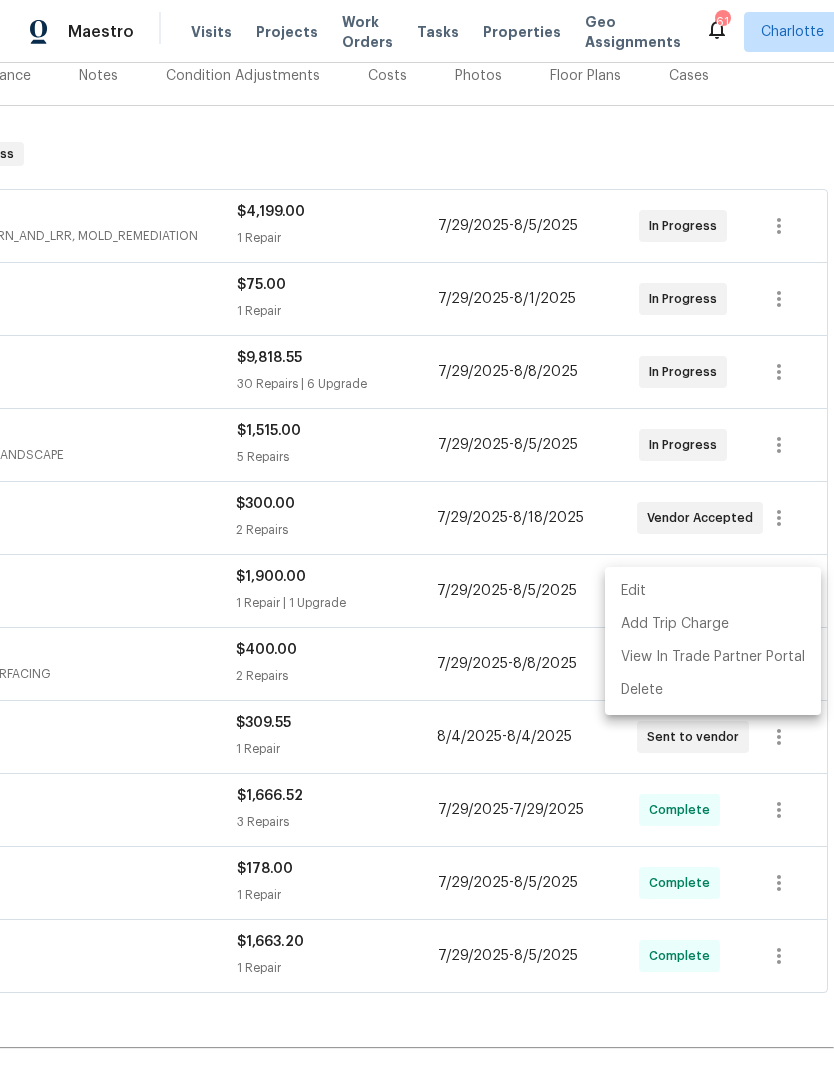 click on "Edit" at bounding box center [713, 591] 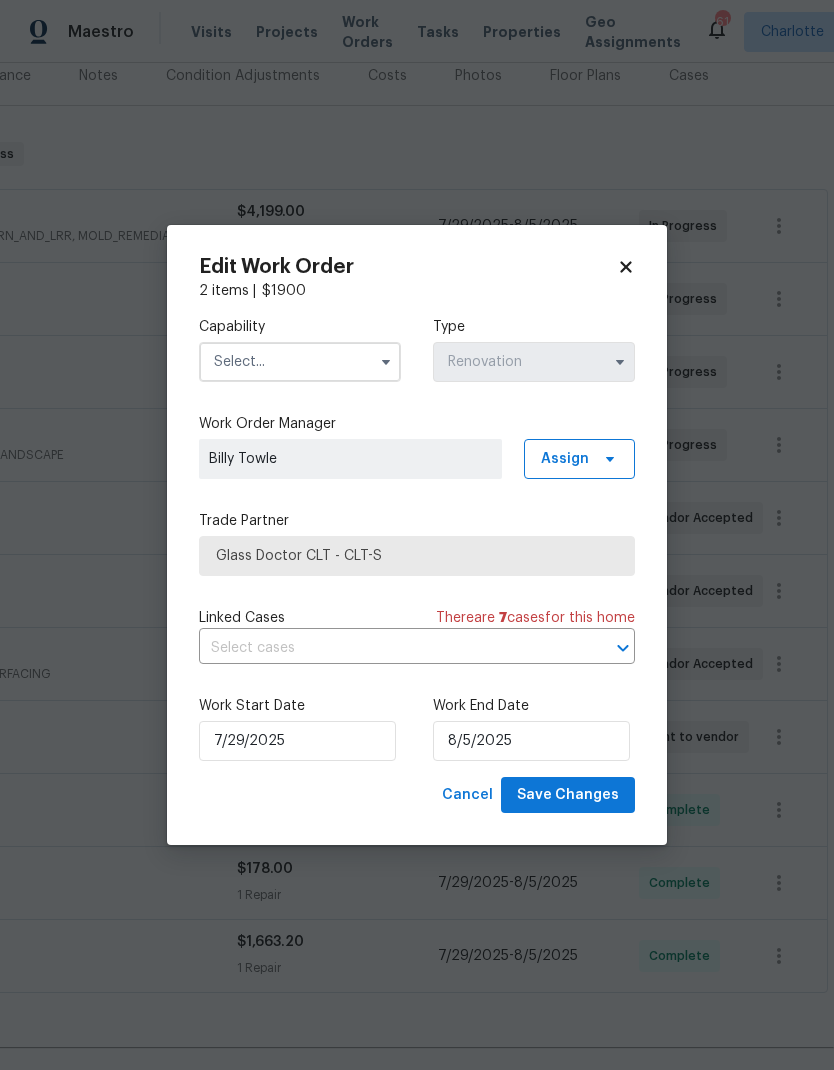 click at bounding box center [300, 362] 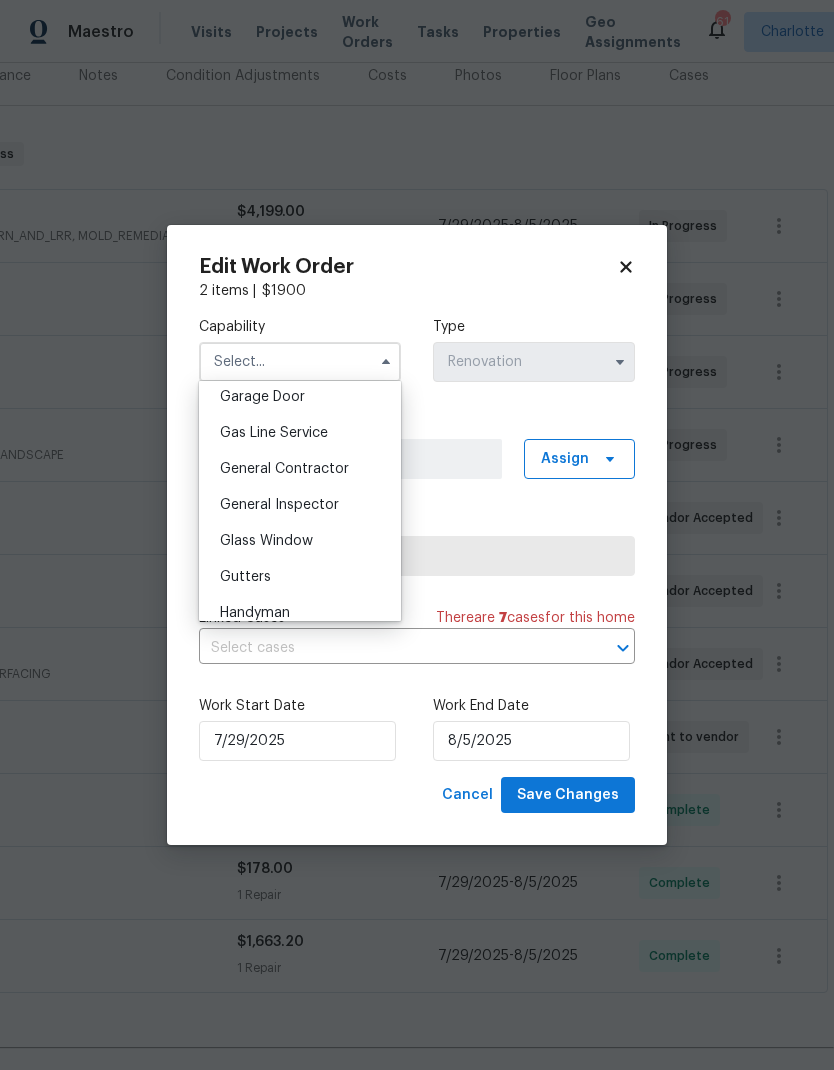 scroll, scrollTop: 892, scrollLeft: 0, axis: vertical 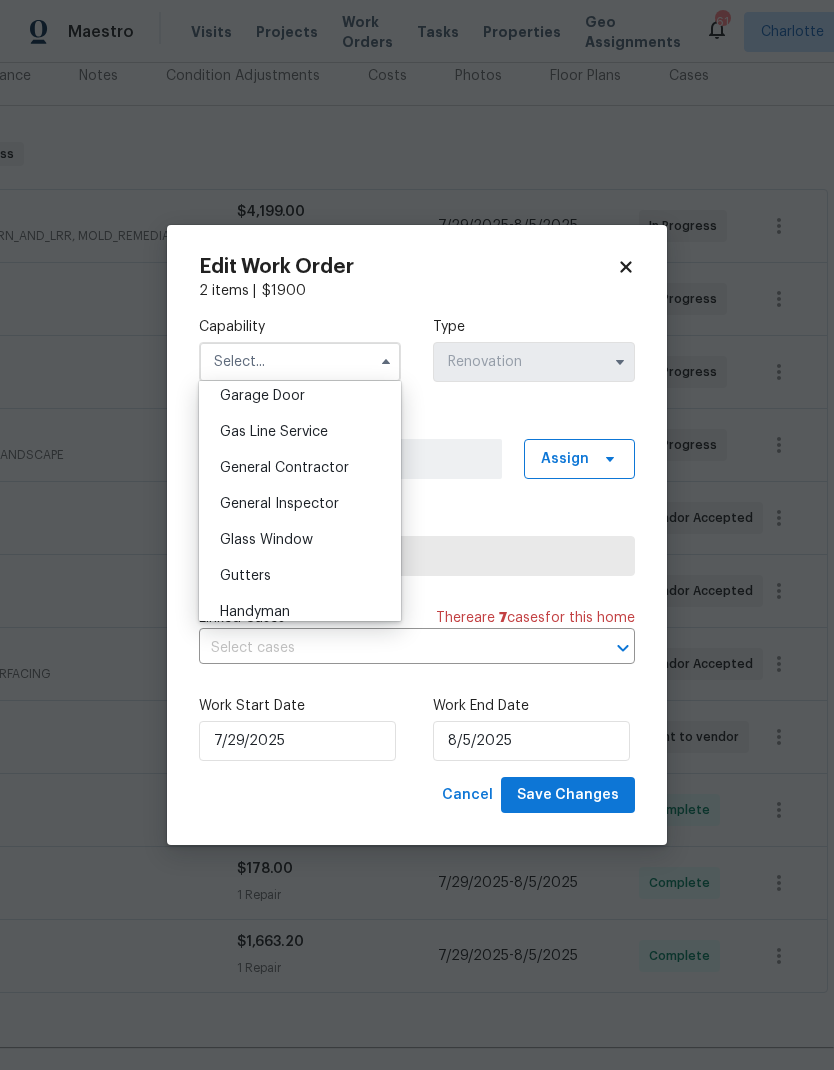 click on "Glass Window" at bounding box center (300, 540) 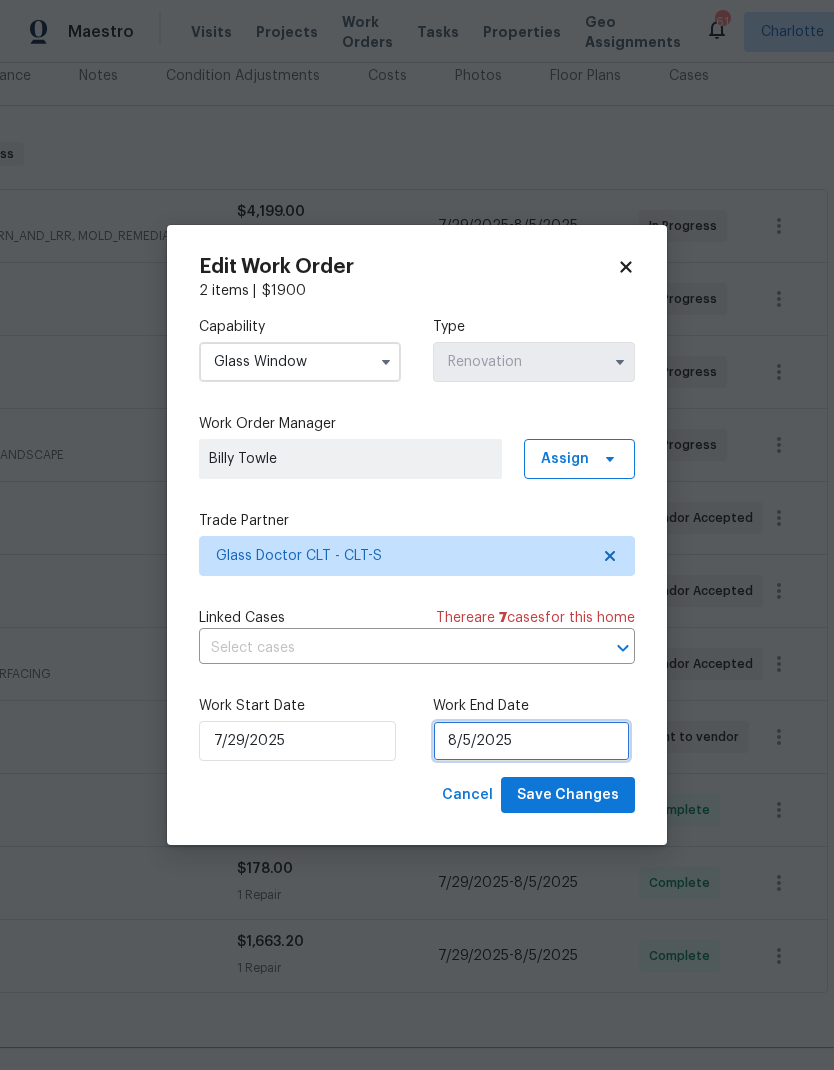 click on "8/5/2025" at bounding box center [531, 741] 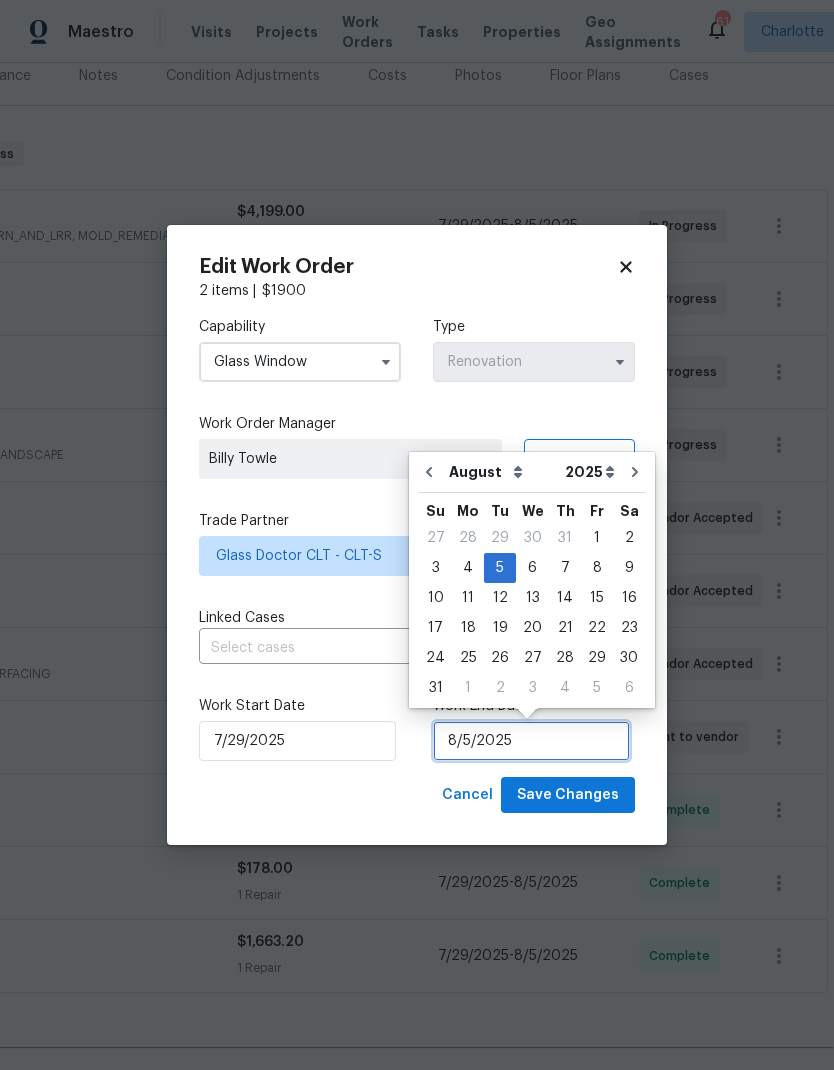 scroll, scrollTop: 15, scrollLeft: 0, axis: vertical 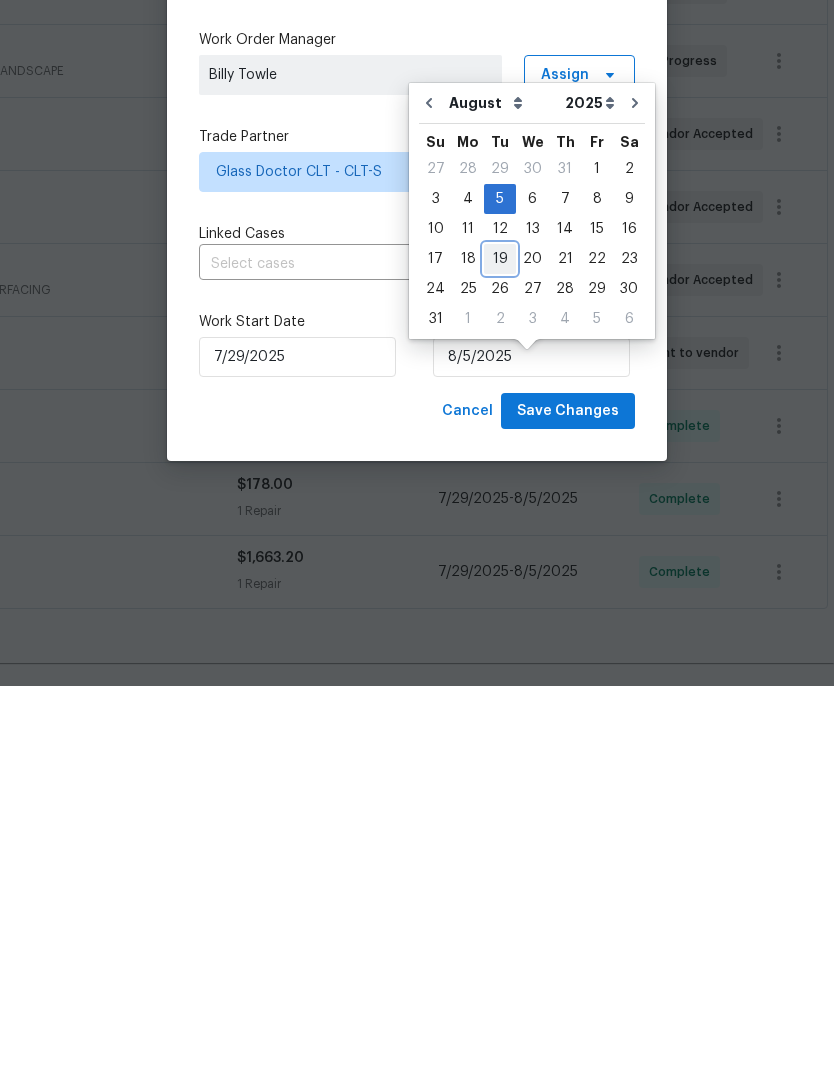 click on "19" at bounding box center (500, 643) 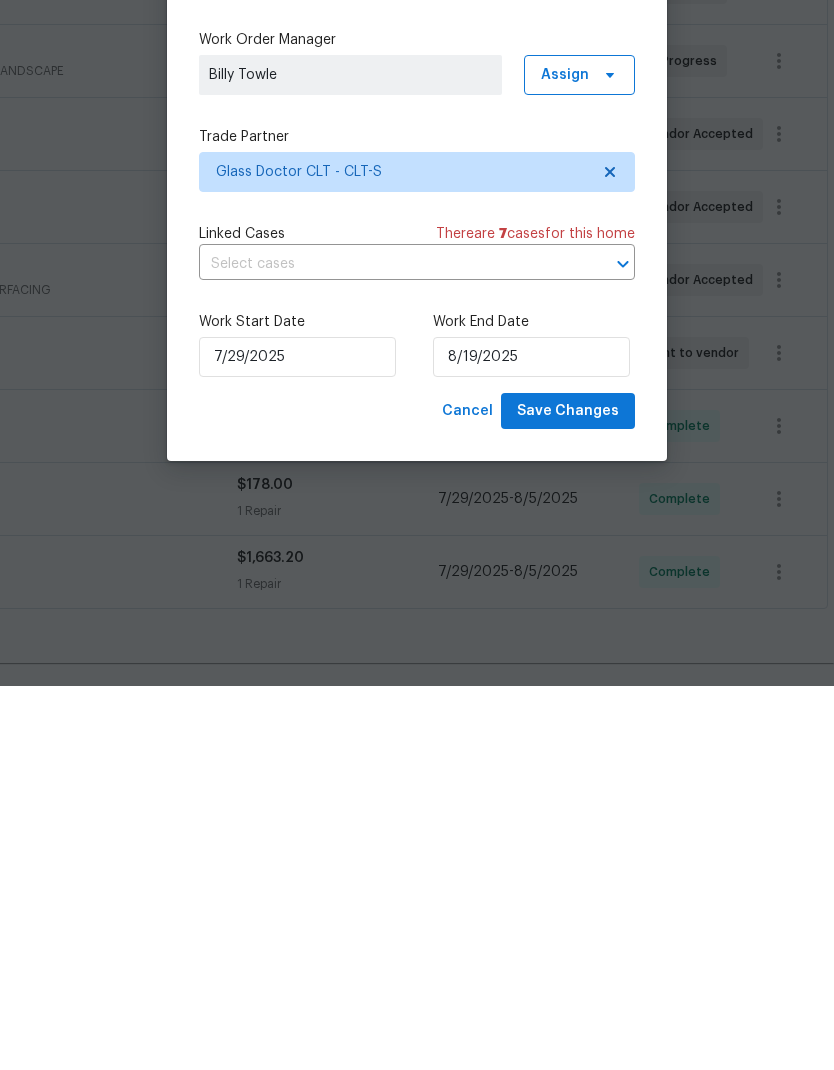 scroll, scrollTop: 80, scrollLeft: 0, axis: vertical 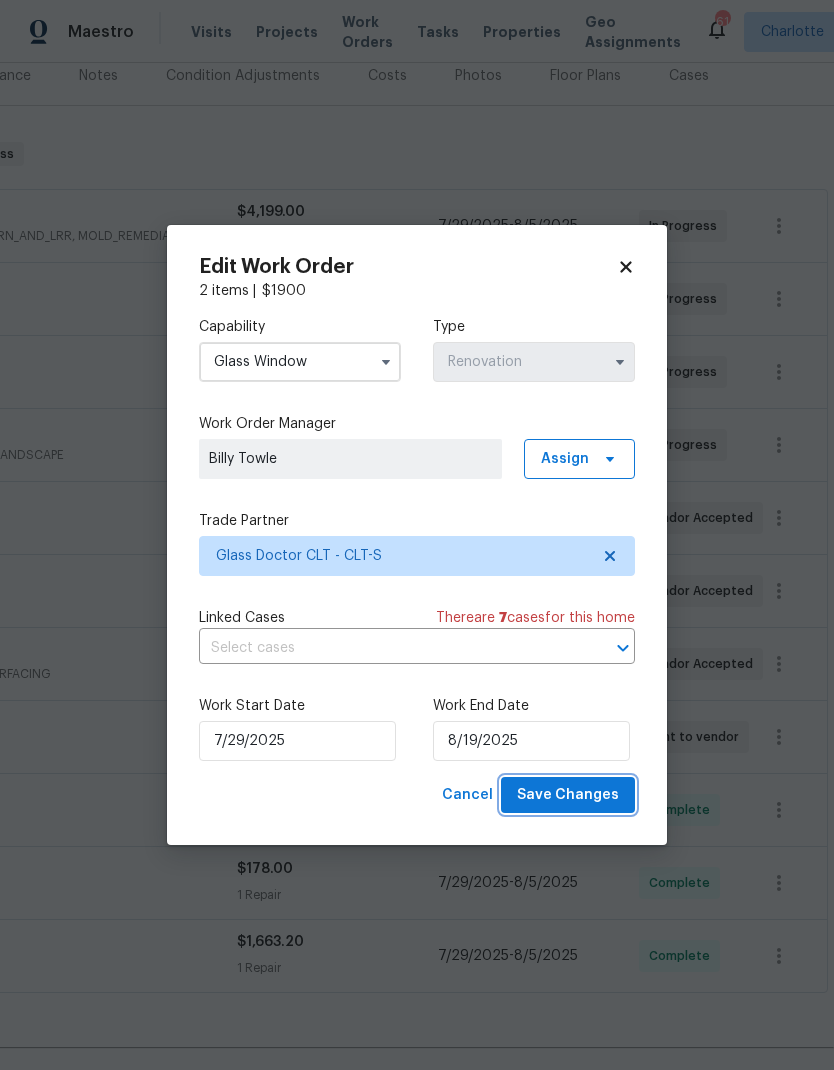 click on "Save Changes" at bounding box center (568, 795) 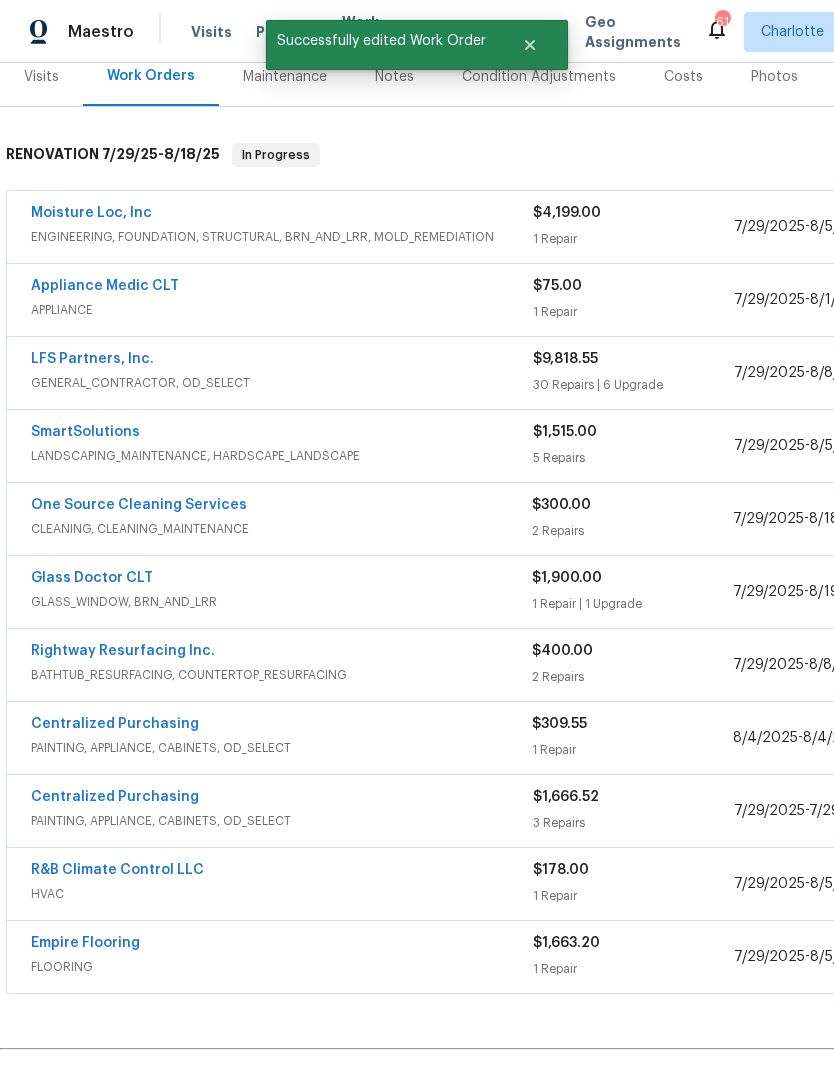 scroll, scrollTop: 256, scrollLeft: 0, axis: vertical 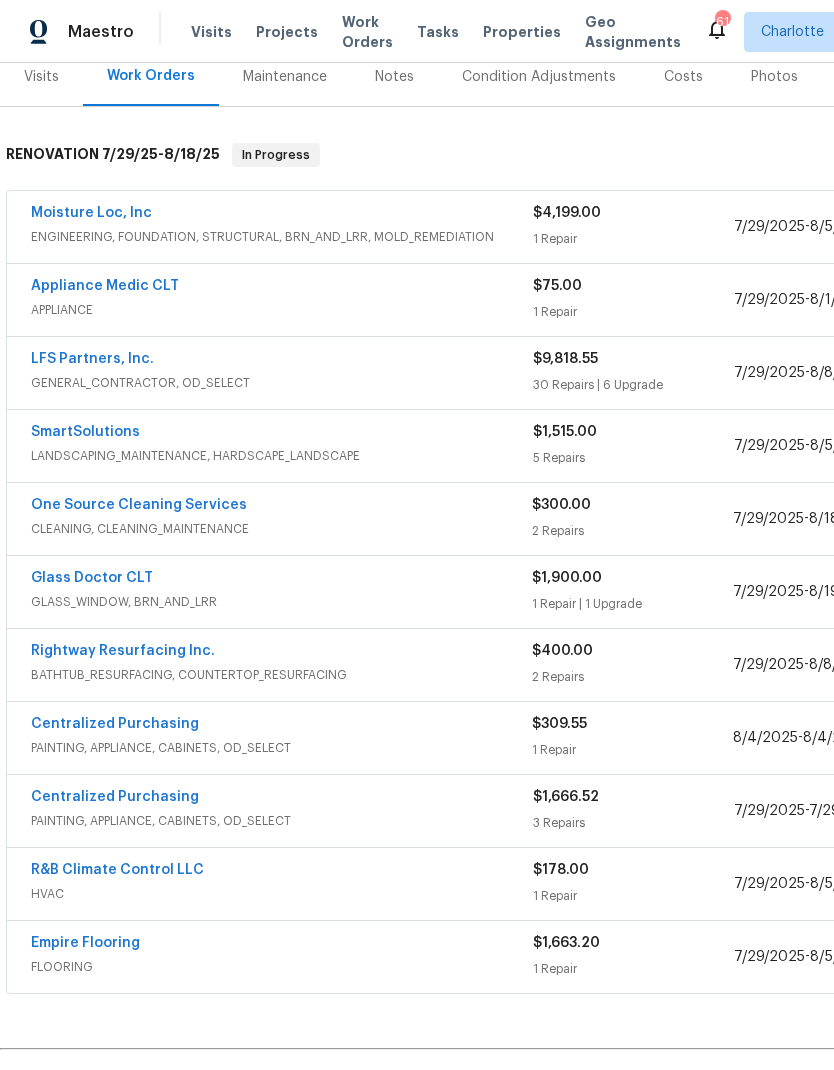 click on "Rightway Resurfacing Inc." at bounding box center [123, 651] 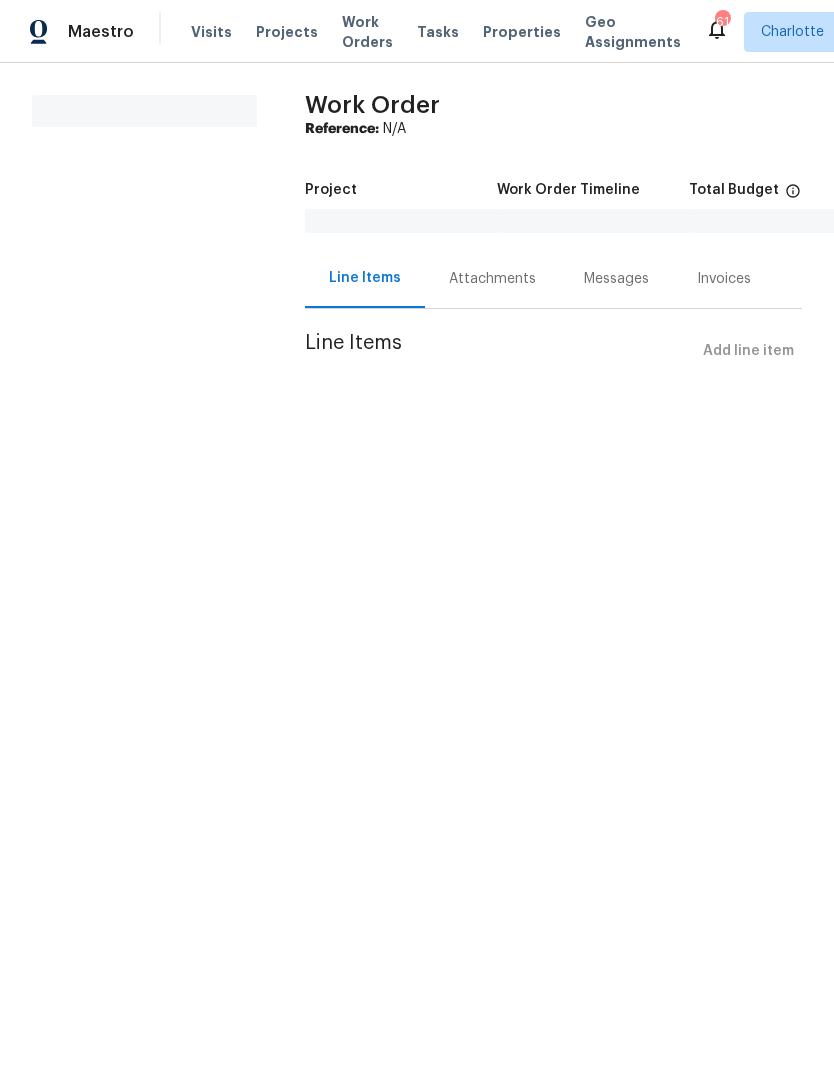 scroll, scrollTop: 0, scrollLeft: 0, axis: both 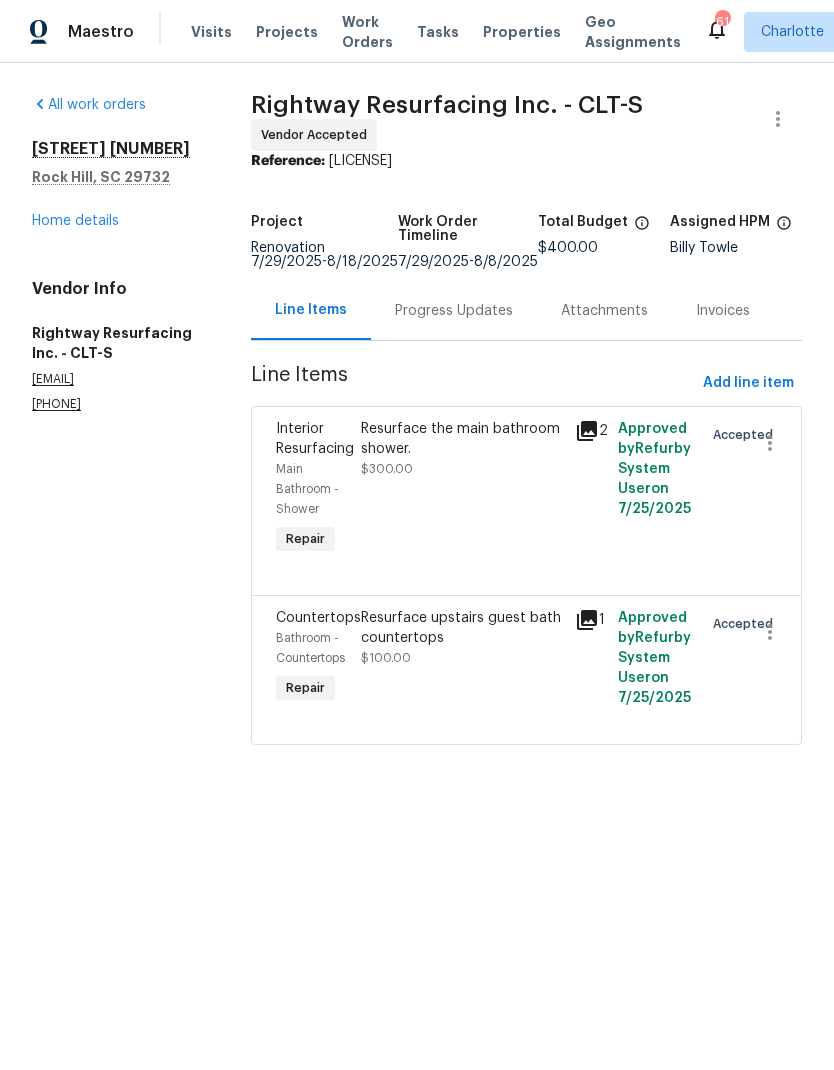 click on "Progress Updates" at bounding box center [454, 311] 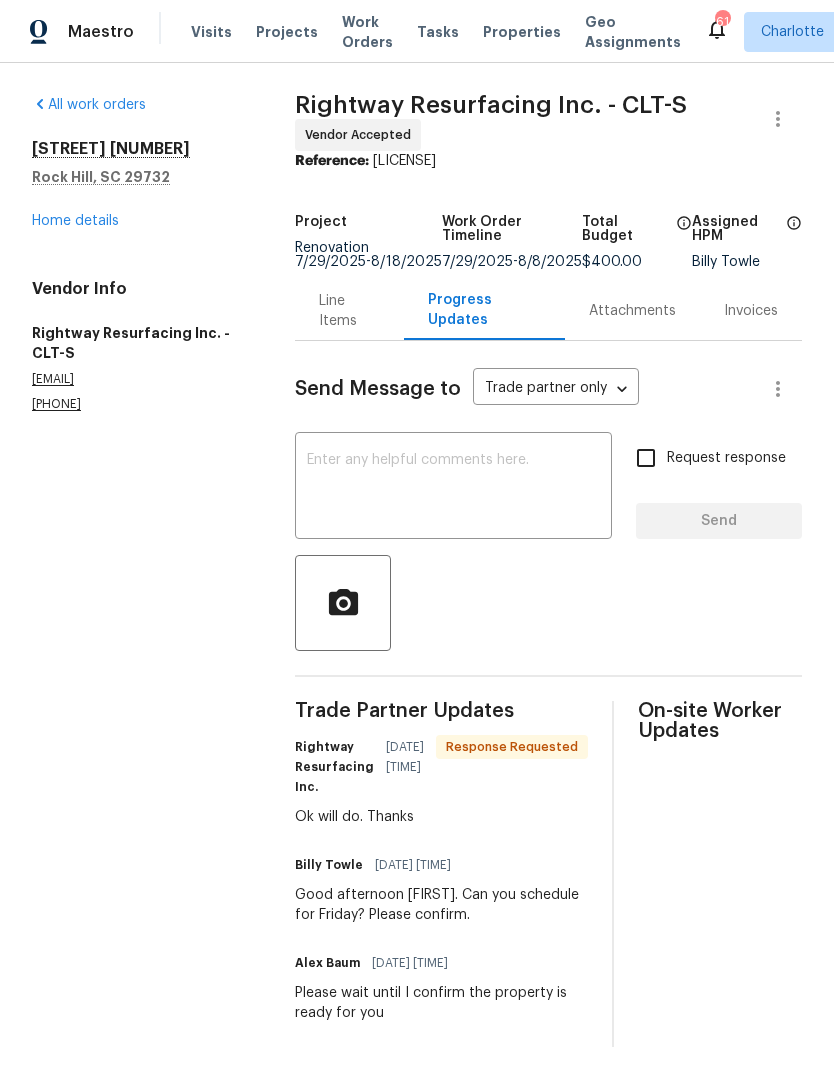 click at bounding box center [453, 488] 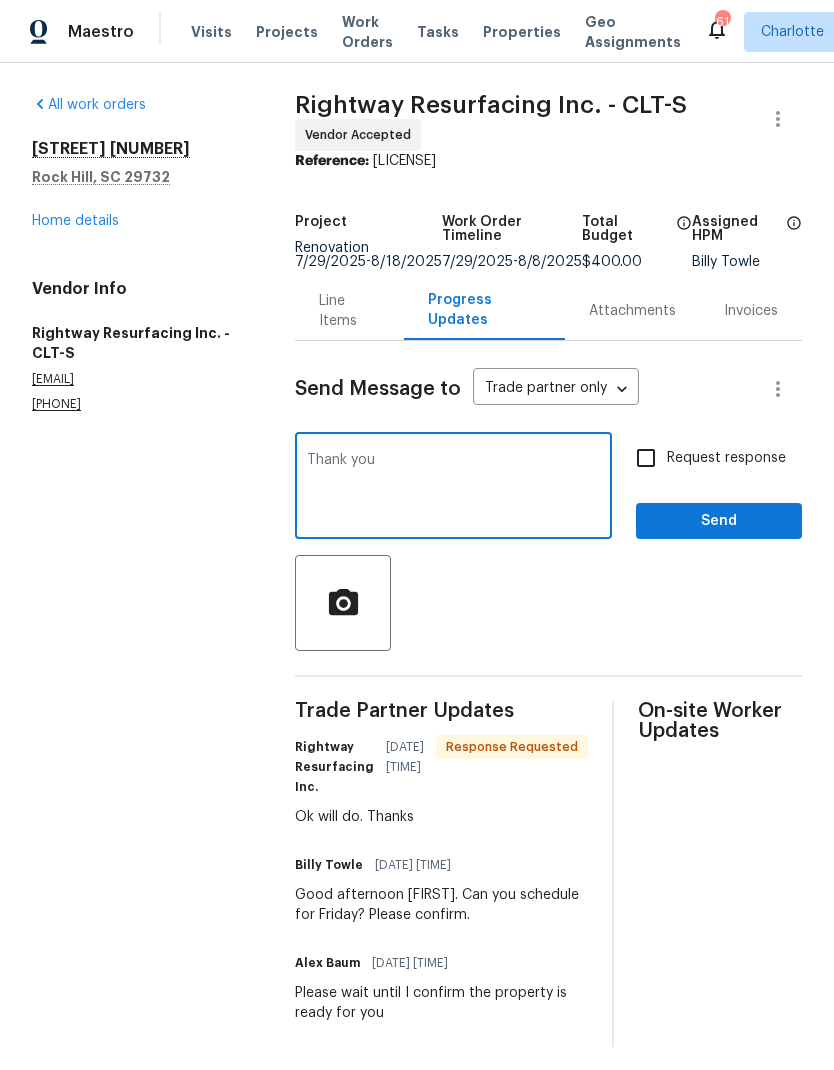 type on "Thank you" 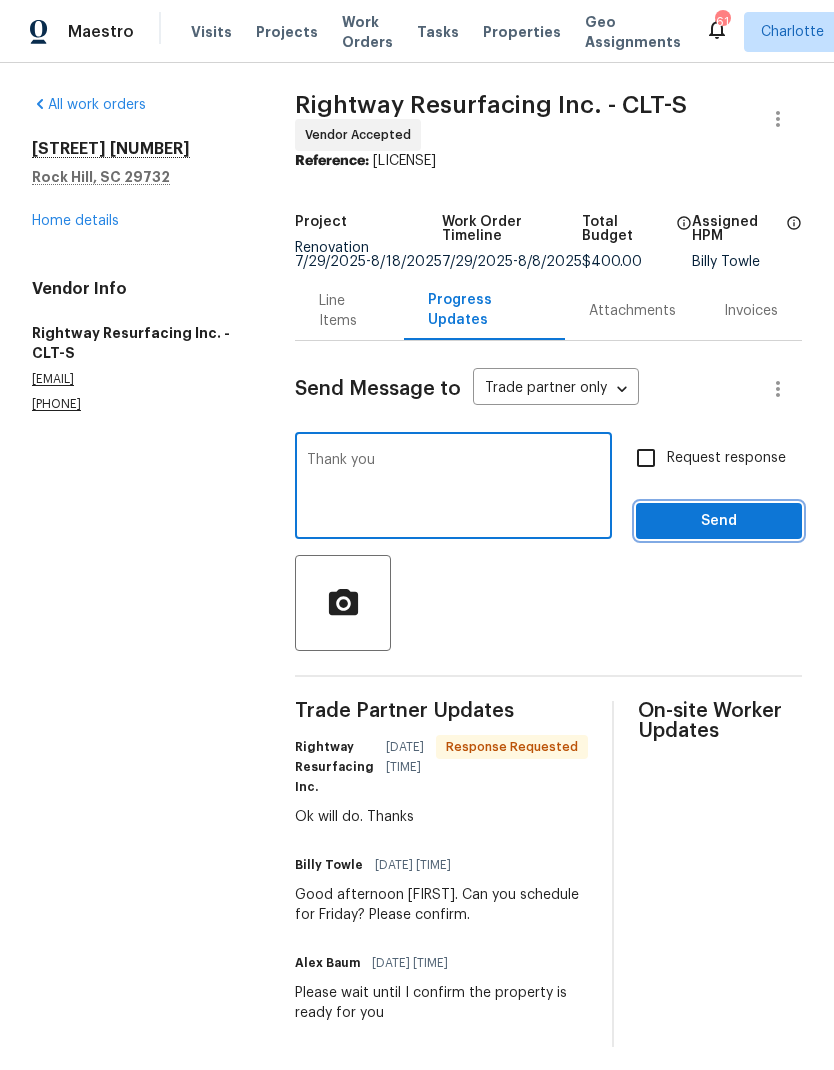 click on "Send" at bounding box center (719, 521) 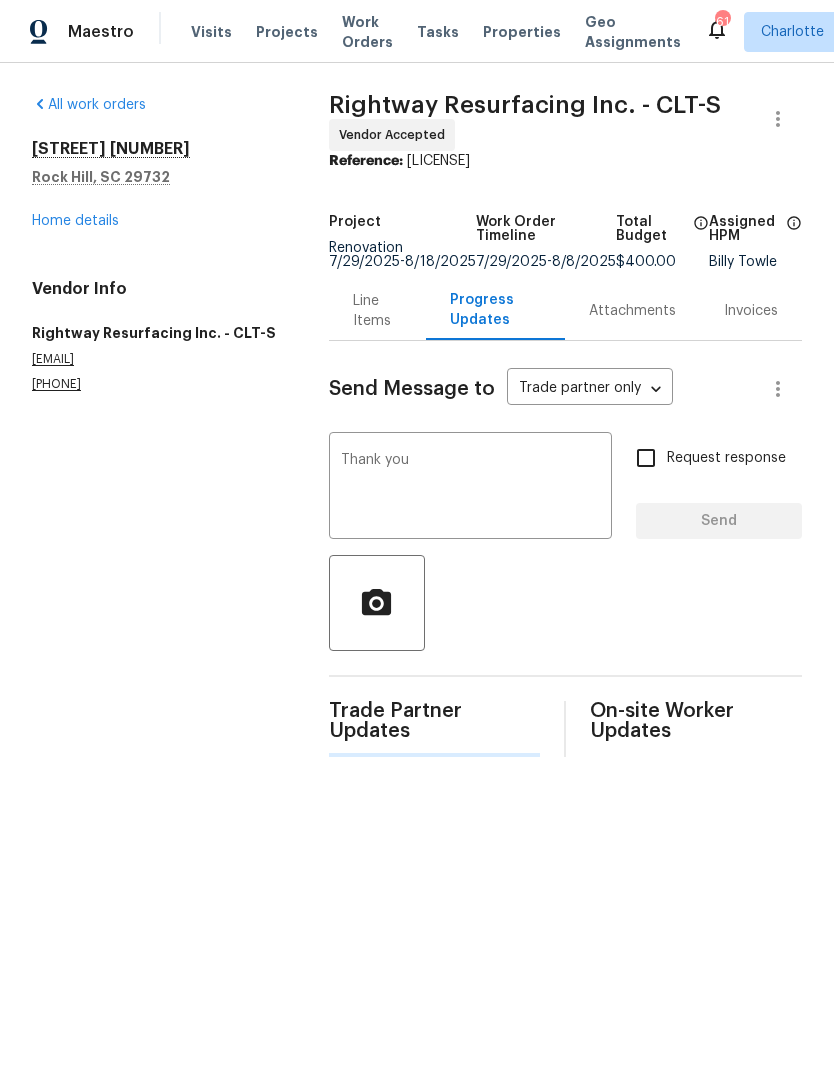 type 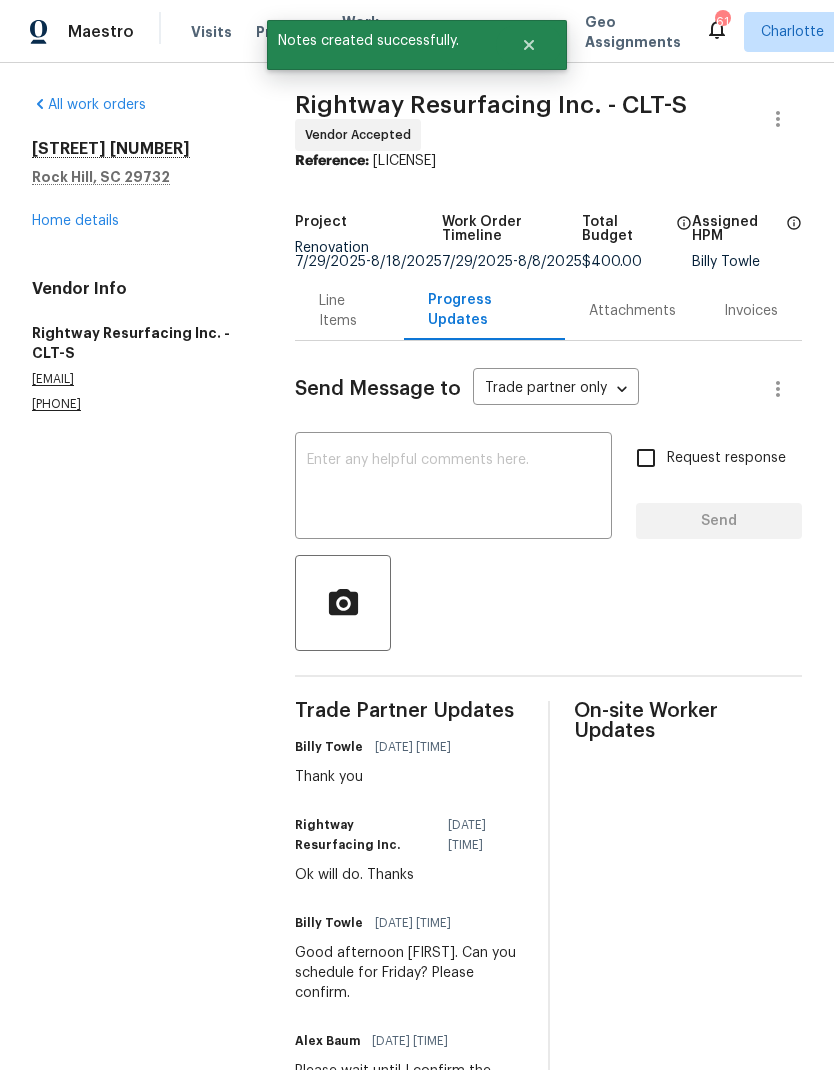 click on "Home details" at bounding box center [75, 221] 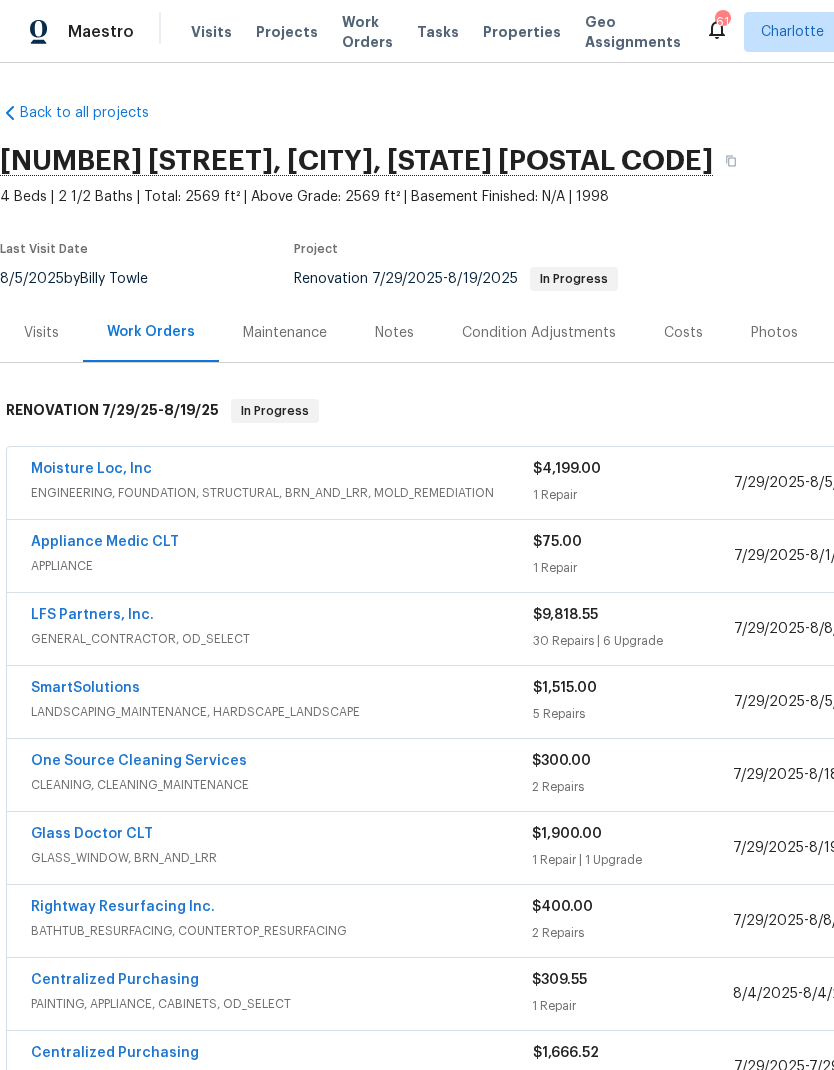 scroll, scrollTop: 0, scrollLeft: 0, axis: both 